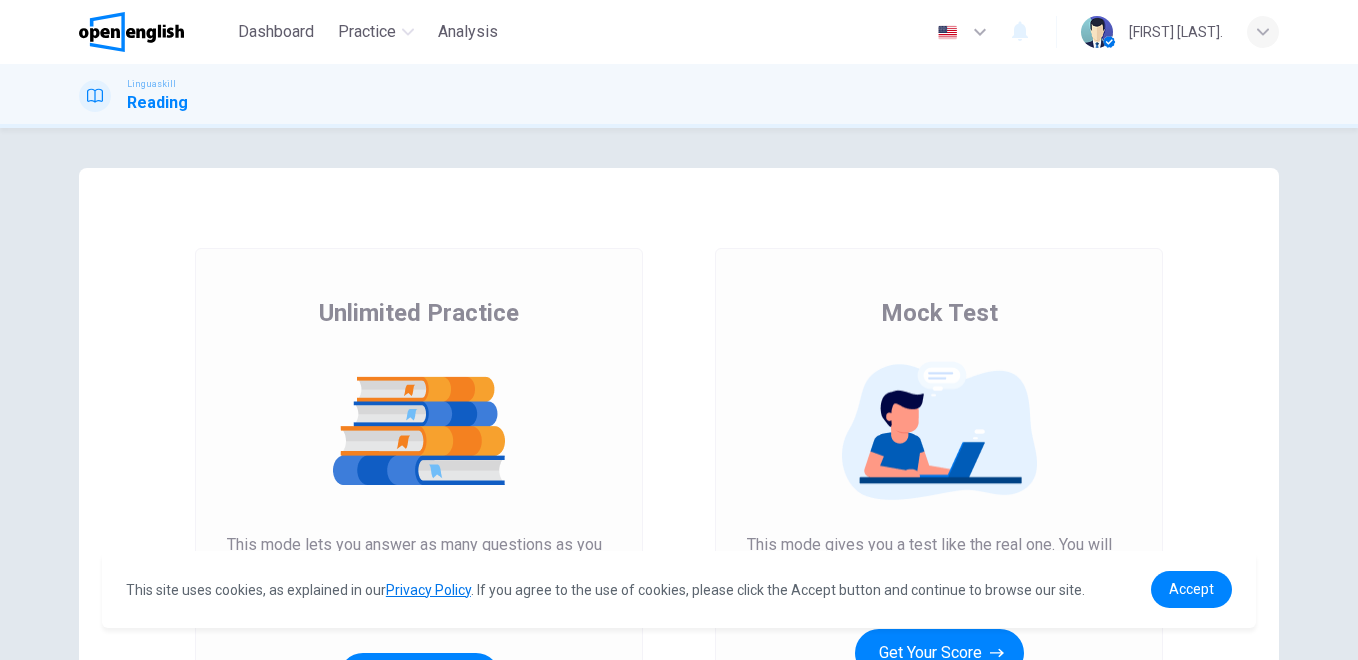 scroll, scrollTop: 0, scrollLeft: 0, axis: both 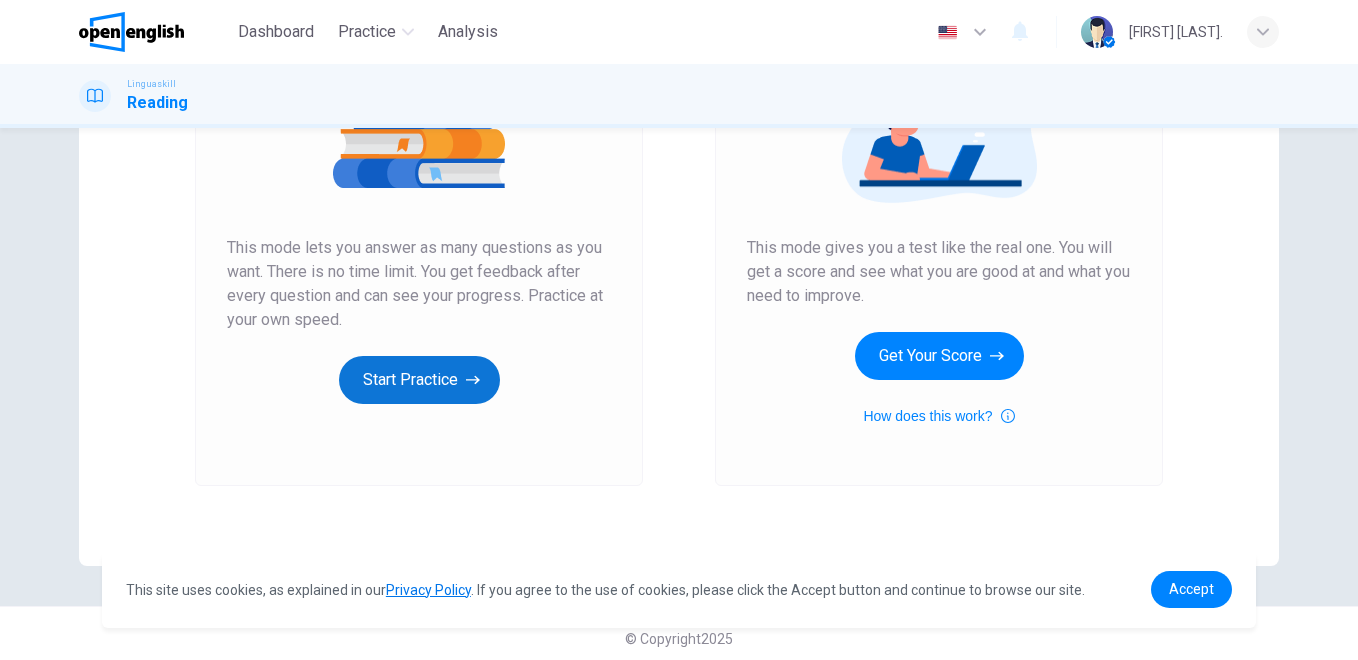click on "Start Practice" at bounding box center [419, 380] 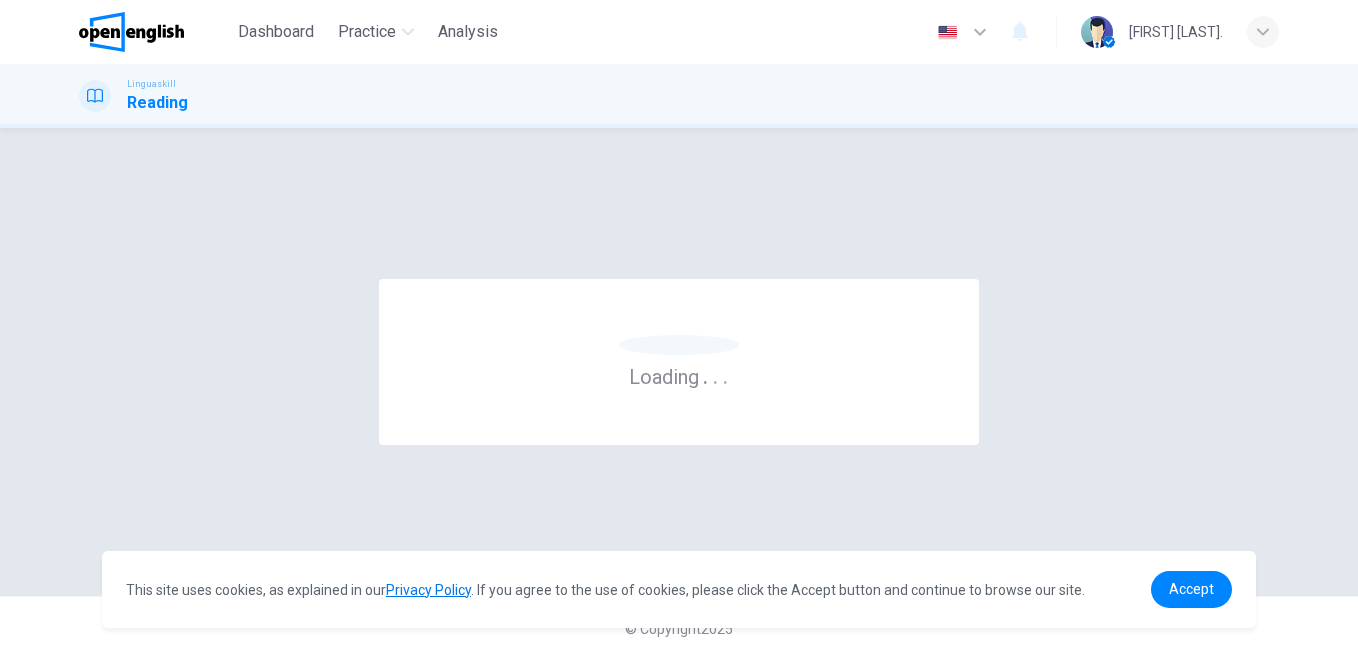 scroll, scrollTop: 0, scrollLeft: 0, axis: both 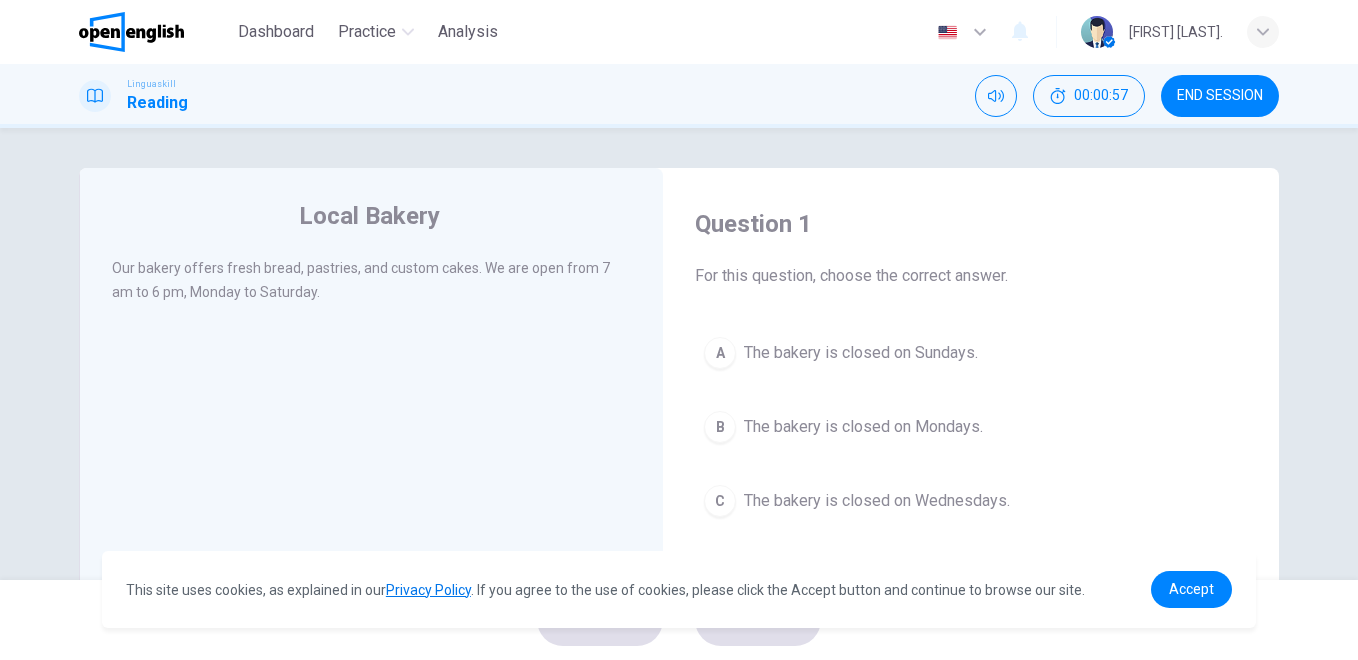 click on "C" at bounding box center [720, 501] 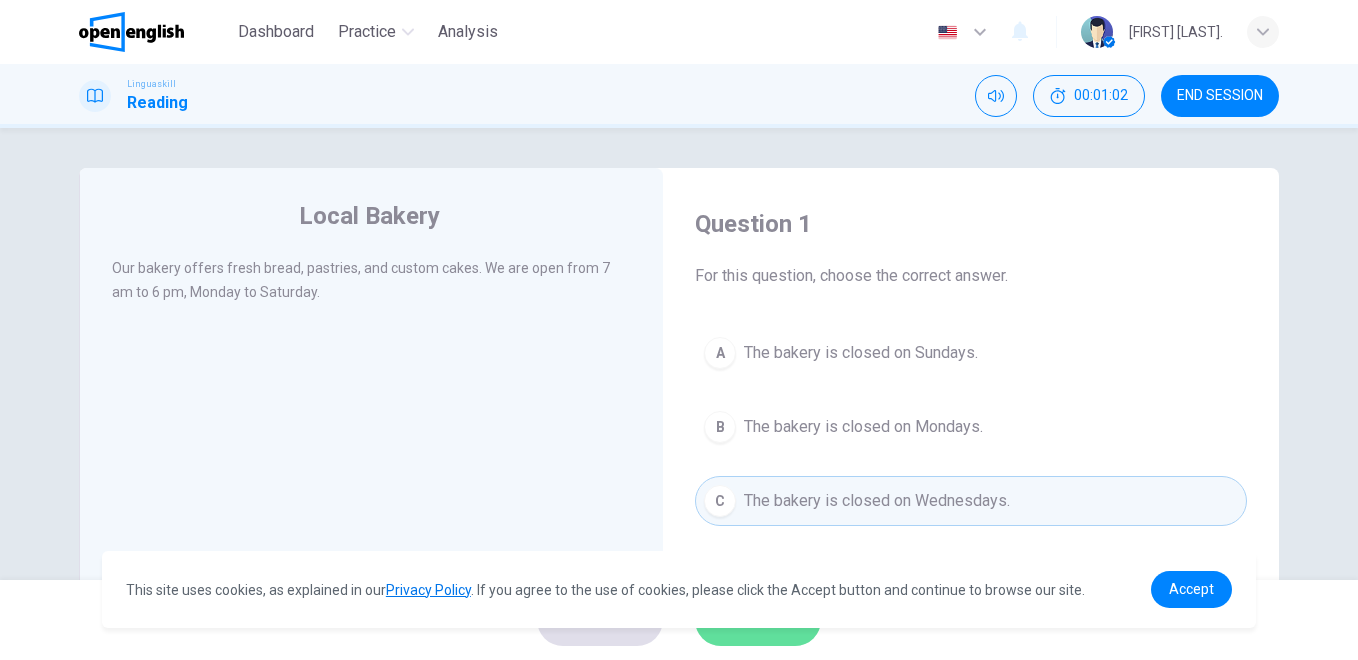 click on "SUBMIT" at bounding box center [758, 620] 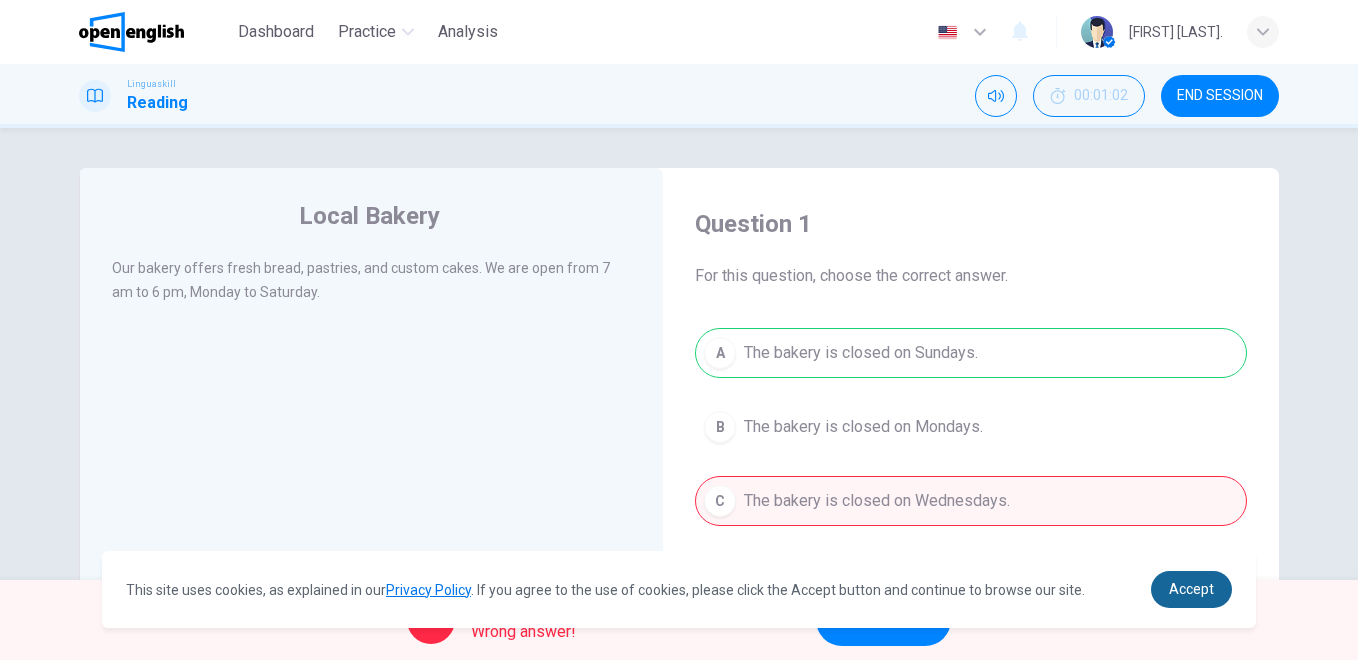 click on "Accept" at bounding box center (1191, 589) 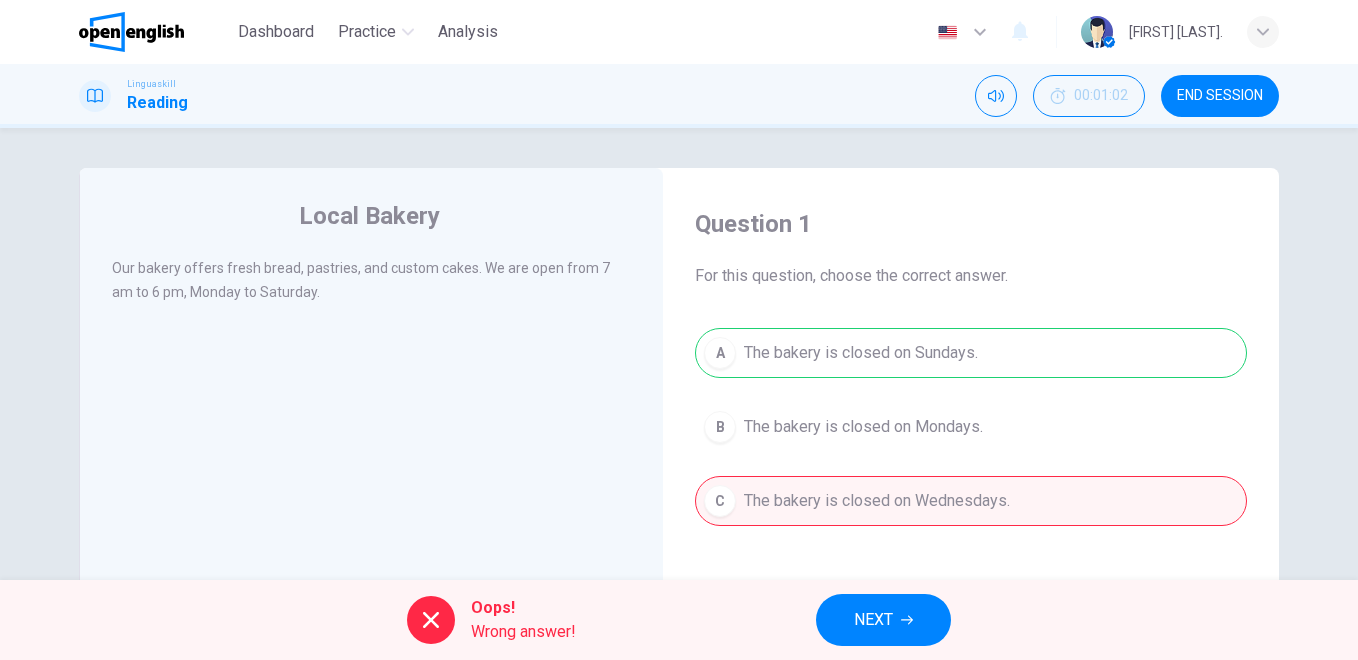 click on "NEXT" at bounding box center (883, 620) 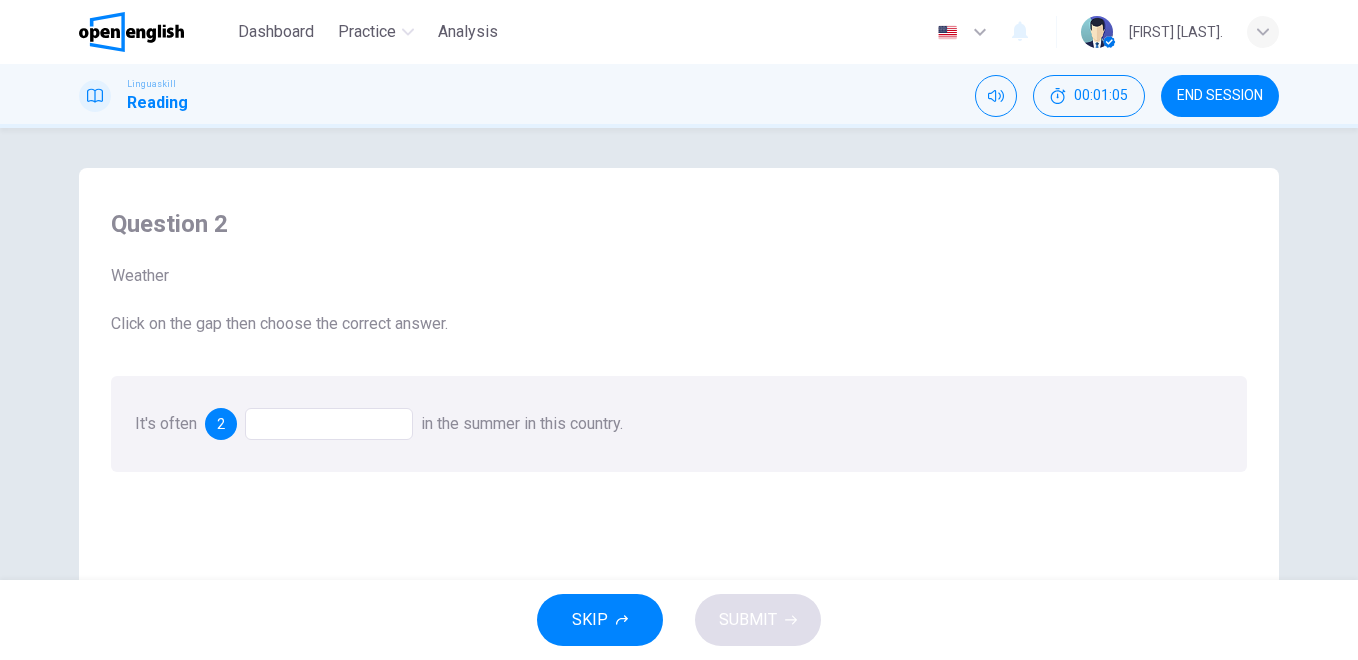 click at bounding box center [329, 424] 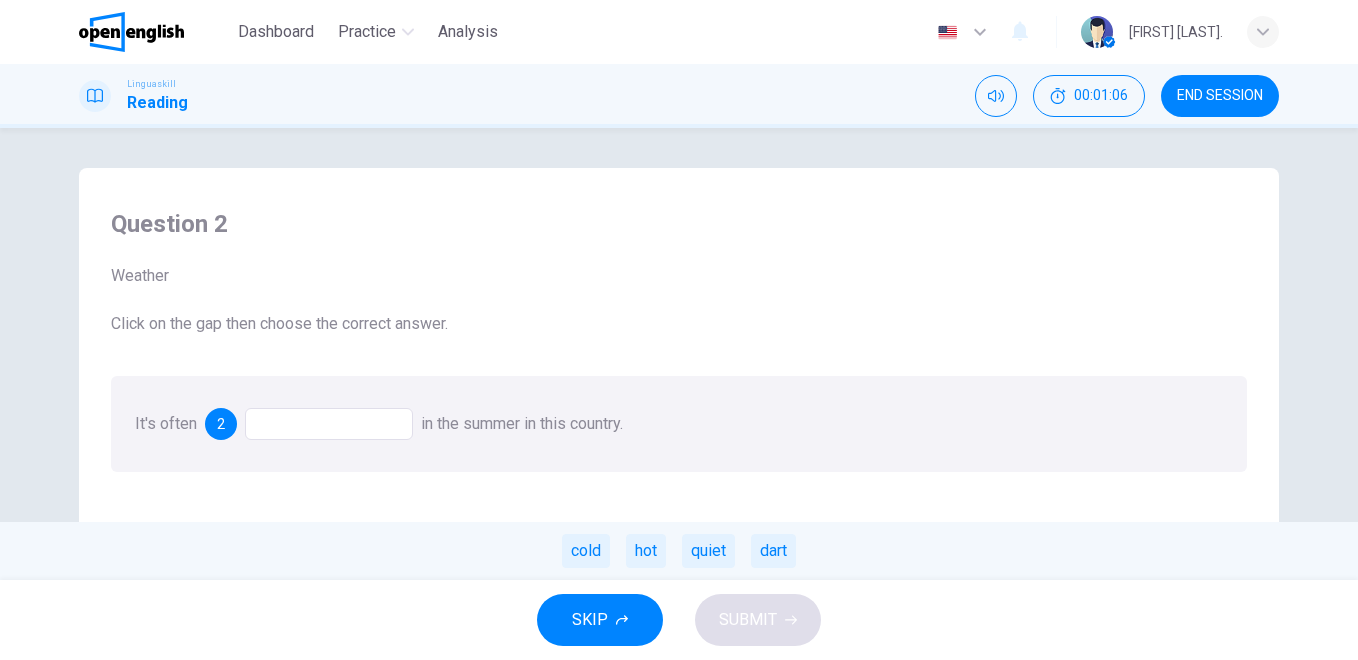 click at bounding box center [329, 424] 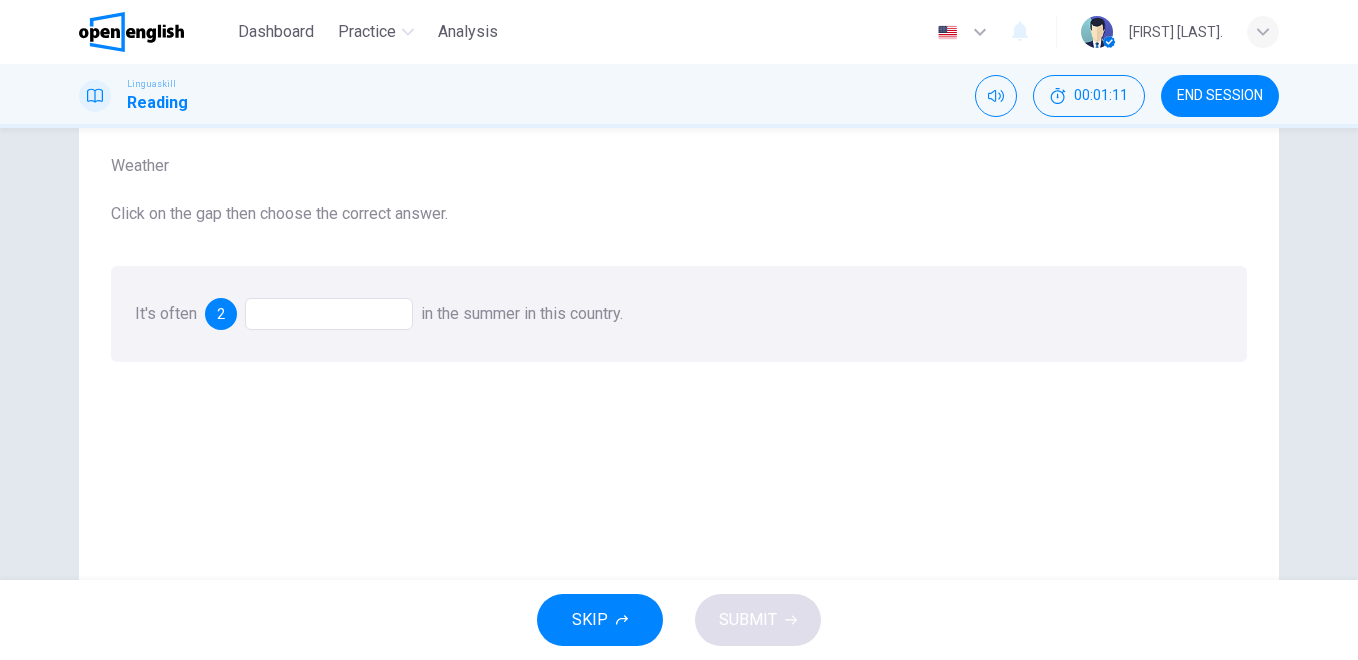 scroll, scrollTop: 106, scrollLeft: 0, axis: vertical 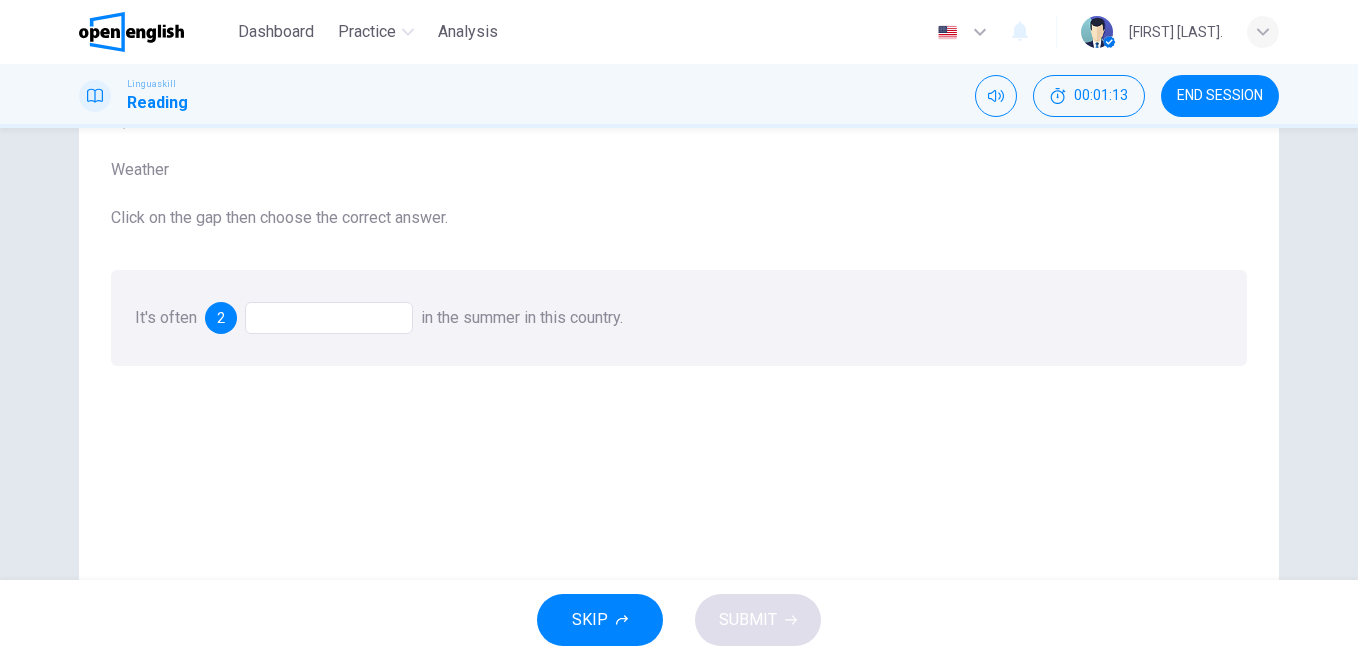 click at bounding box center (329, 318) 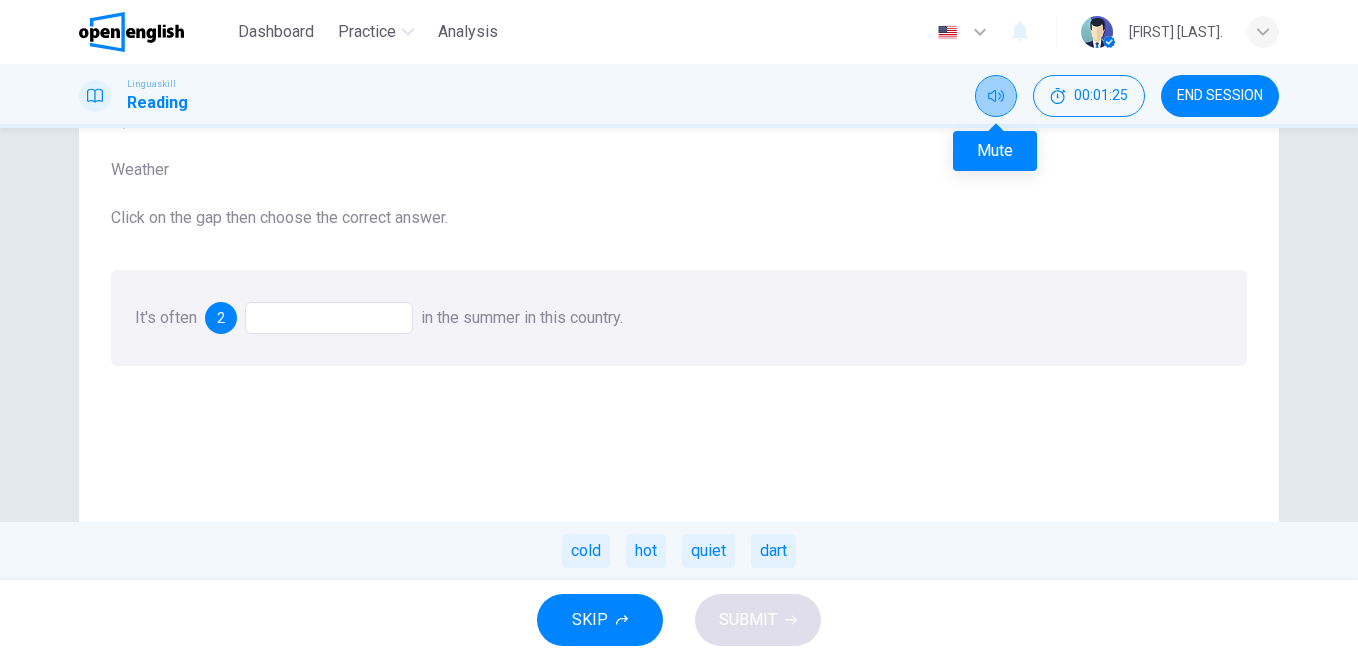 click at bounding box center [996, 96] 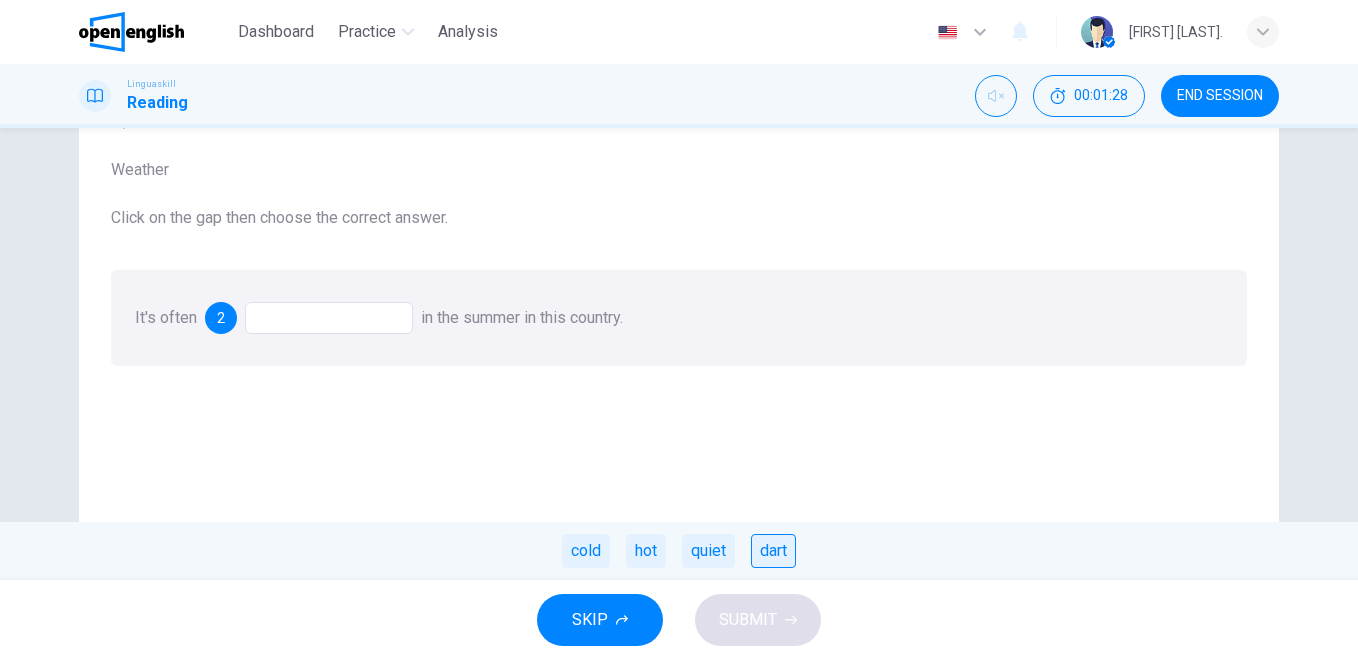 click on "dart" at bounding box center [773, 551] 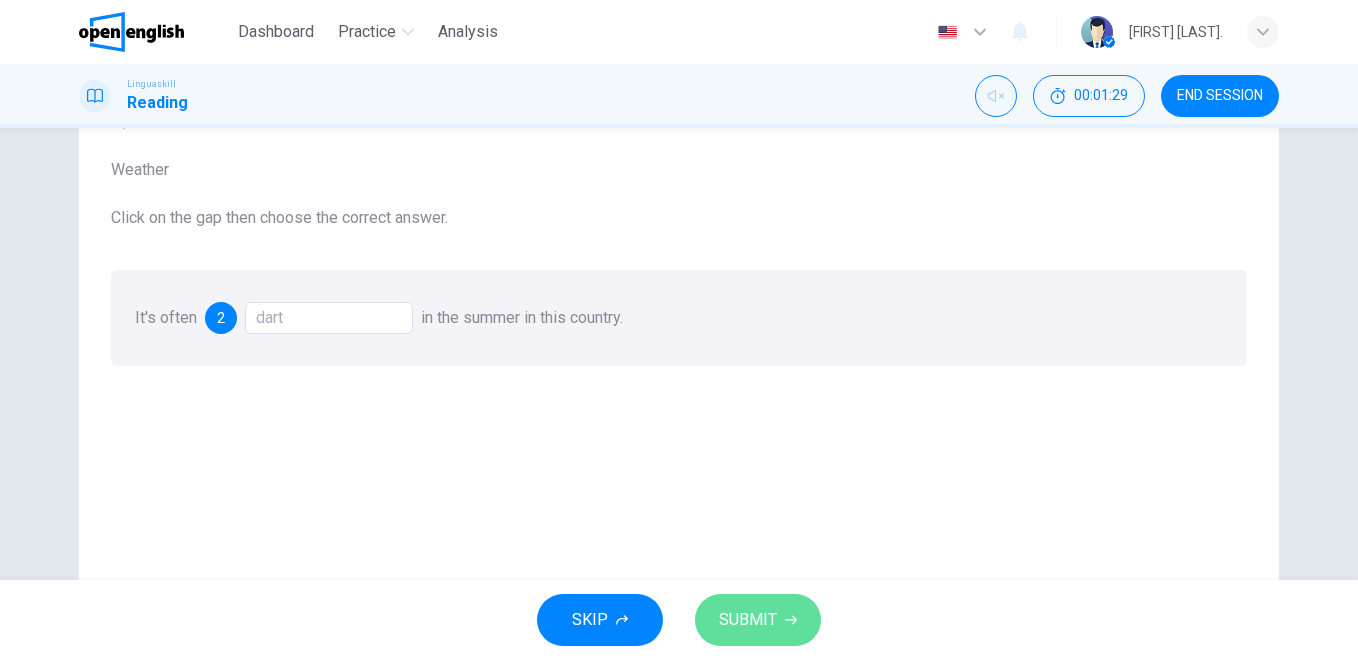 click on "SUBMIT" at bounding box center (758, 620) 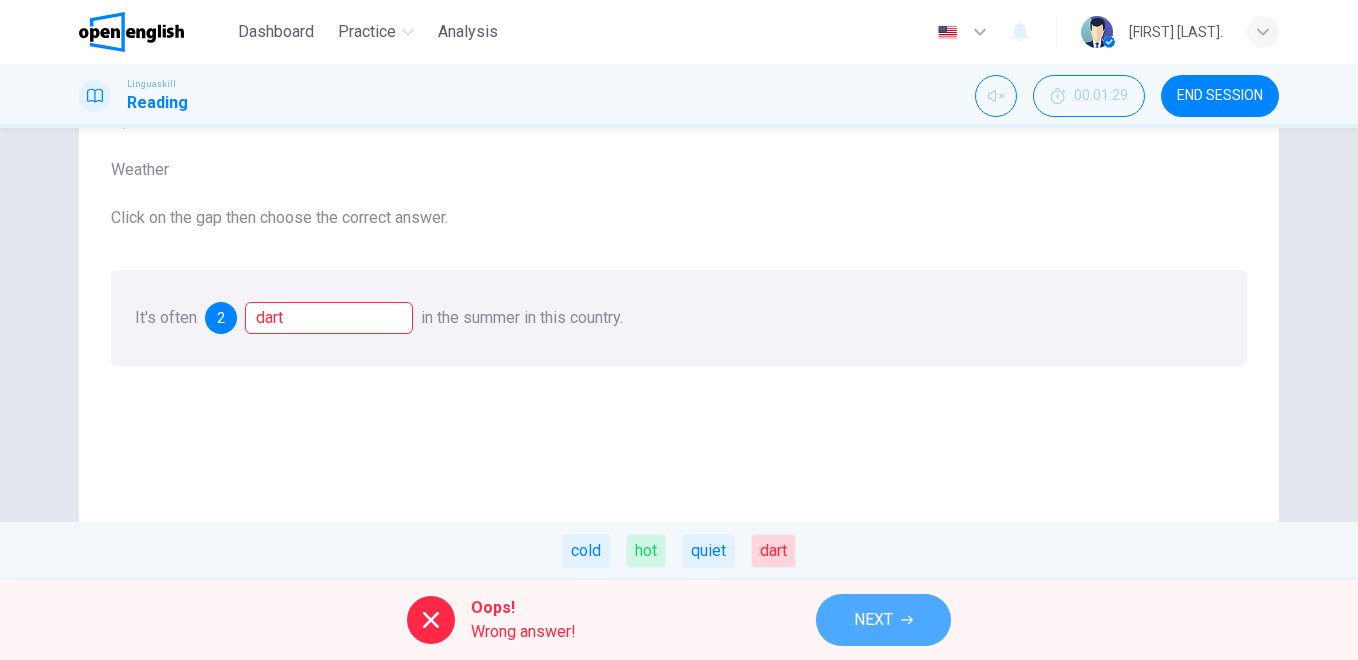 click on "NEXT" at bounding box center [883, 620] 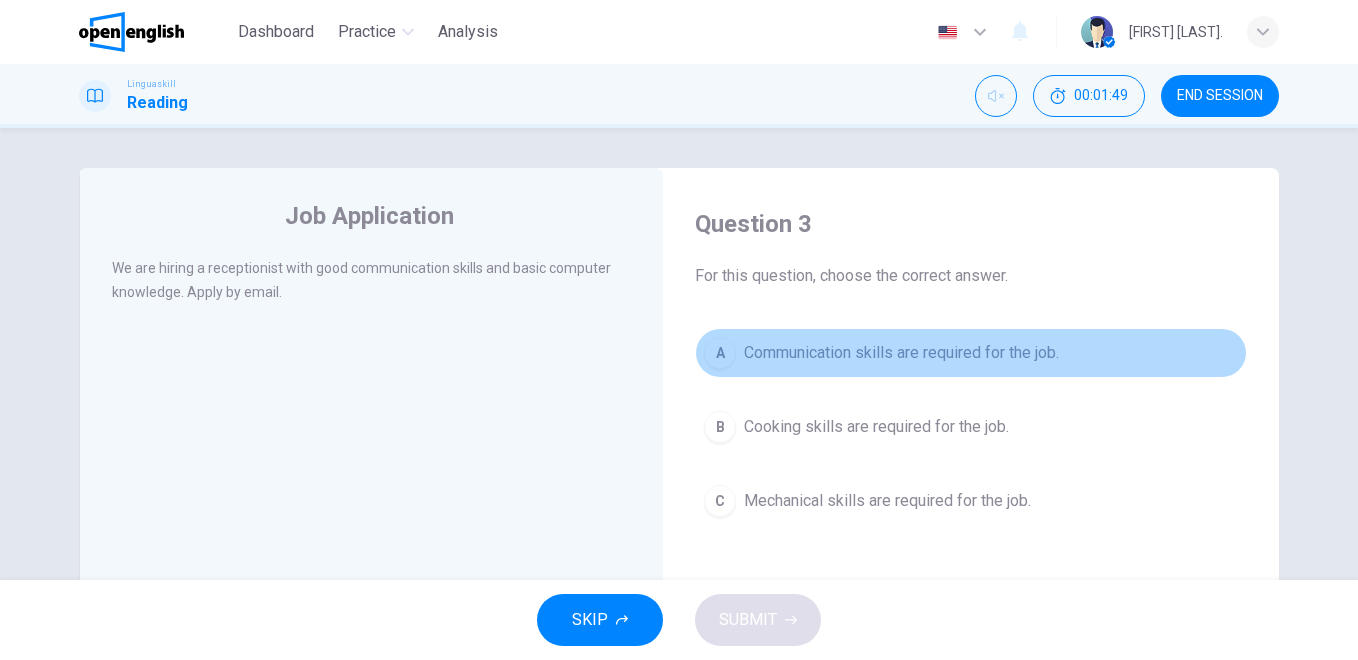 click on "A" at bounding box center [720, 353] 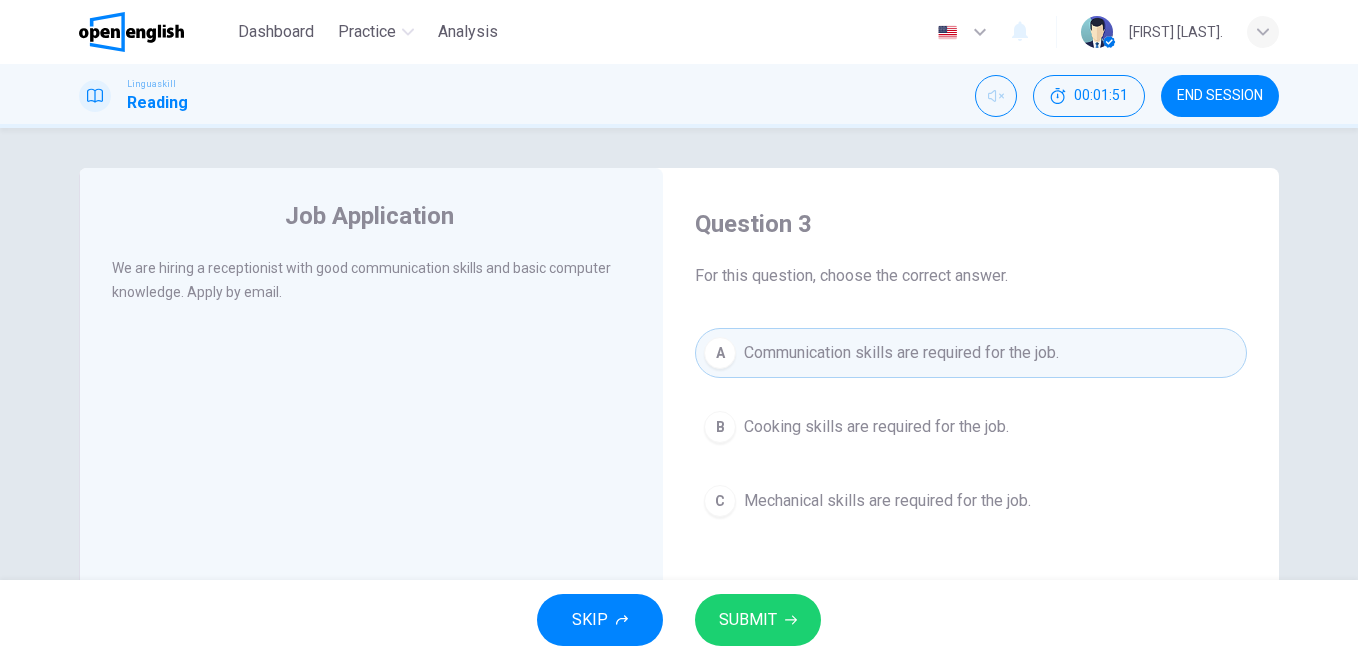 click on "SUBMIT" at bounding box center [748, 620] 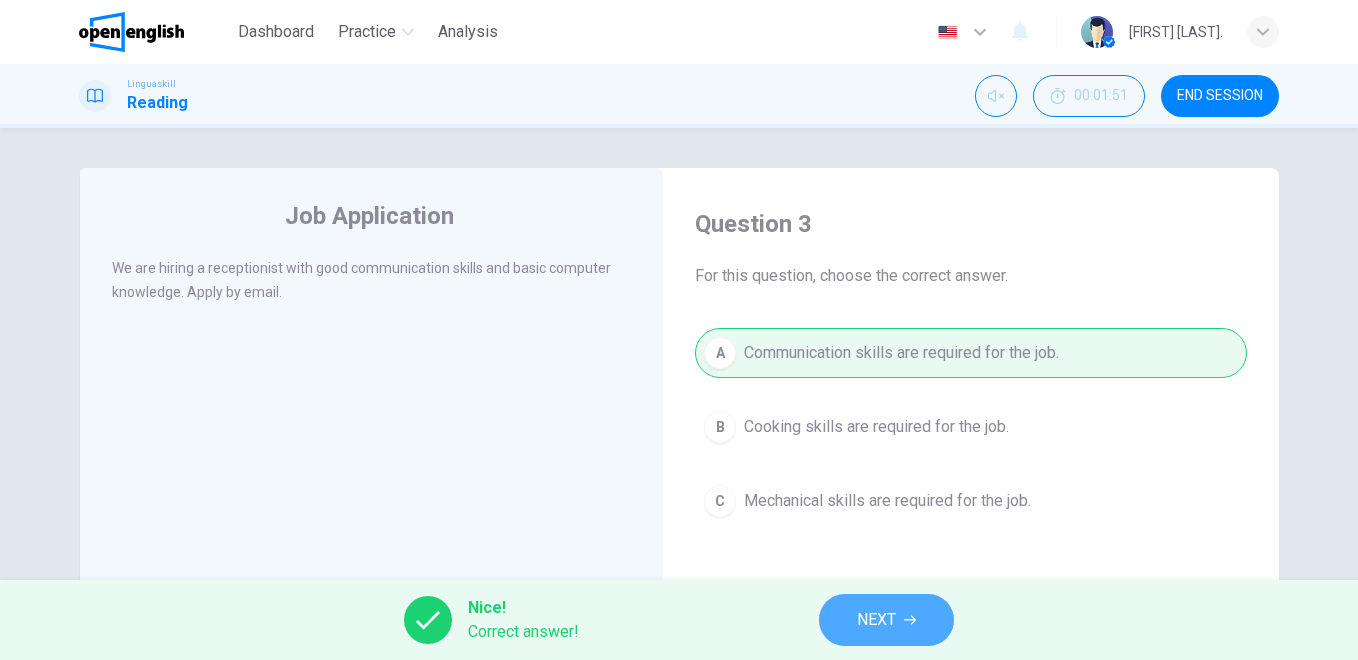 click on "NEXT" at bounding box center (886, 620) 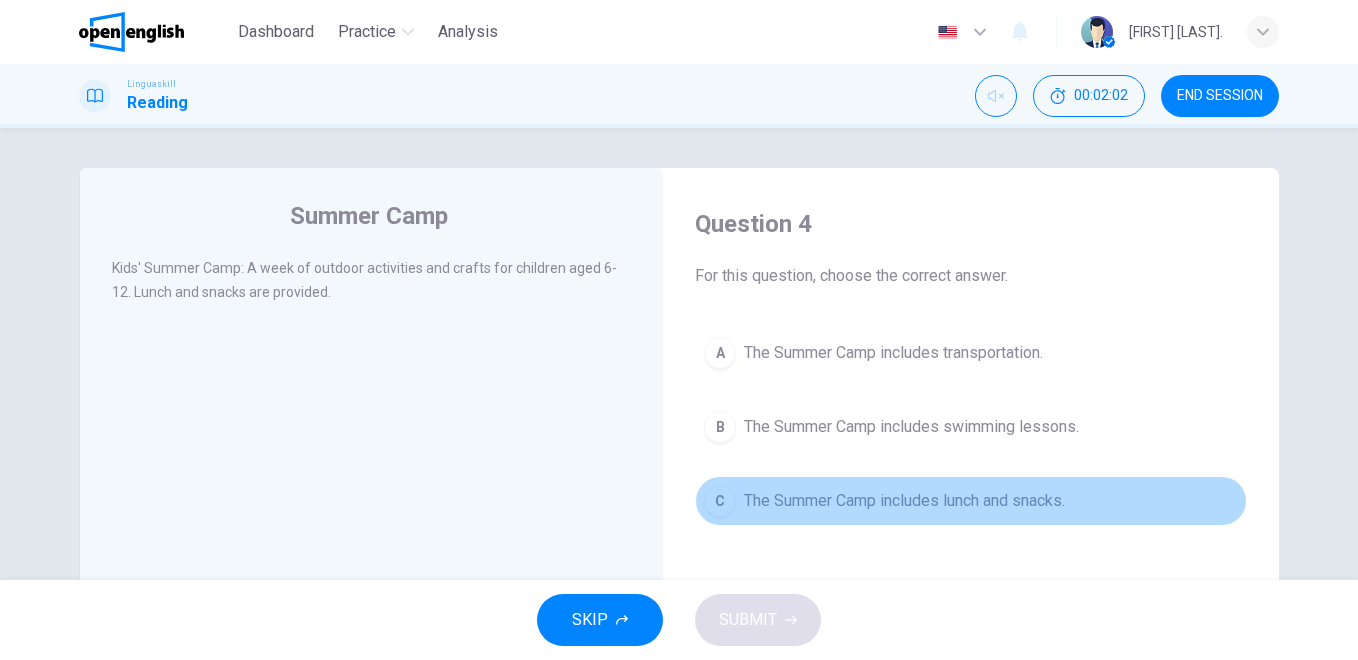 click on "C" at bounding box center (720, 501) 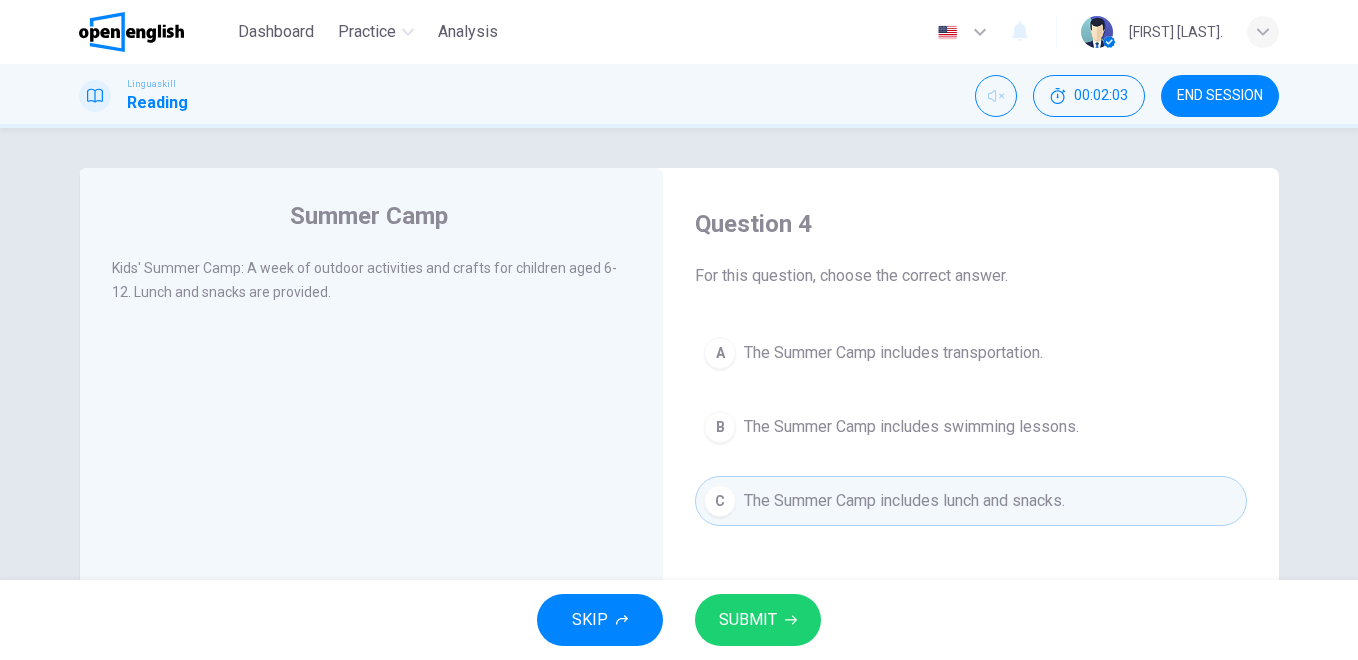 click on "SUBMIT" at bounding box center (748, 620) 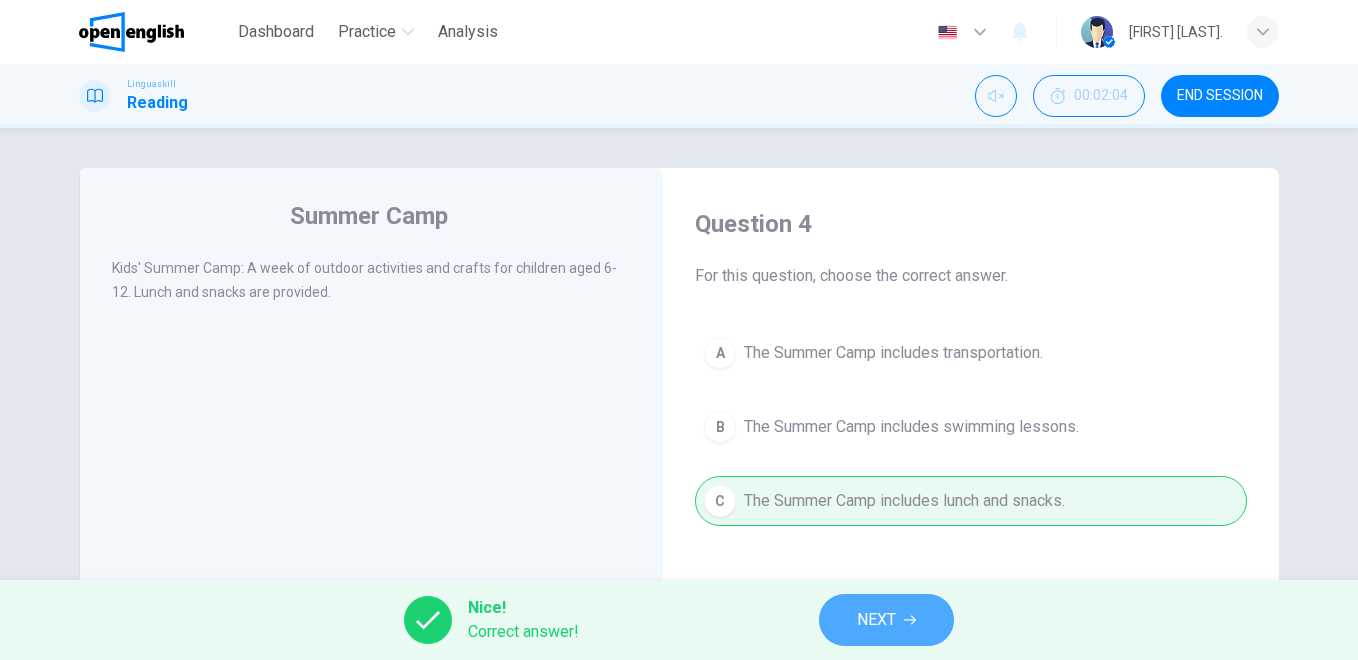 click on "NEXT" at bounding box center [876, 620] 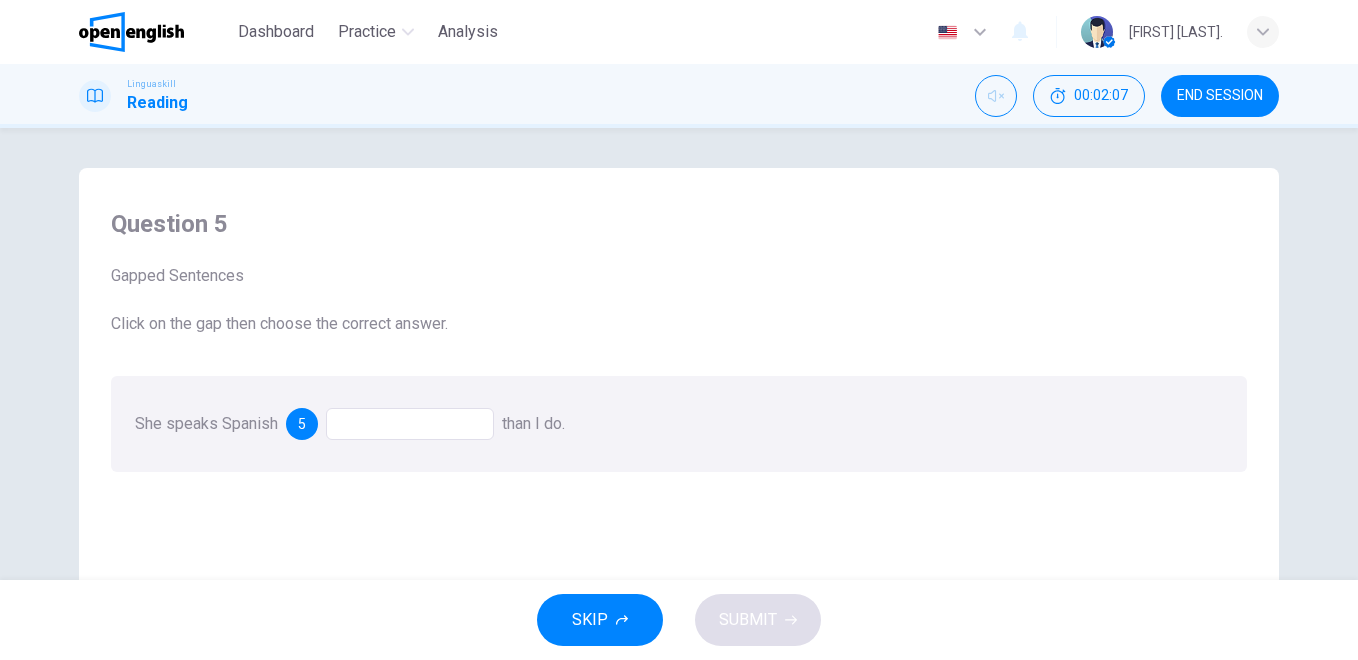 click at bounding box center (410, 424) 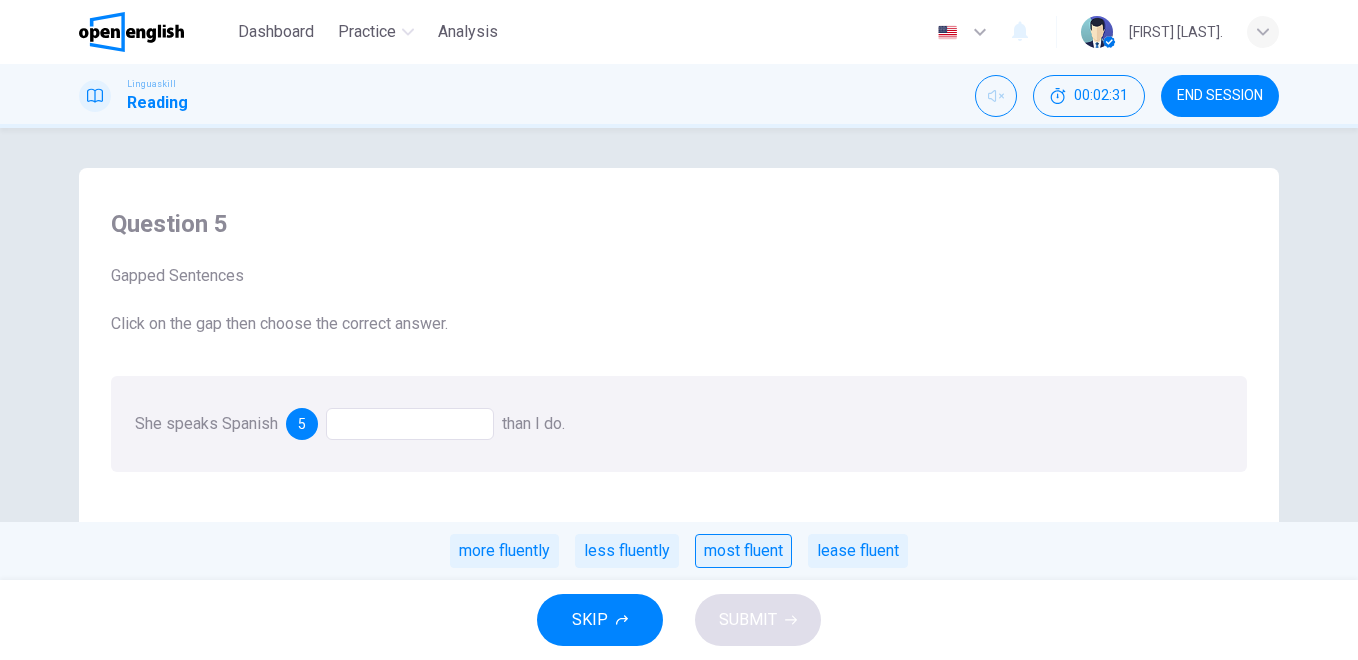 click on "most fluent" at bounding box center [743, 551] 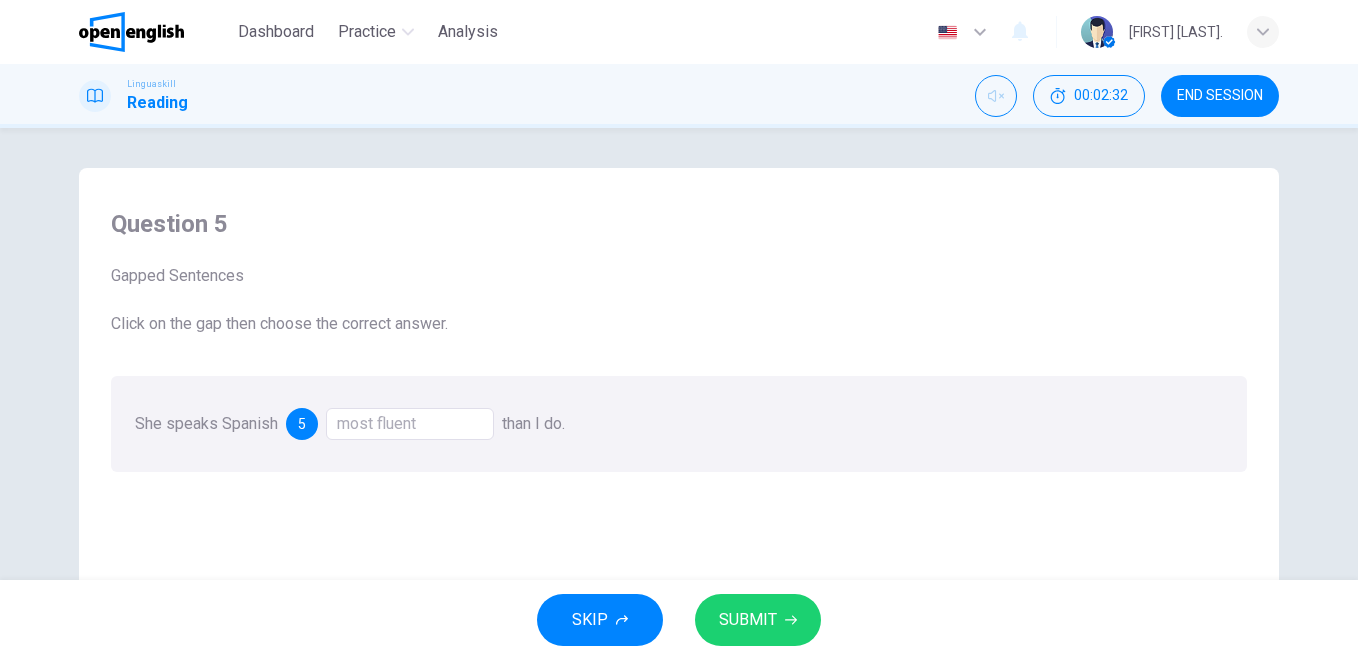 click on "SUBMIT" at bounding box center [748, 620] 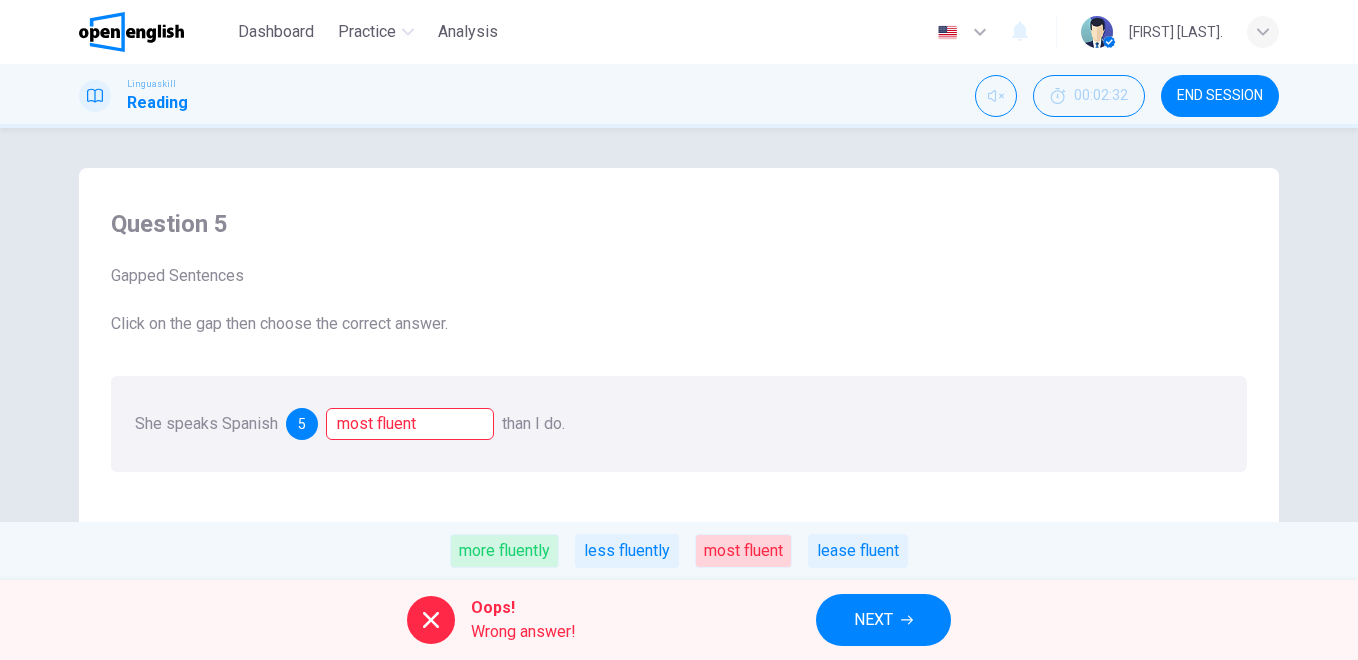 click on "NEXT" at bounding box center [883, 620] 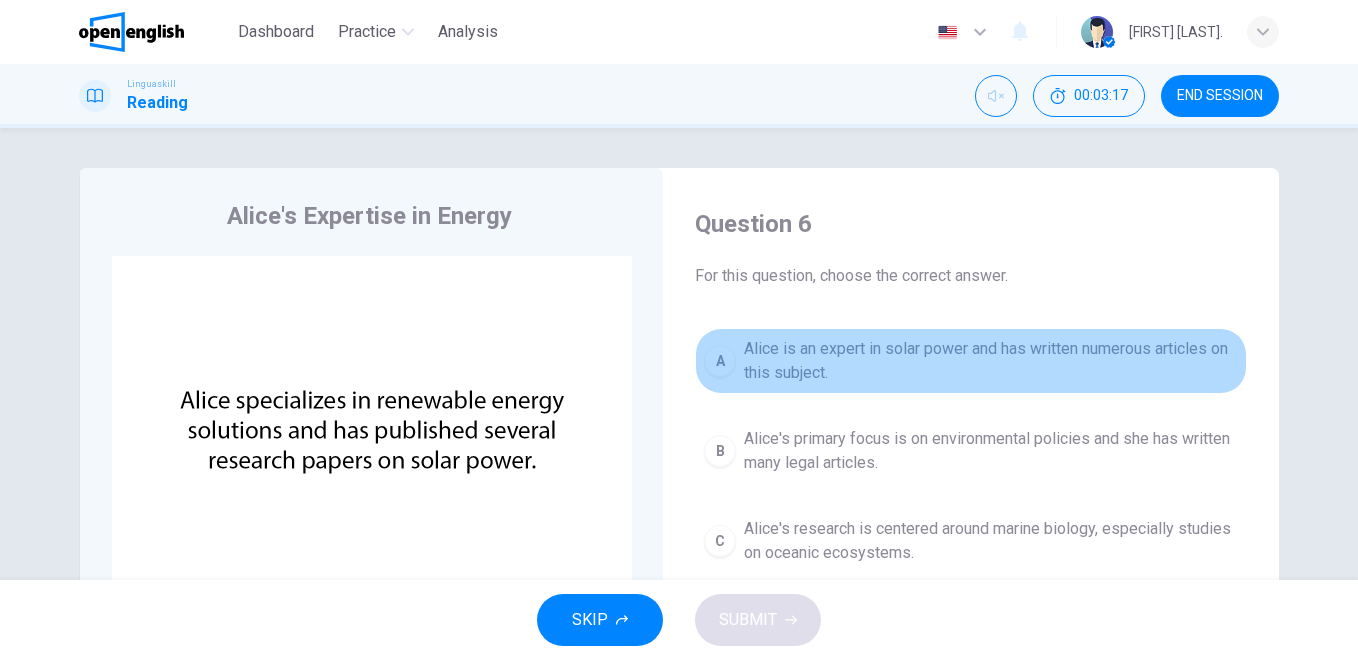 click on "Alice is an expert in solar power and has written numerous articles on this subject." at bounding box center [991, 361] 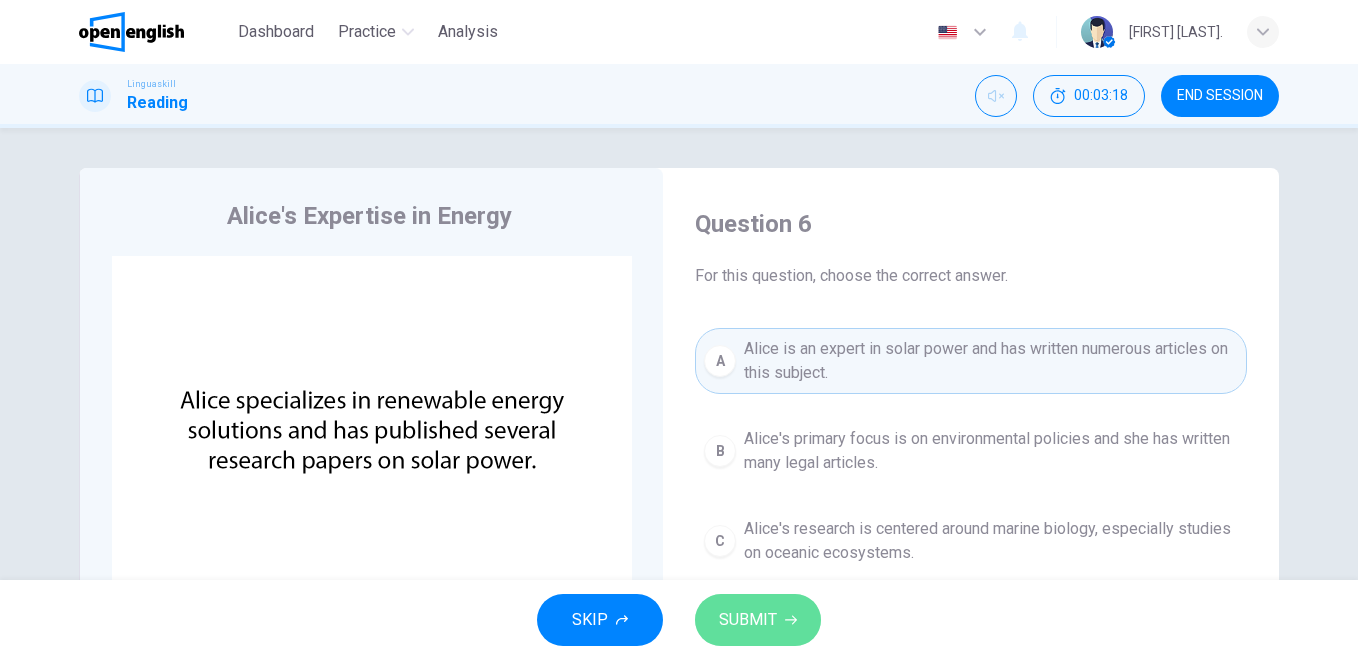 click on "SUBMIT" at bounding box center (758, 620) 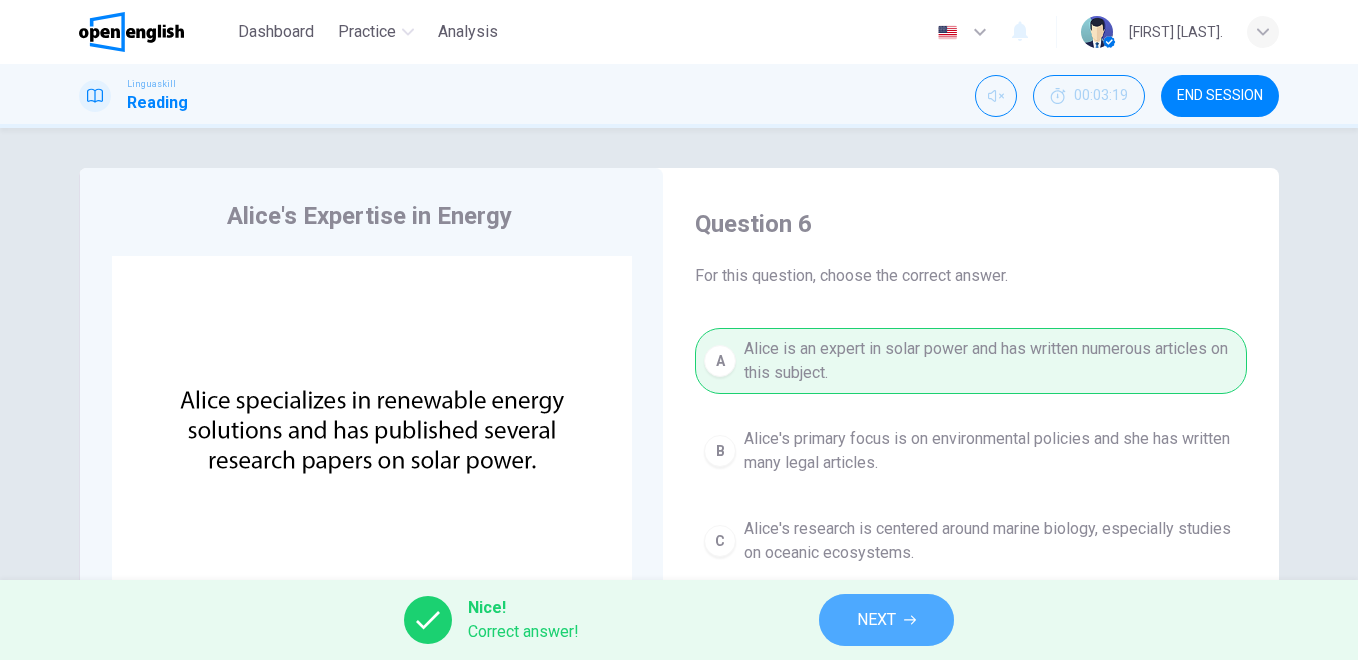 click on "NEXT" at bounding box center (886, 620) 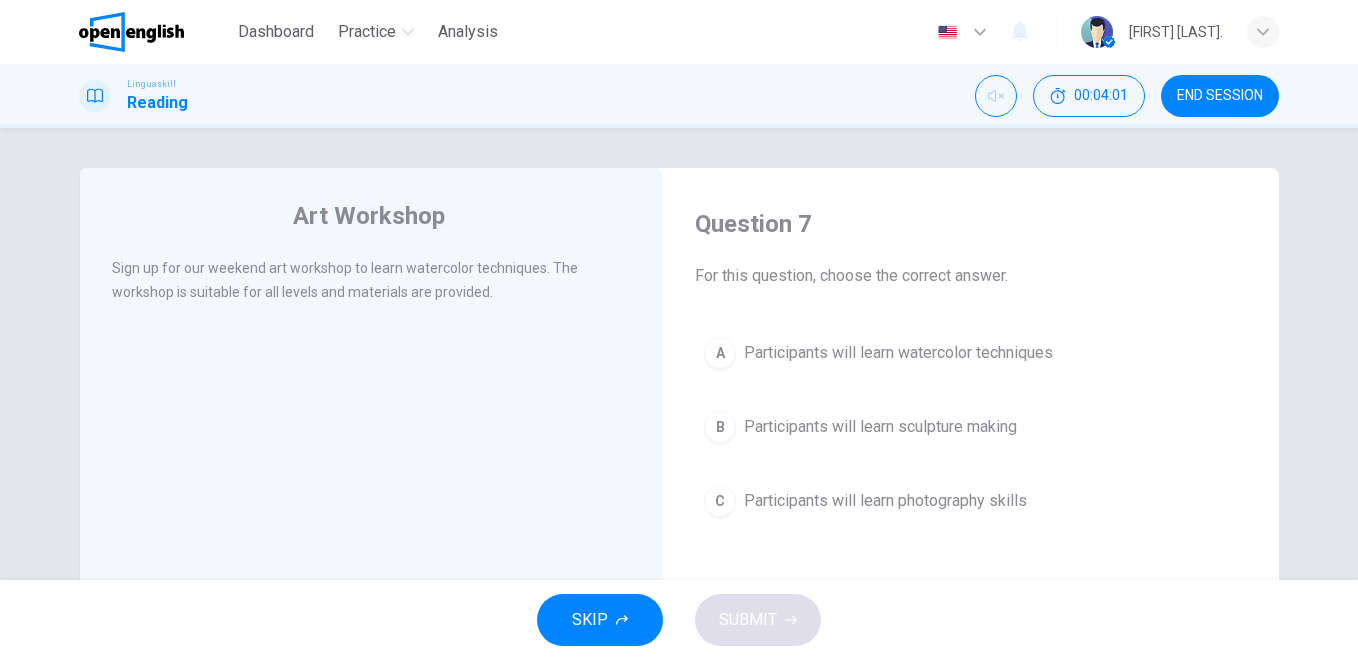 click on "Participants will learn watercolor techniques" at bounding box center (898, 353) 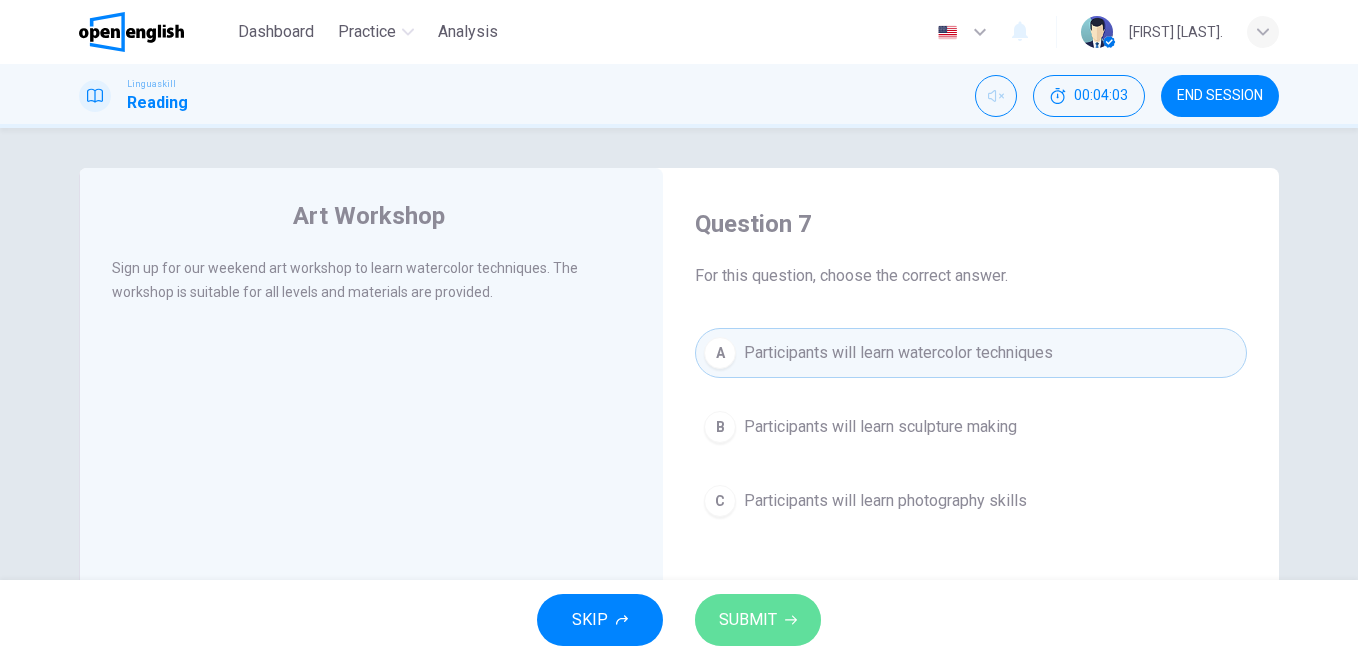 click on "SUBMIT" at bounding box center (748, 620) 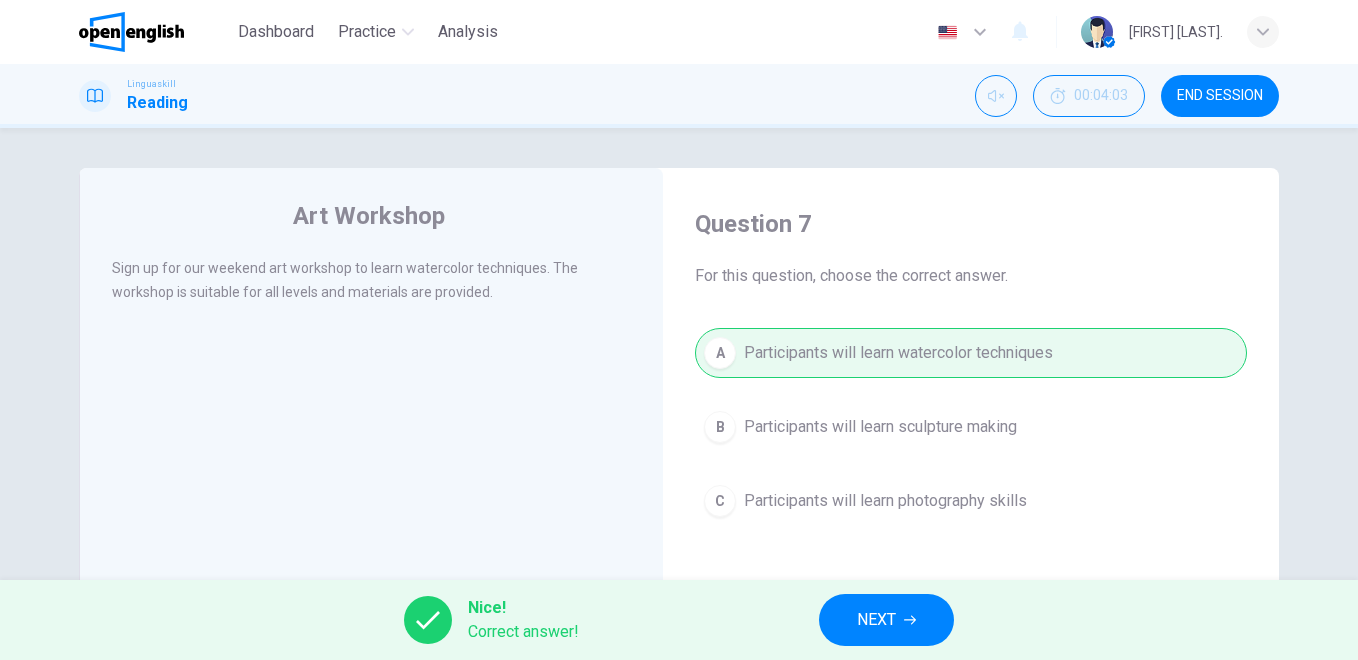 click on "NEXT" at bounding box center [876, 620] 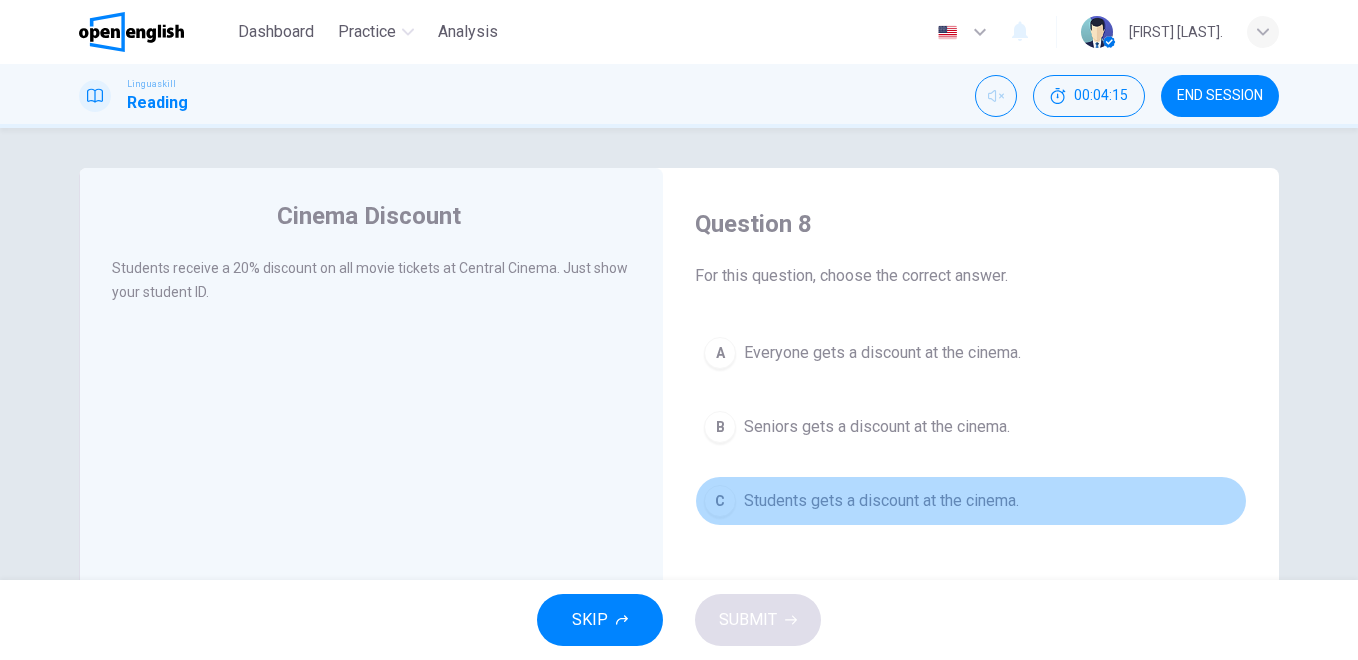click on "Students gets a discount at the cinema." at bounding box center [881, 501] 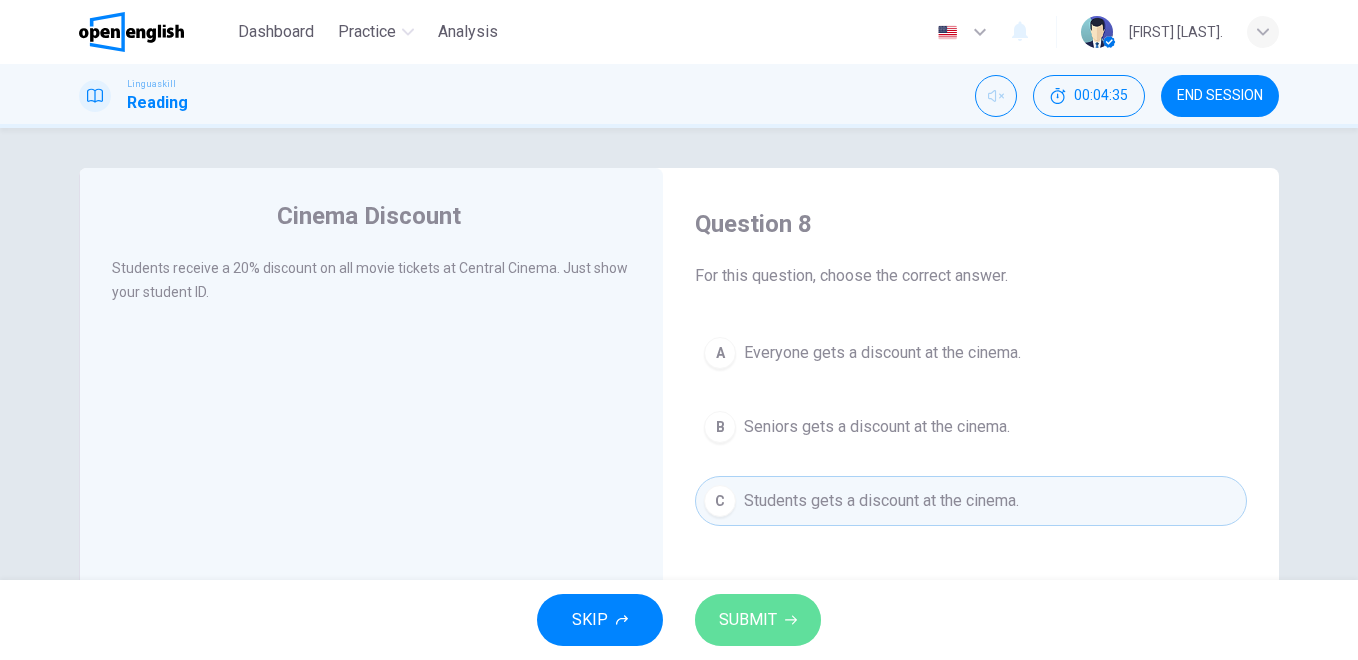 click on "SUBMIT" at bounding box center [748, 620] 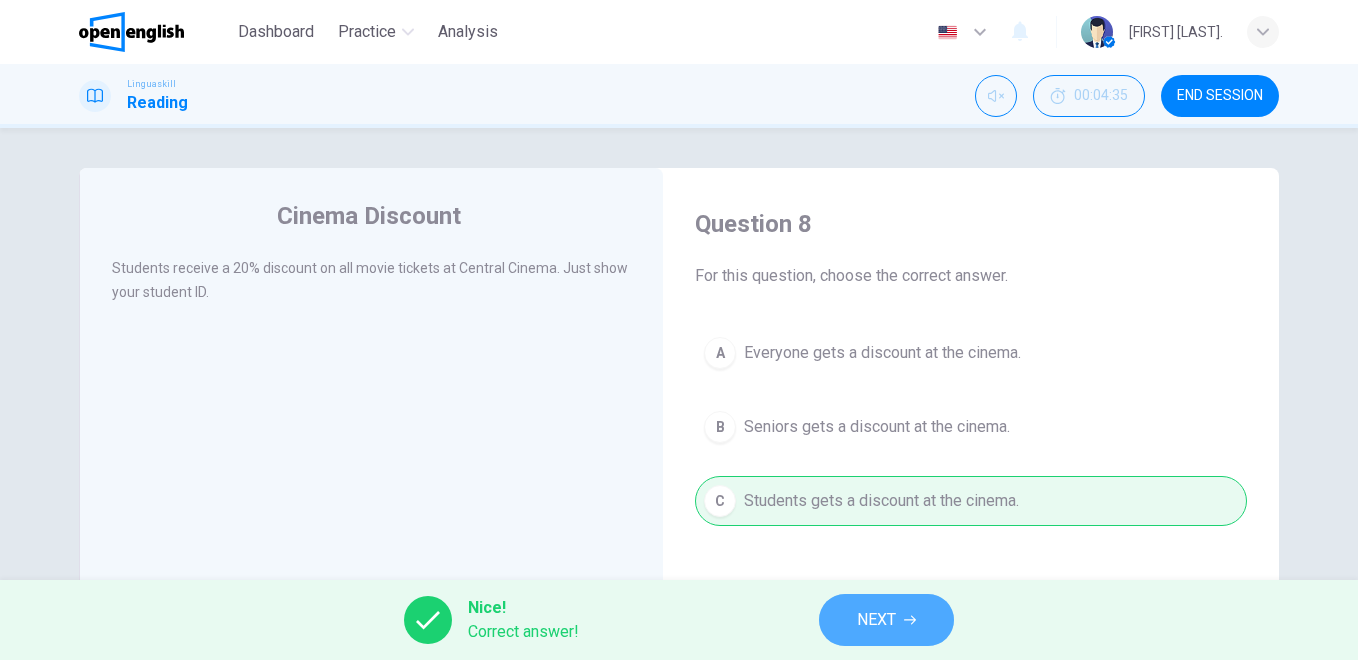 click on "NEXT" at bounding box center [886, 620] 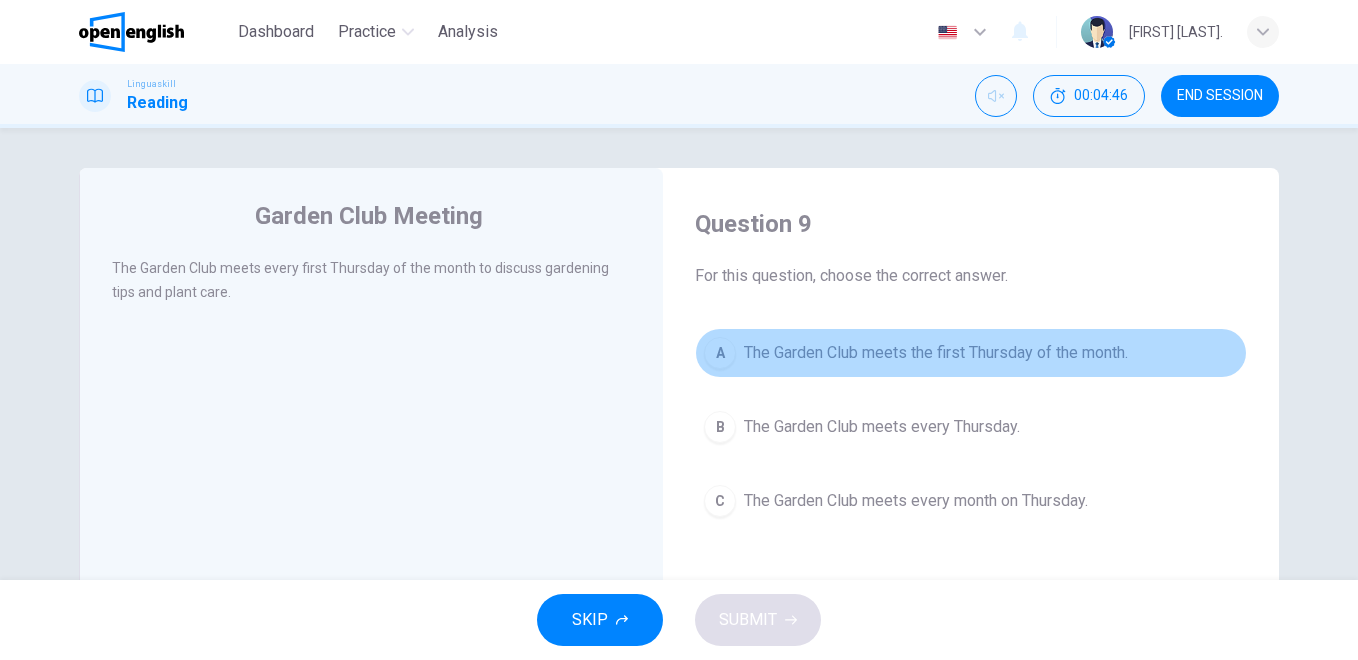 click on "The Garden Club meets the first Thursday of the month." at bounding box center [936, 353] 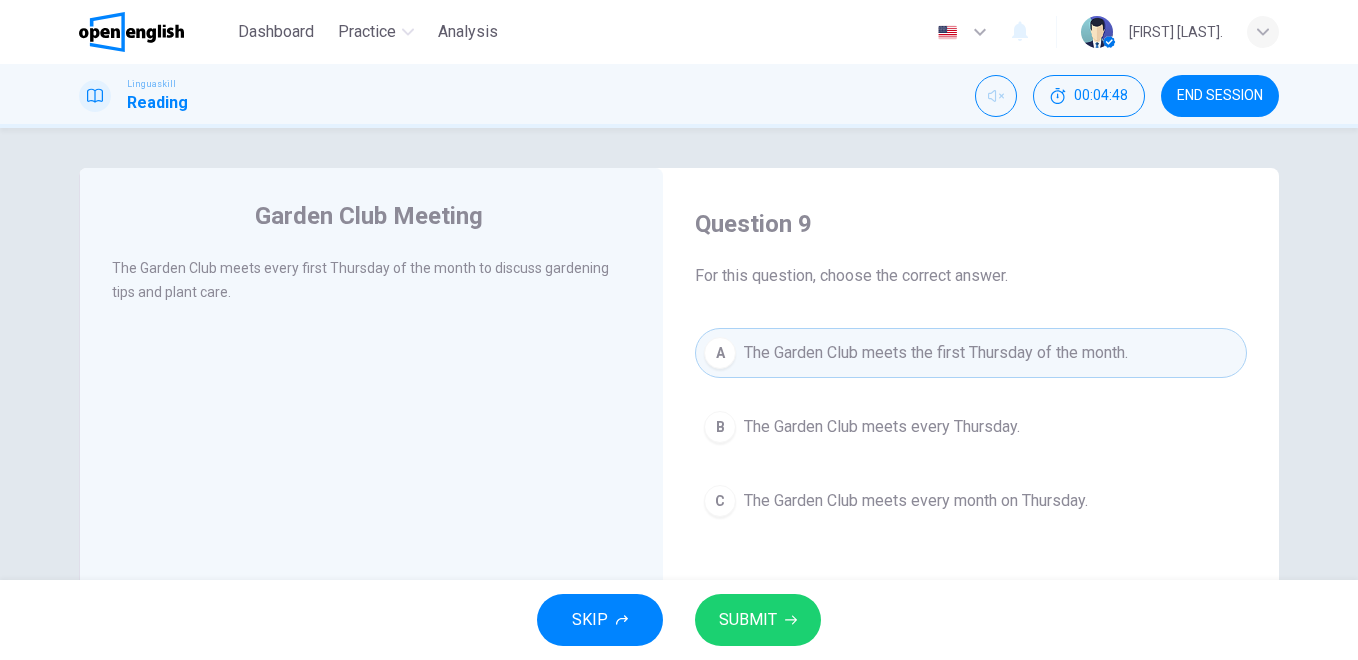 click 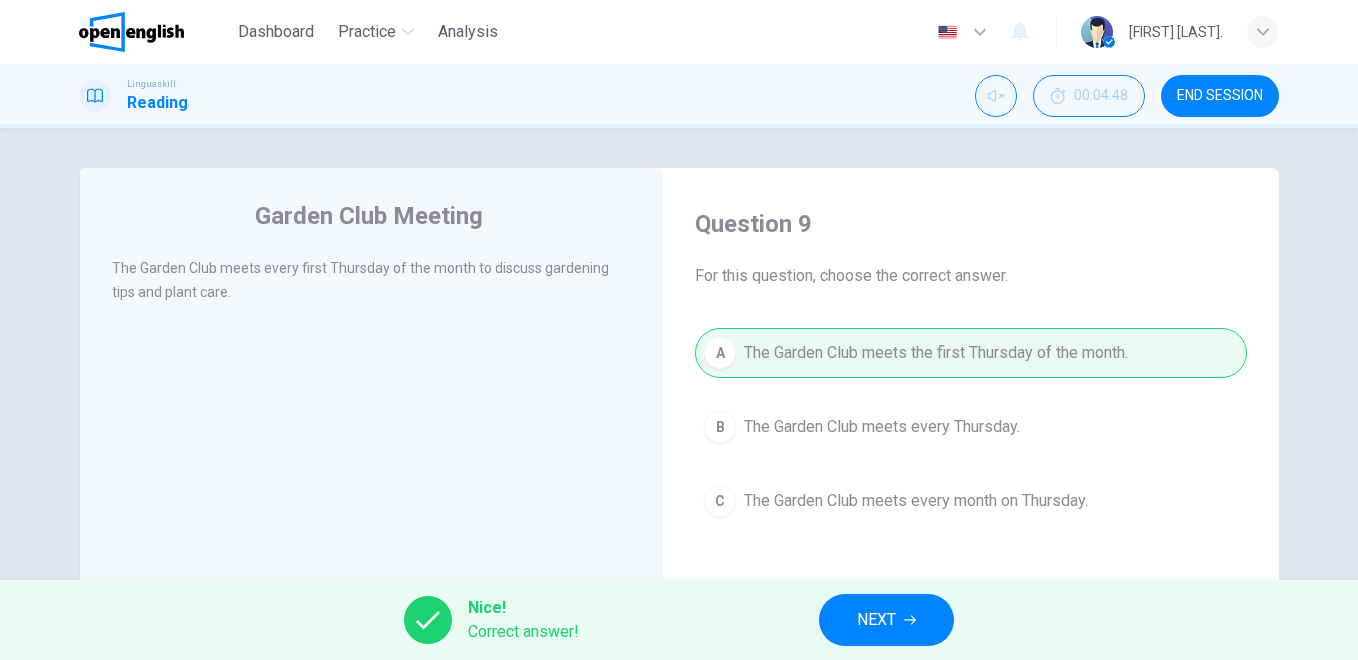 click on "NEXT" at bounding box center [876, 620] 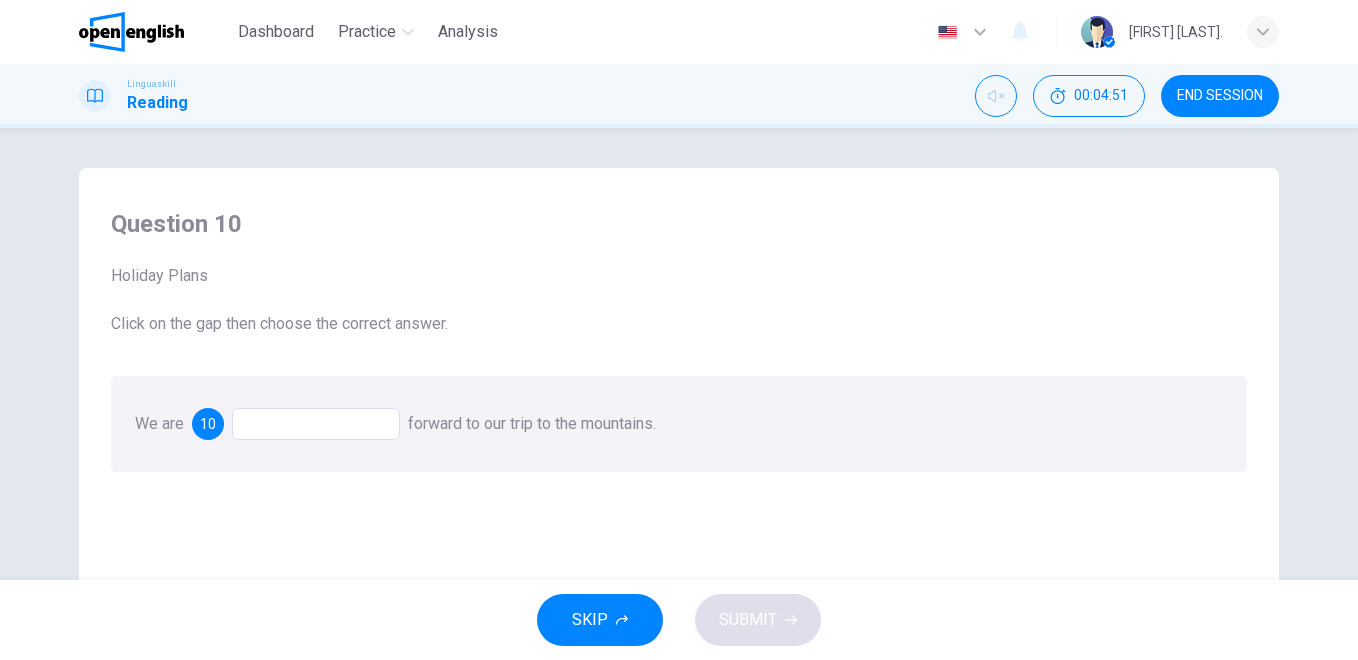 click at bounding box center [316, 424] 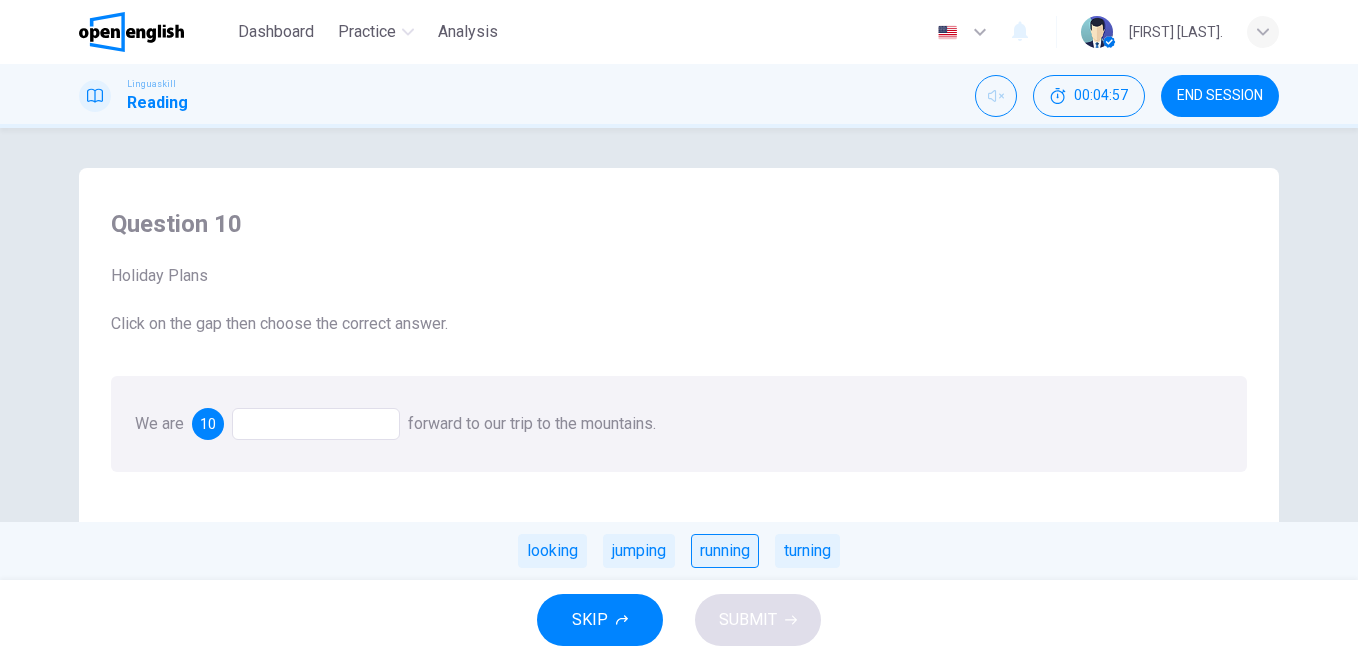 click on "running" at bounding box center [725, 551] 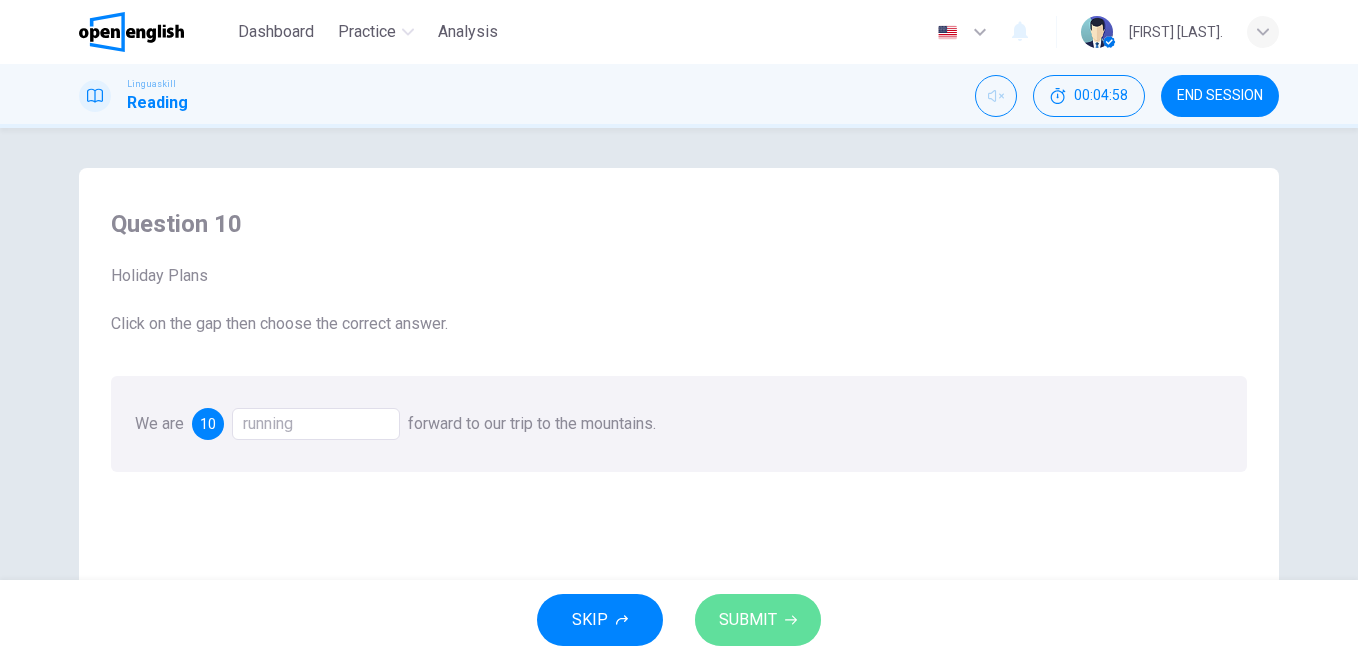 click on "SUBMIT" at bounding box center (758, 620) 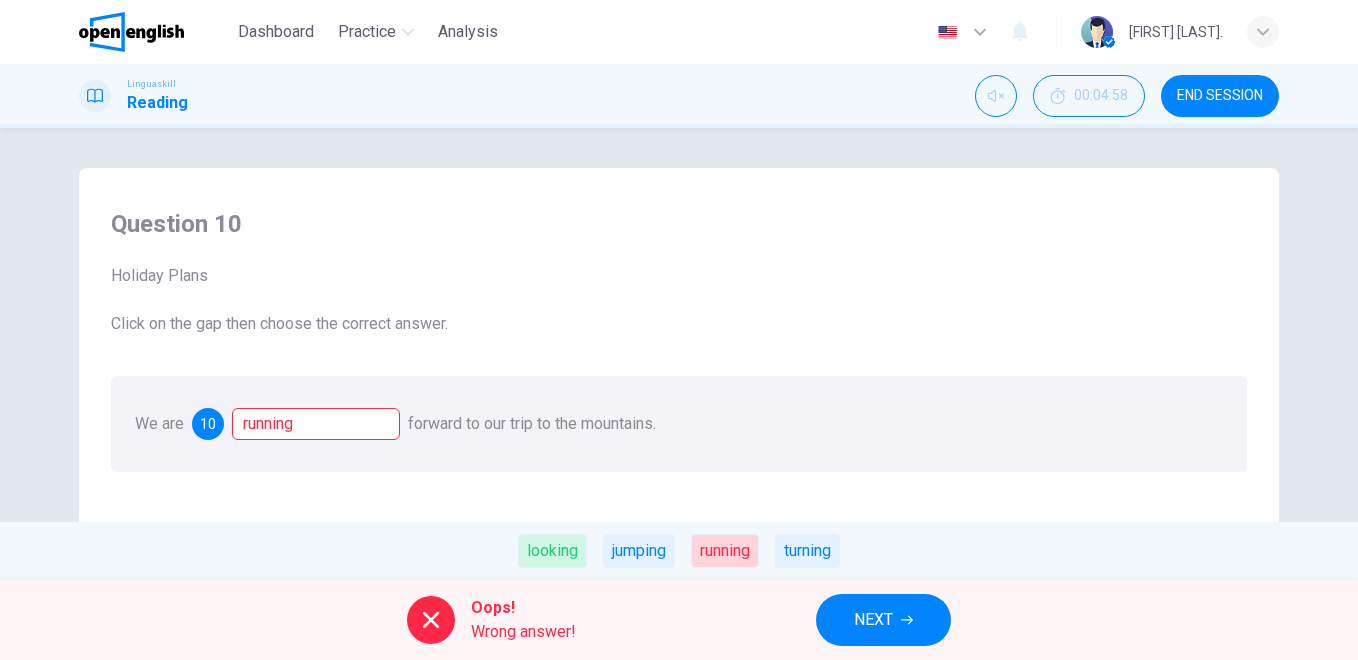 click on "NEXT" at bounding box center [873, 620] 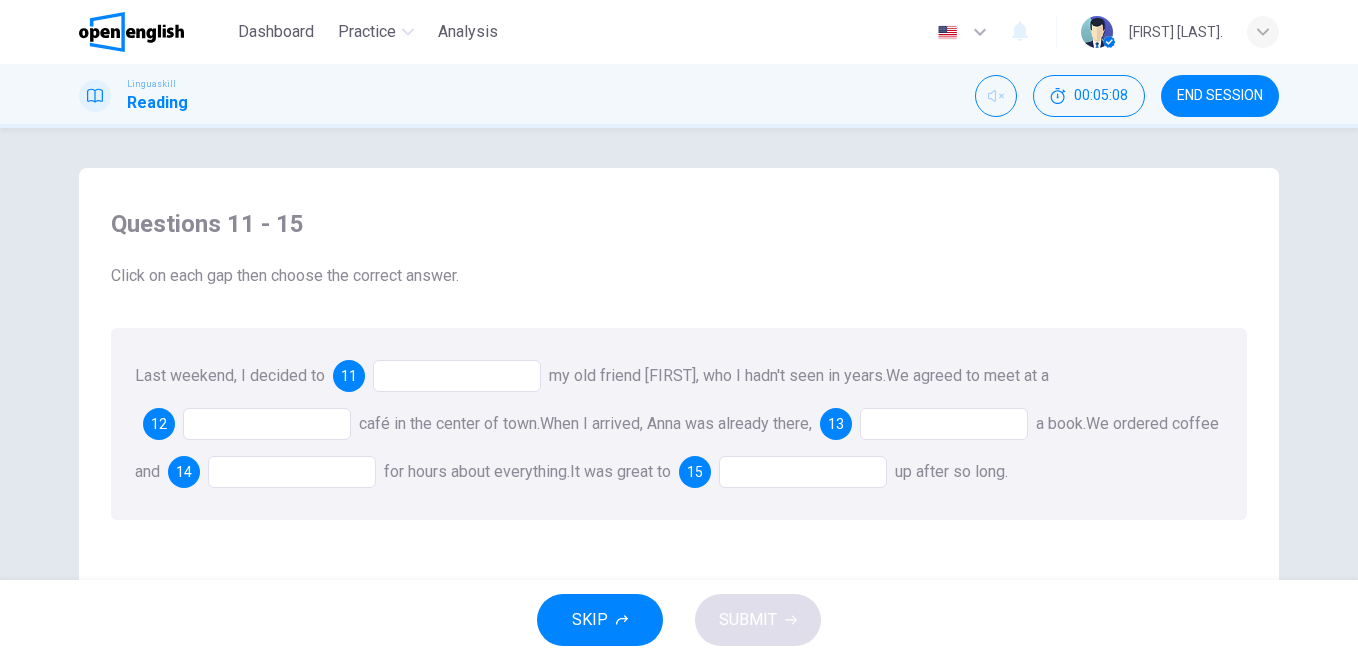 click on "Last weekend, I decided to  11  my old friend Anna, who I hadn't seen in years. We agreed to meet at a  12  café in the center of town. When I arrived, Anna was already there,  13  a book. We ordered coffee and  14  for hours about everything. It was great to  15  up after so long." at bounding box center [679, 424] 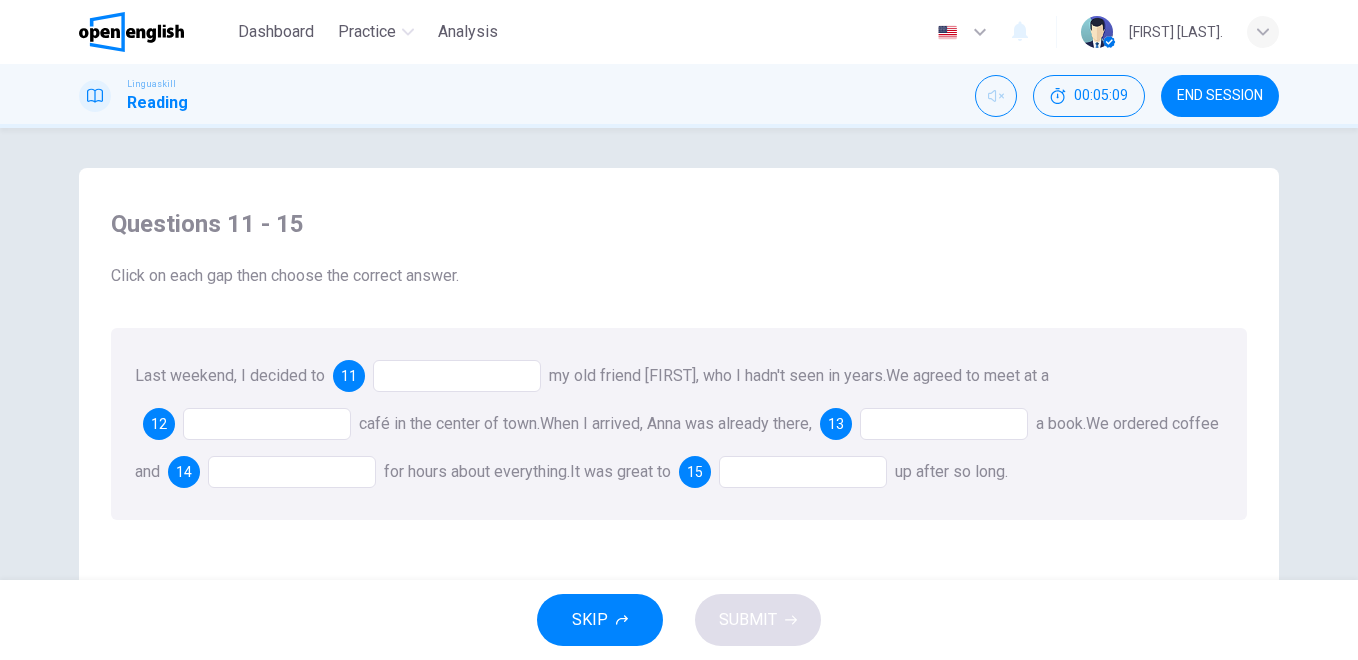 click at bounding box center (457, 376) 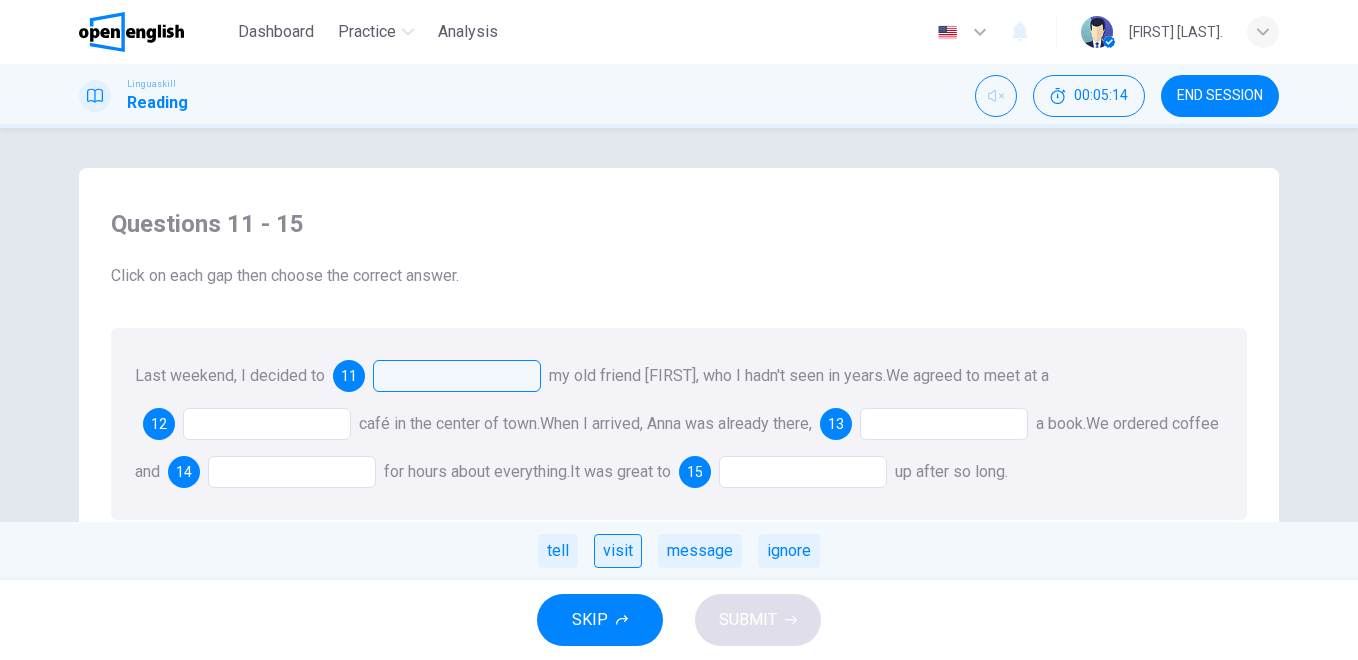 click on "visit" at bounding box center (618, 551) 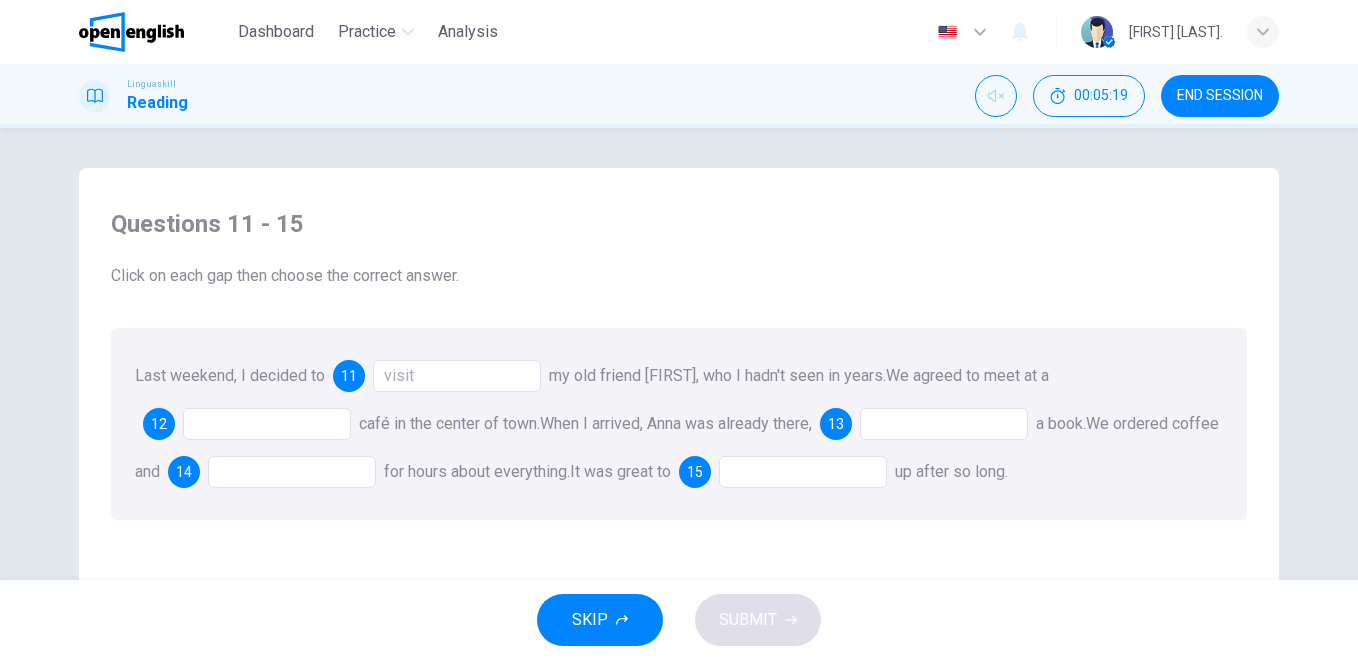 click at bounding box center (267, 424) 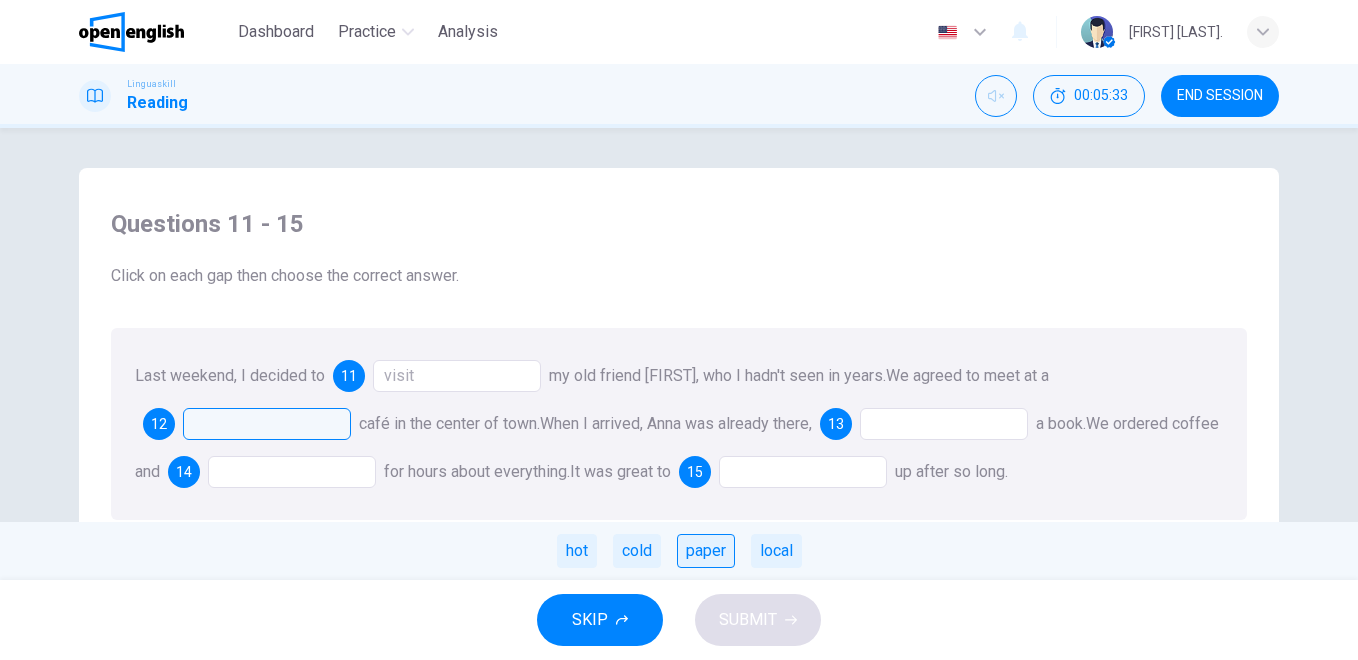 click on "paper" at bounding box center [706, 551] 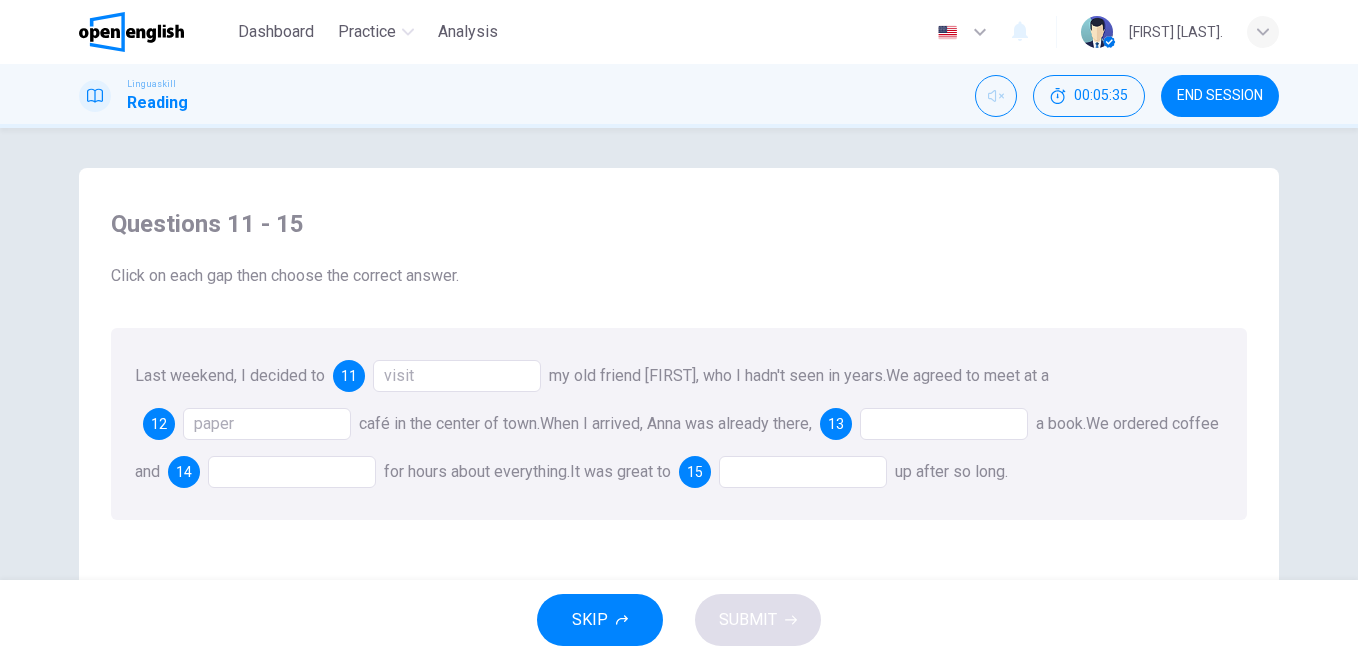 click on "Last weekend, I decided to  11 visit  my old friend [FIRST], who I hadn't seen in years. We agreed to meet at a  12 paper  café in the center of town. When I arrived, [FIRST] was already there,  13  a book. We ordered coffee and  14  for hours about everything. It was great to  15  up after so long." at bounding box center [679, 424] 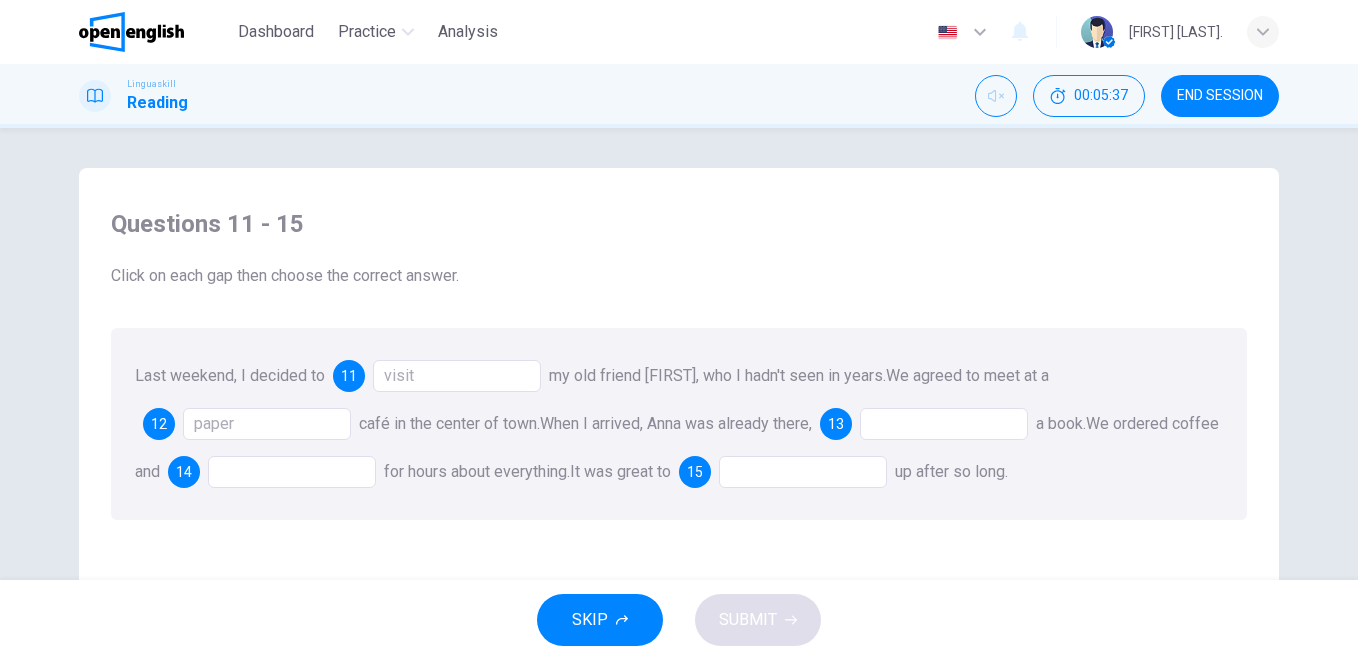click at bounding box center [944, 424] 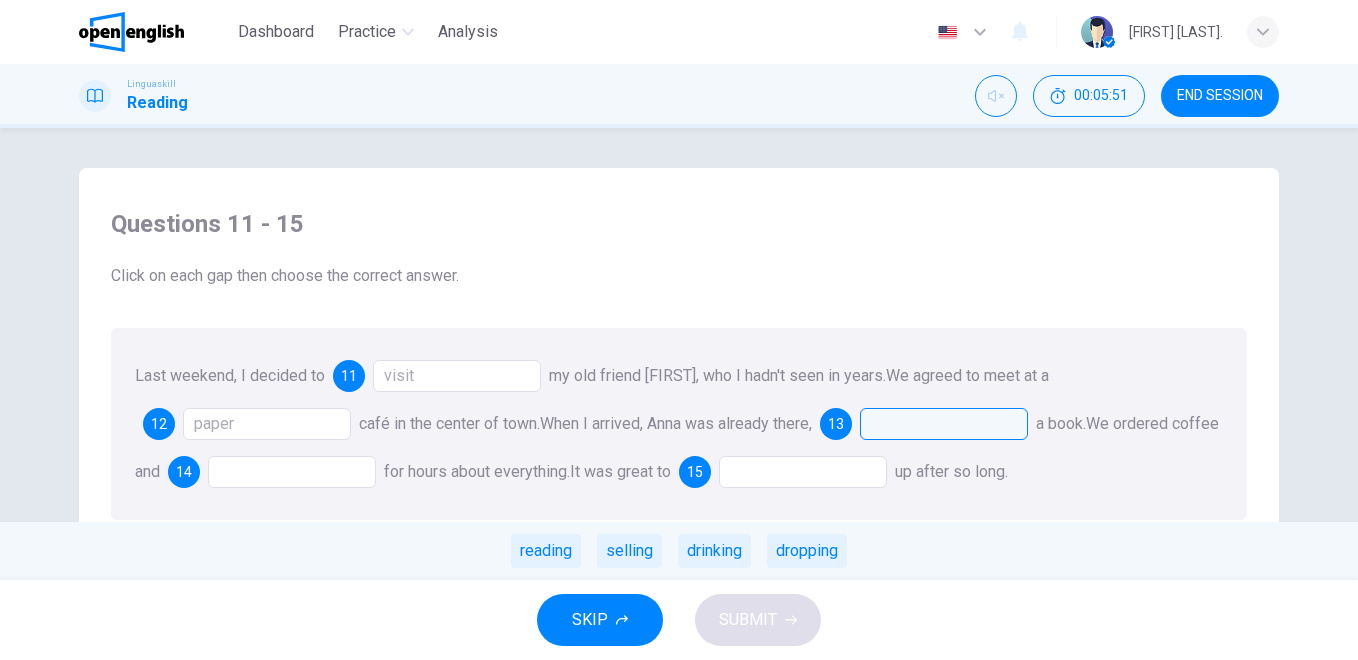 click at bounding box center (944, 424) 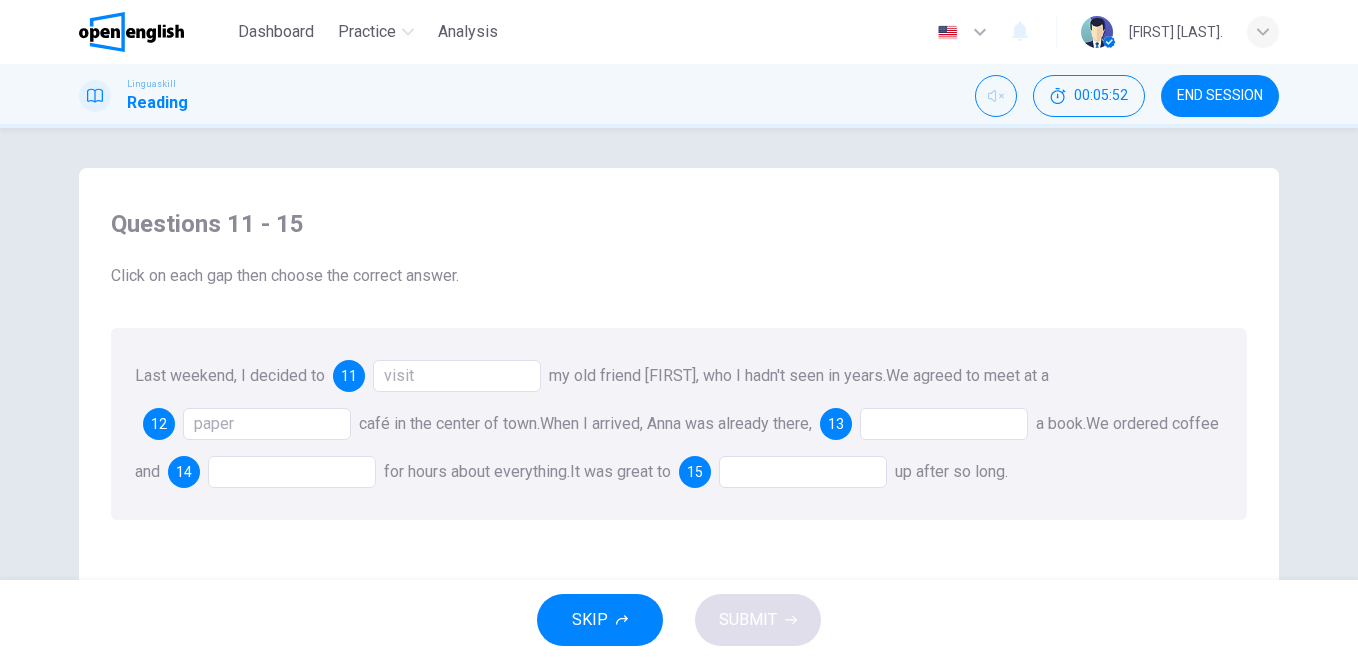 click at bounding box center (944, 424) 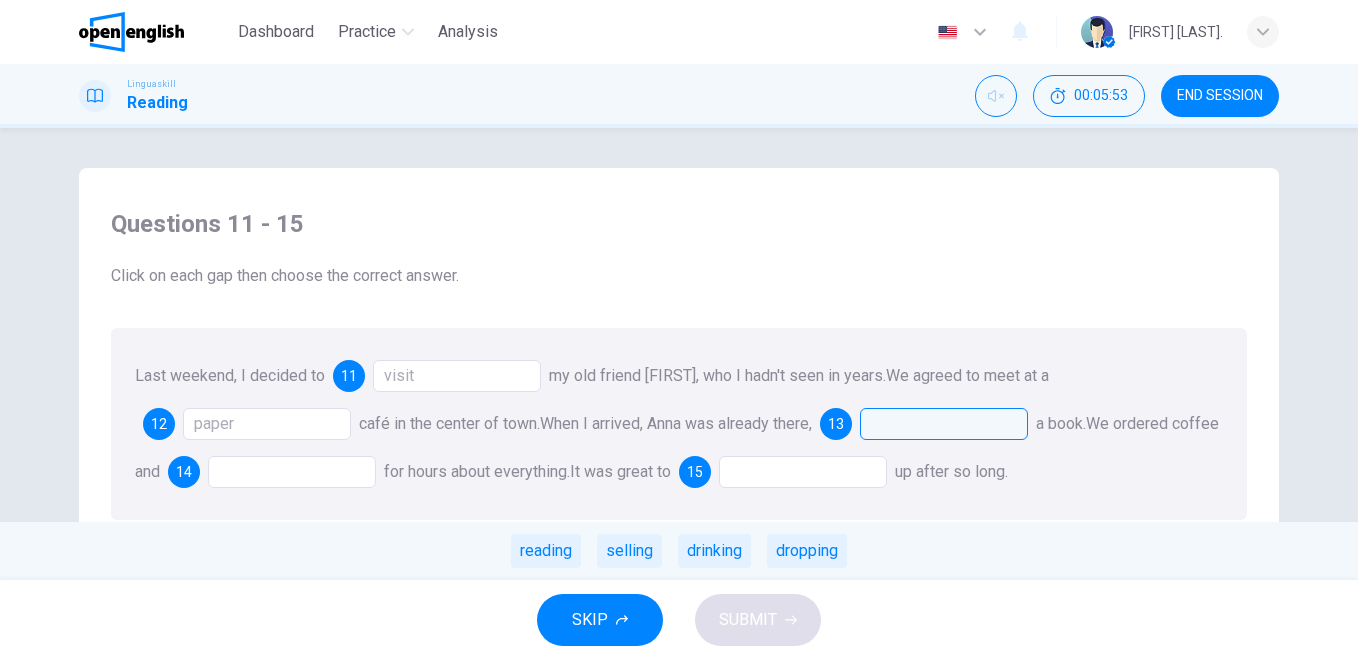 click at bounding box center (944, 424) 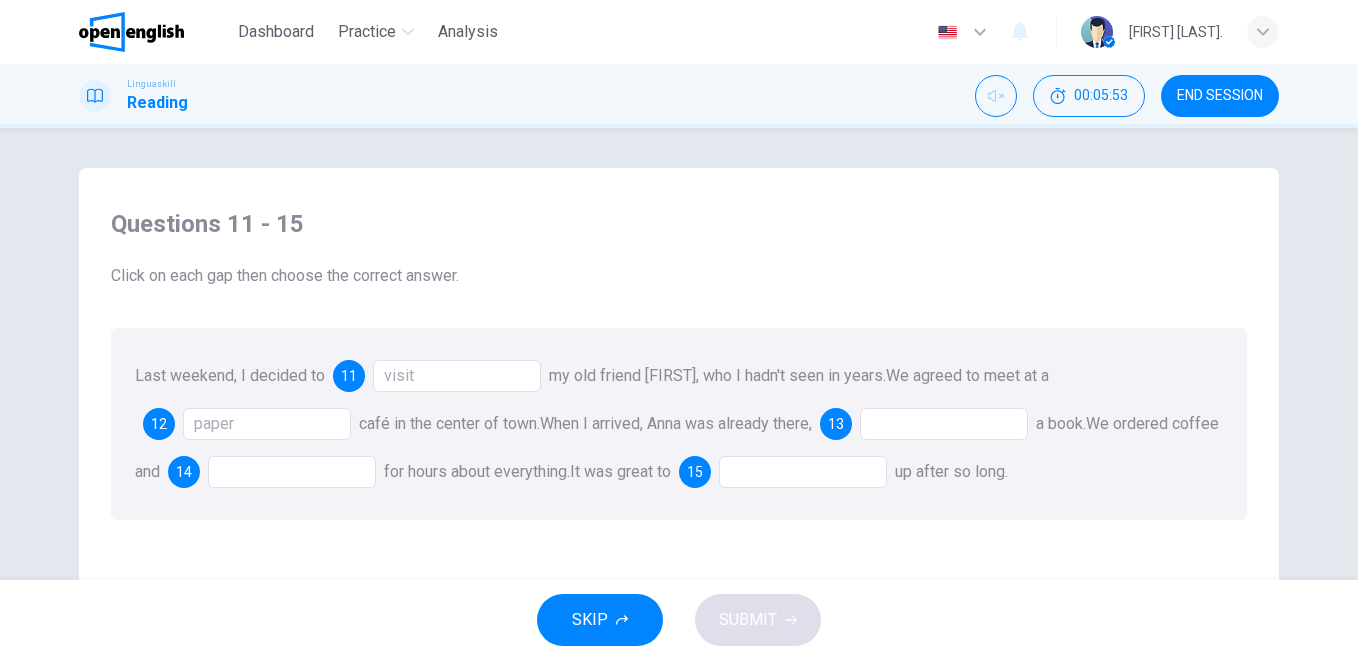 click at bounding box center [944, 424] 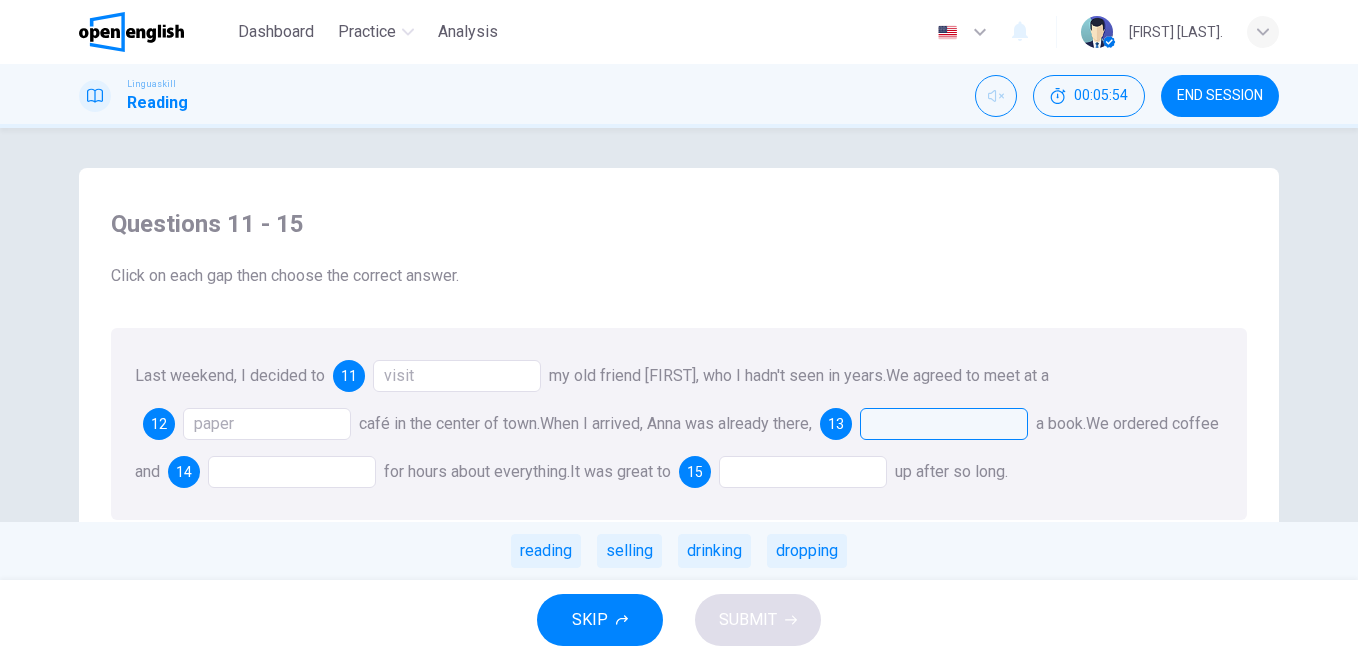 click at bounding box center (944, 424) 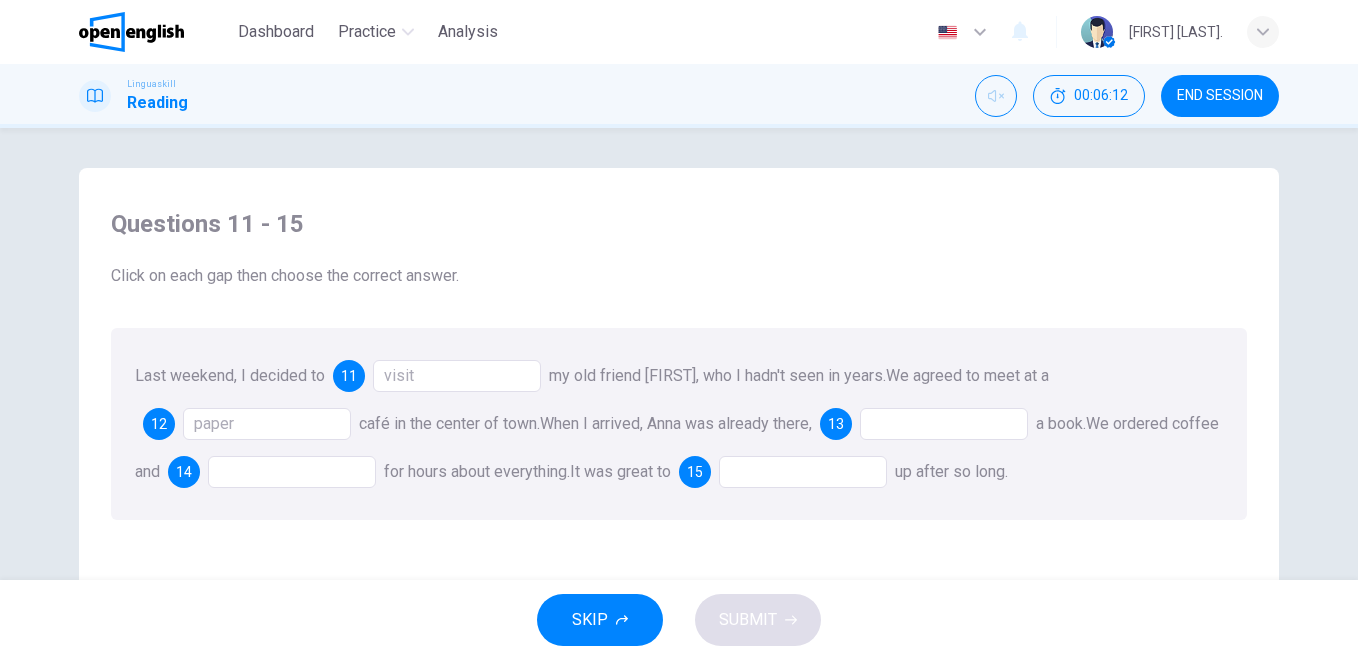click at bounding box center [292, 472] 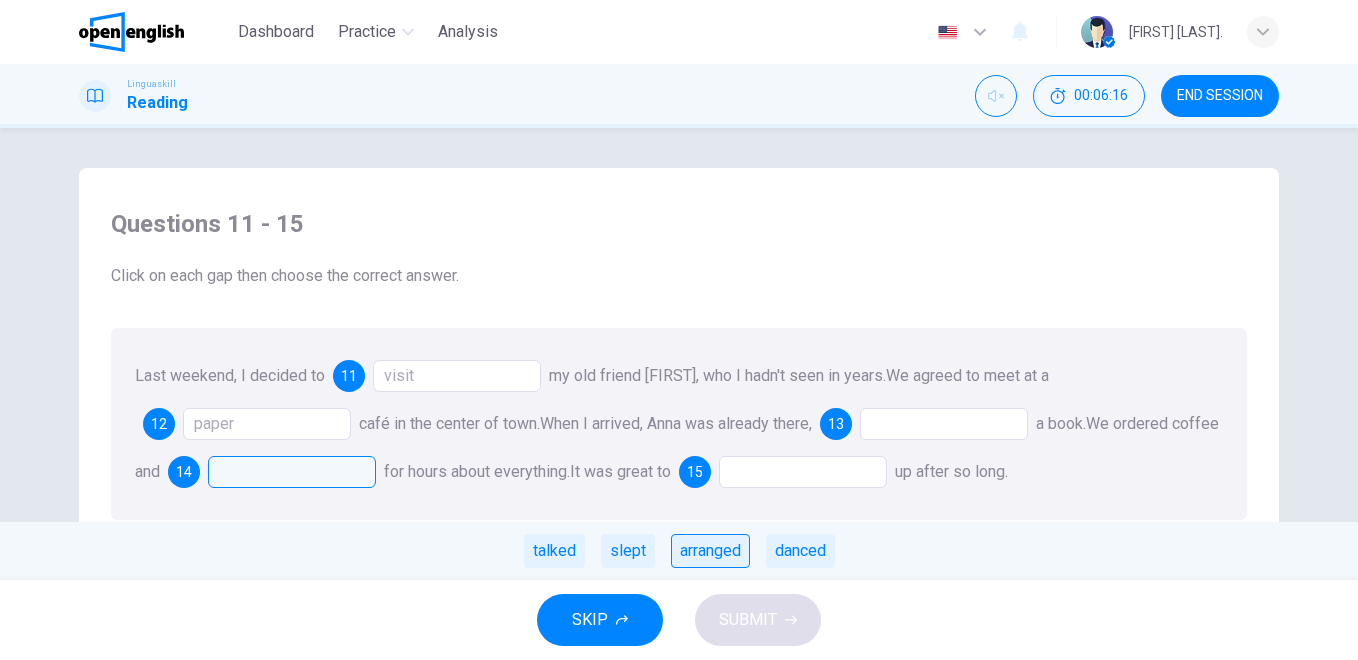click on "arranged" at bounding box center [710, 551] 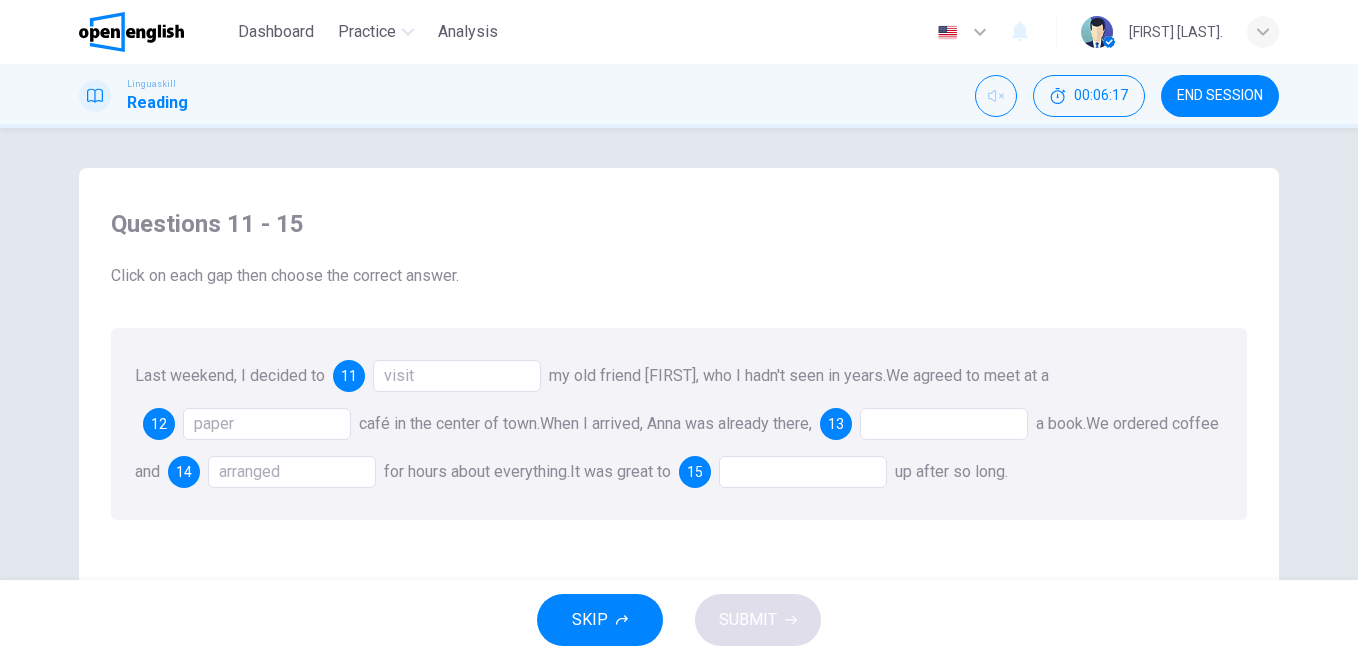 click at bounding box center (803, 472) 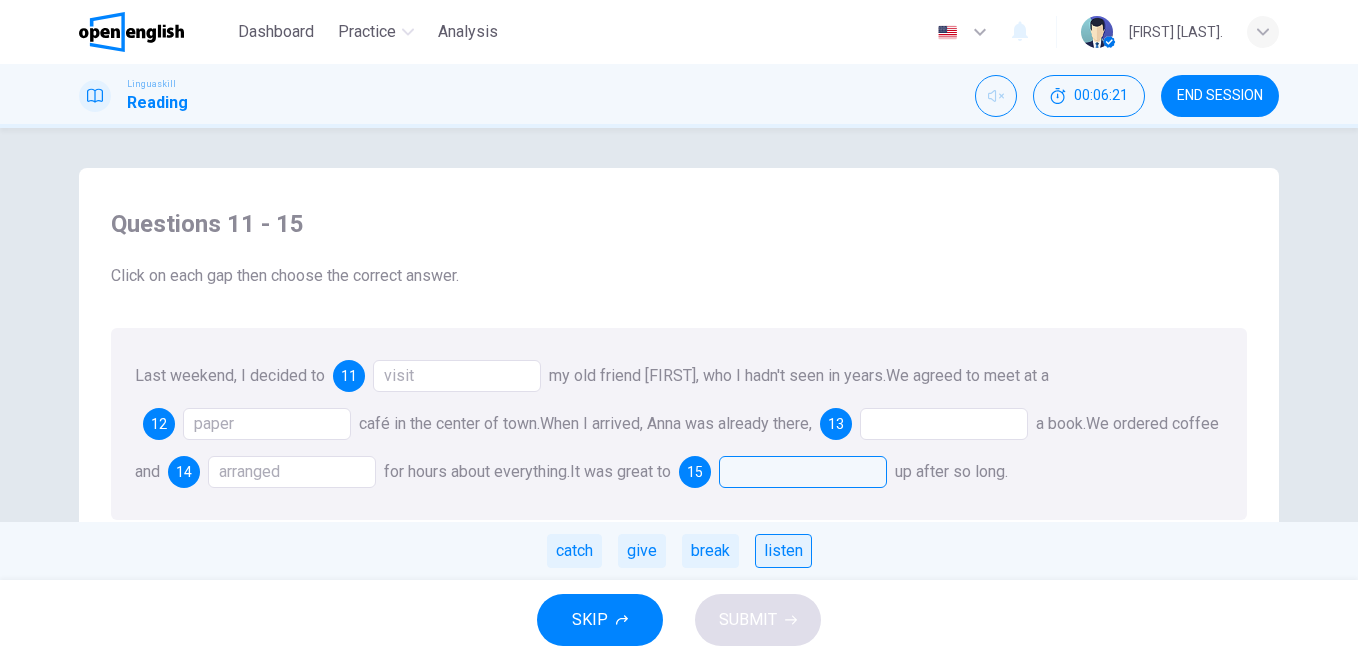 click on "listen" at bounding box center (783, 551) 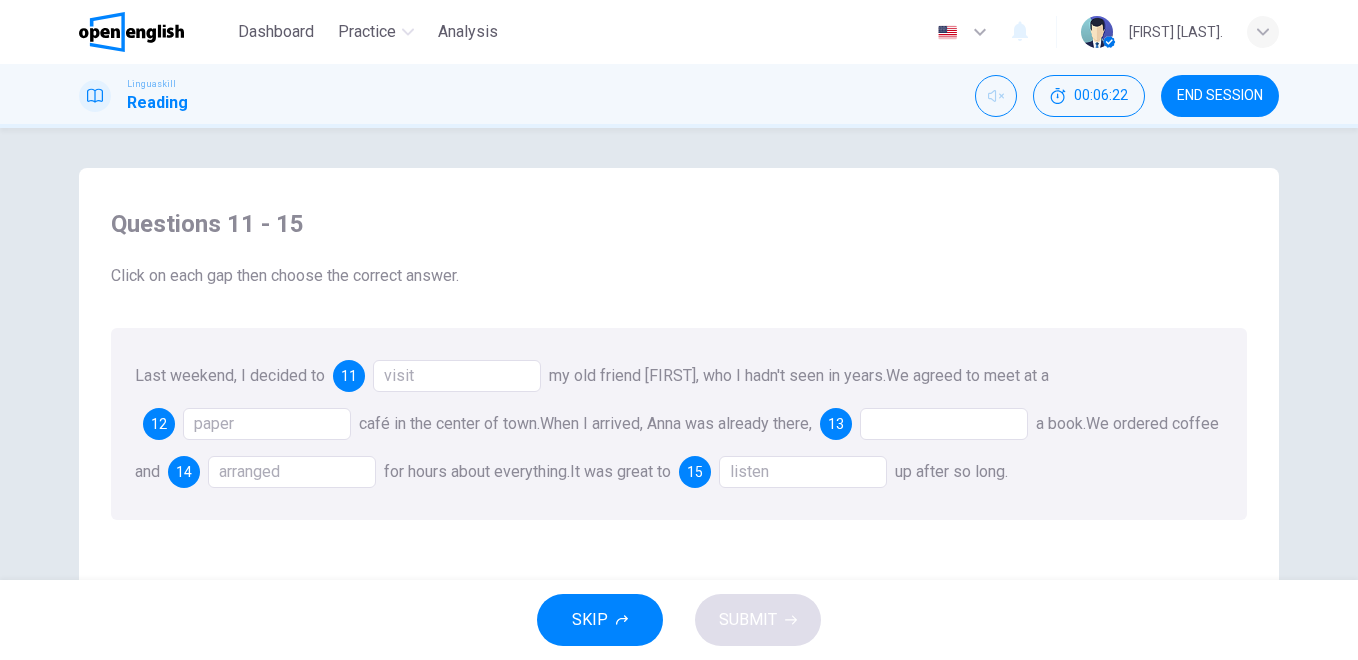 click at bounding box center (944, 424) 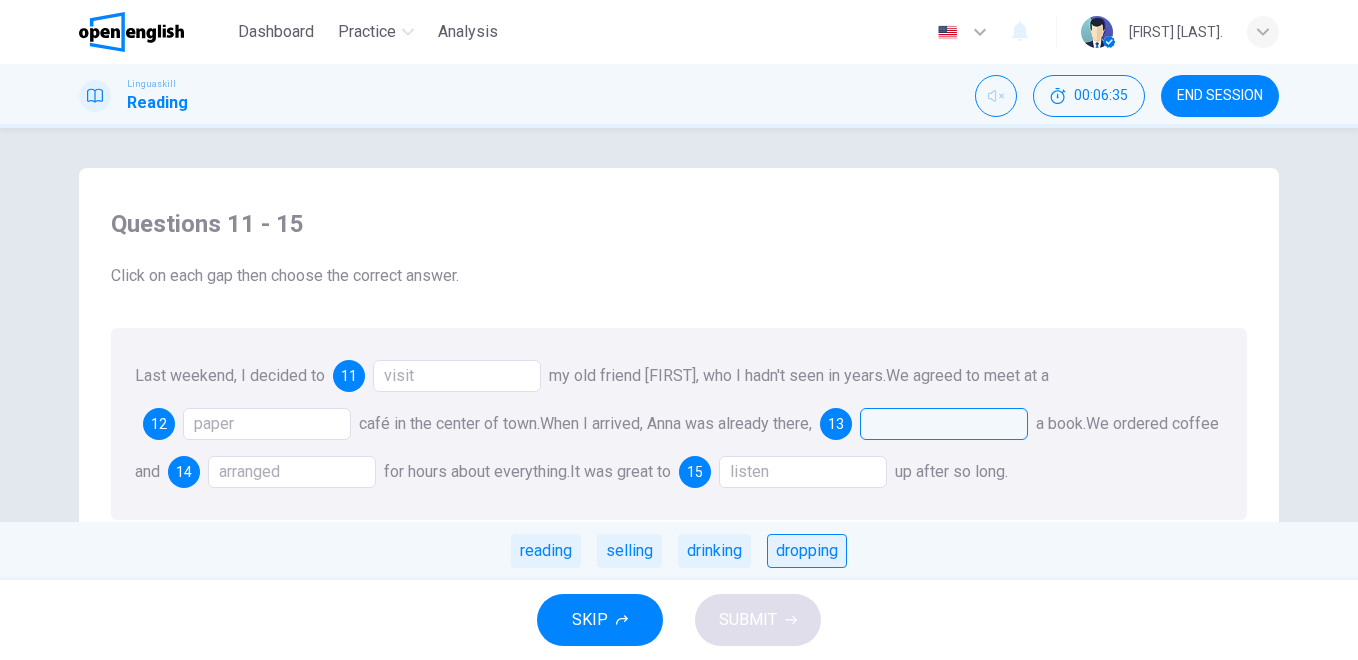 click on "dropping" at bounding box center (807, 551) 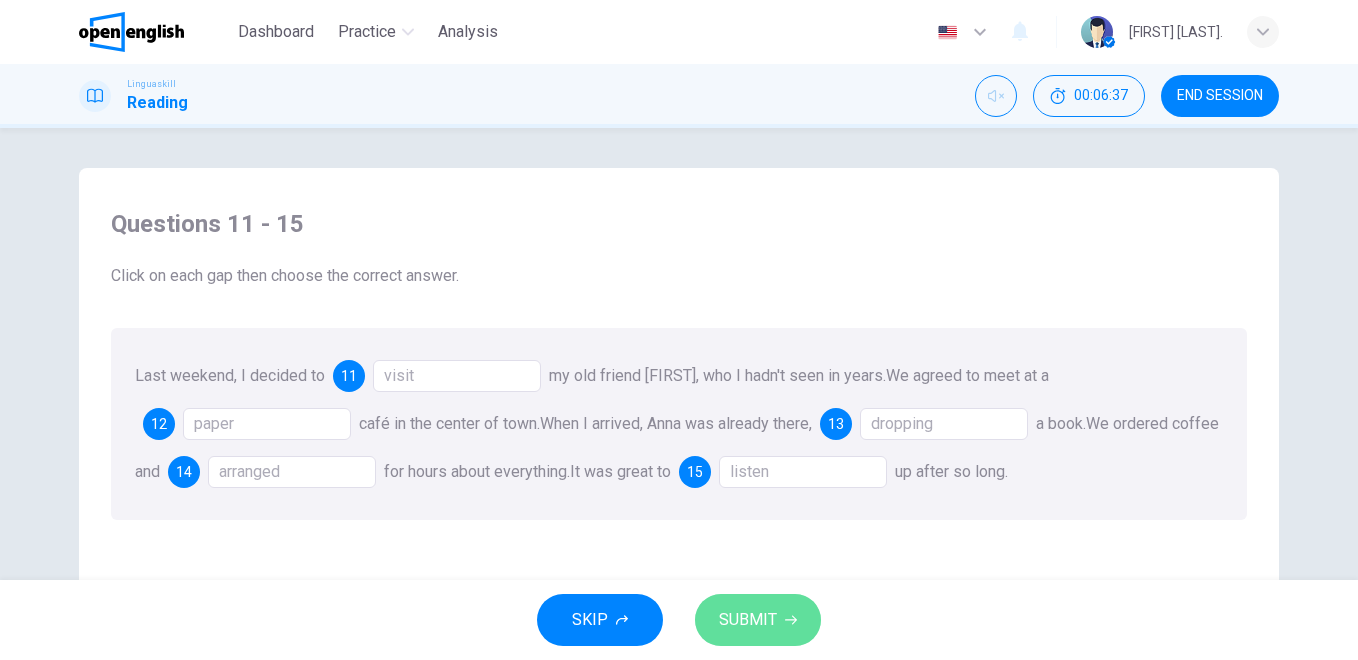 click on "SUBMIT" at bounding box center (758, 620) 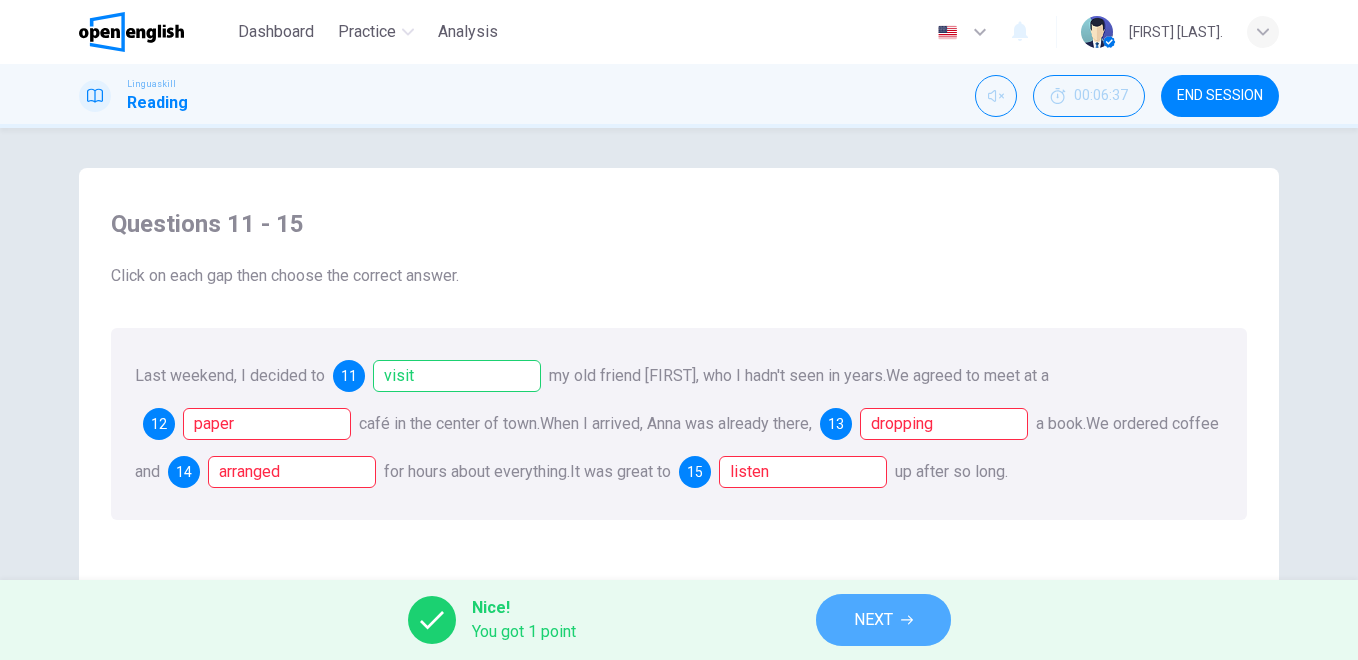click on "NEXT" at bounding box center (873, 620) 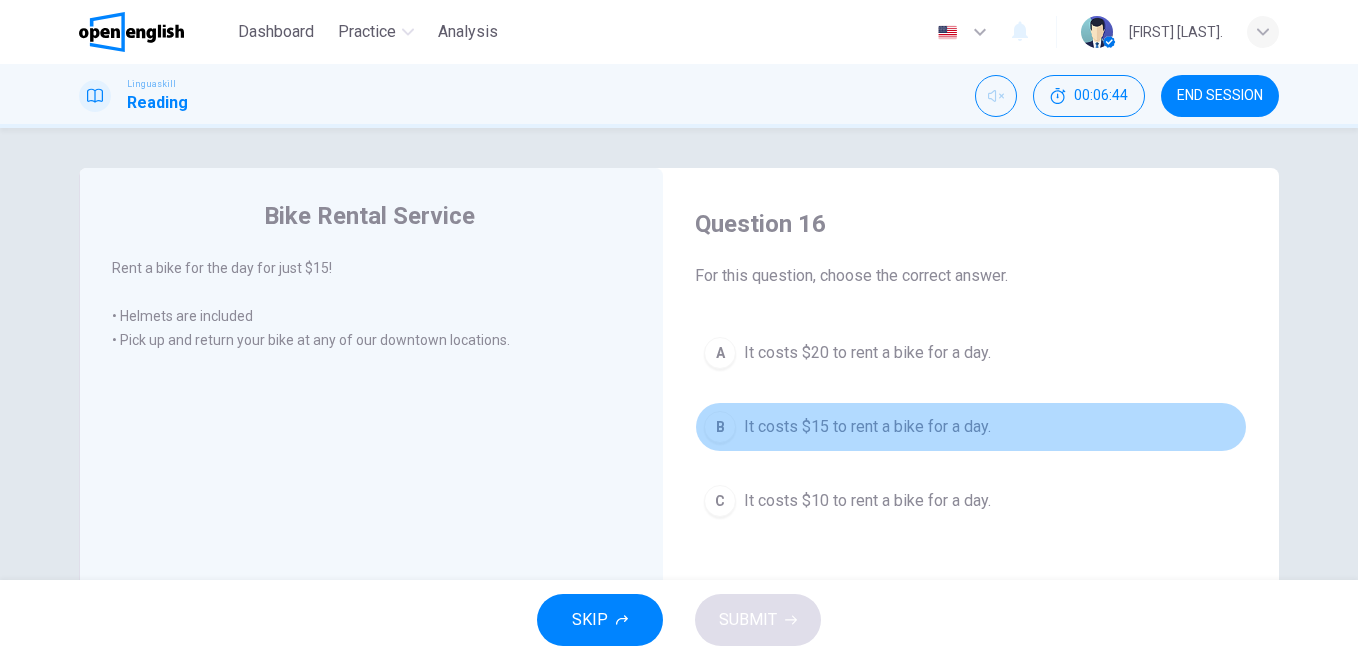 click on "It costs $15 to rent a bike for a day." at bounding box center (867, 427) 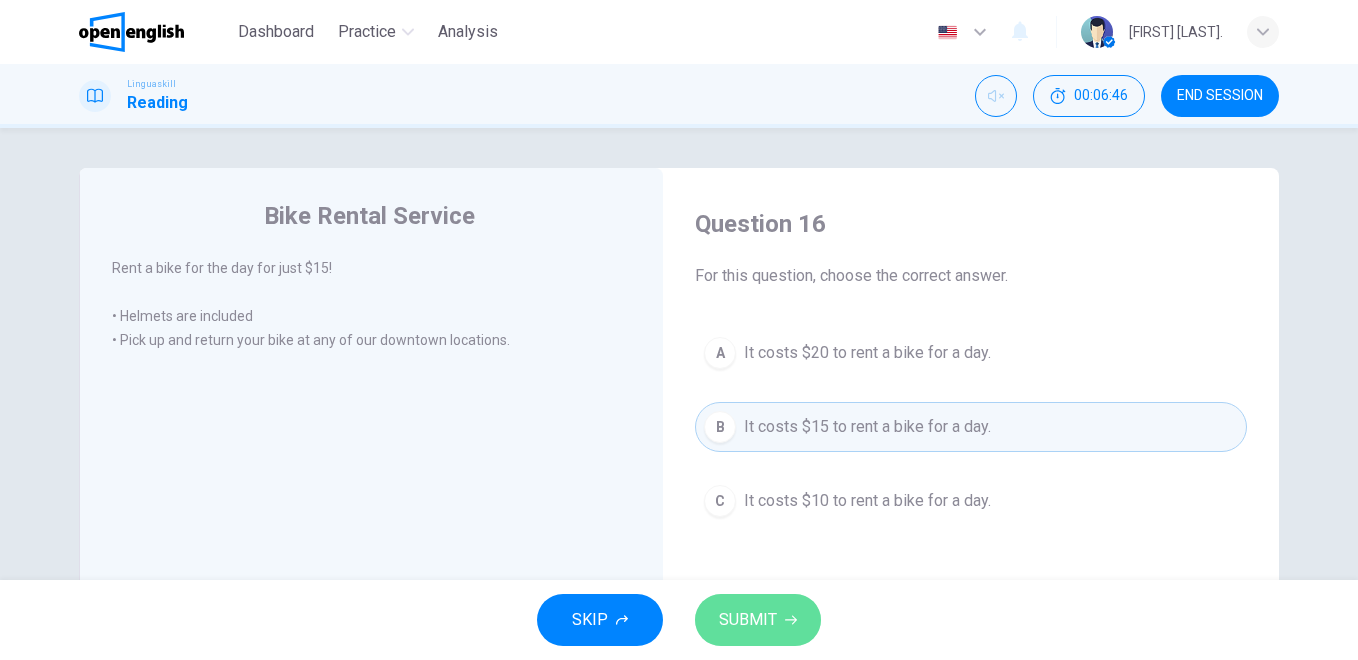 click on "SUBMIT" at bounding box center [758, 620] 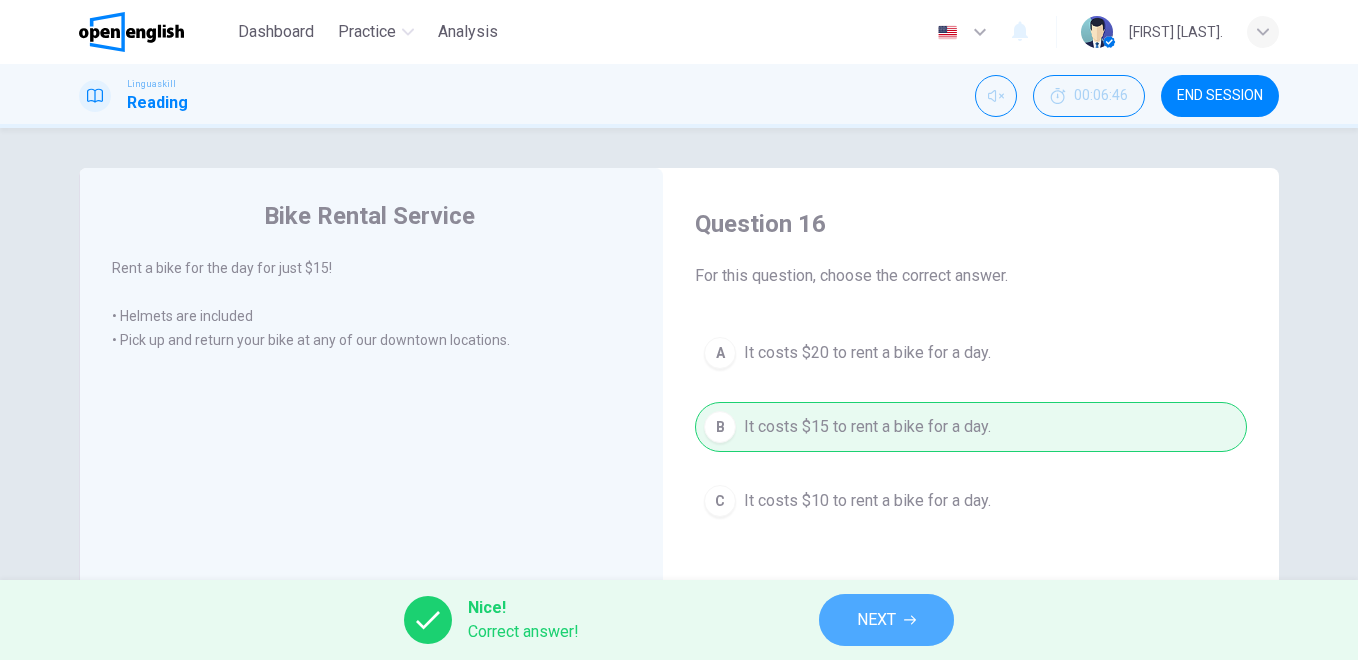 click on "NEXT" at bounding box center [876, 620] 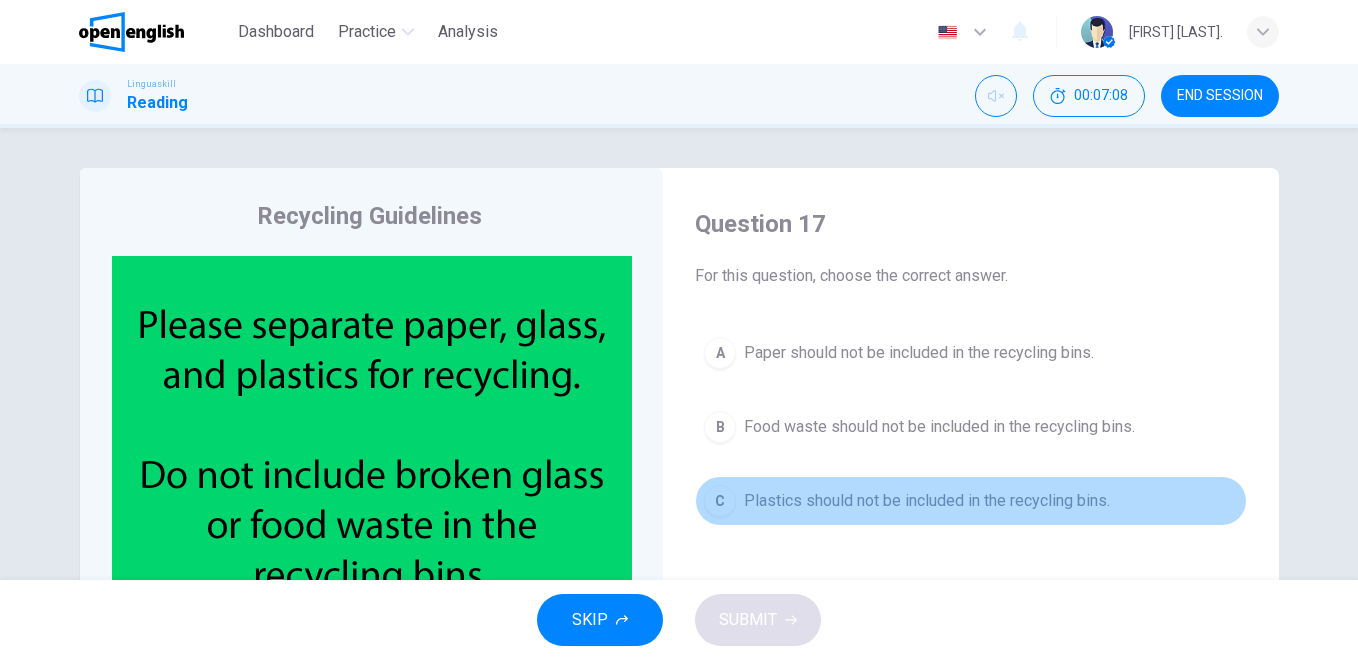 click on "Plastics should not be included in the recycling bins." at bounding box center [927, 501] 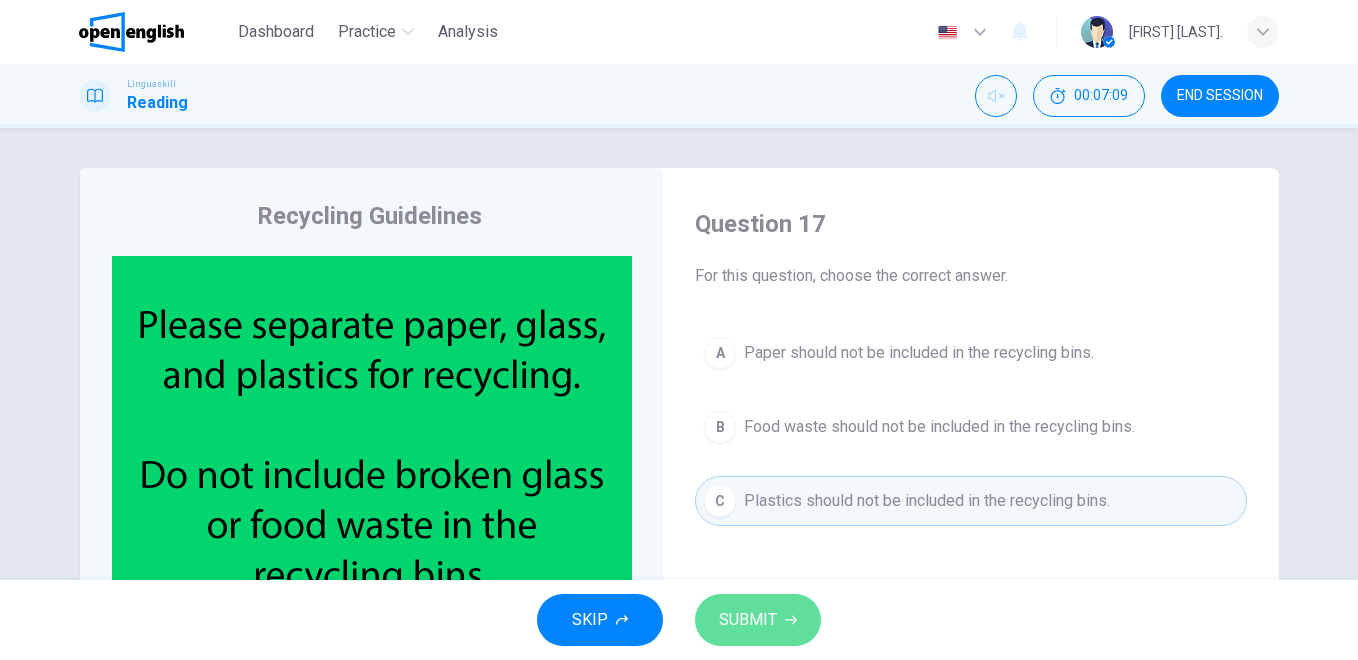 click on "SUBMIT" at bounding box center (748, 620) 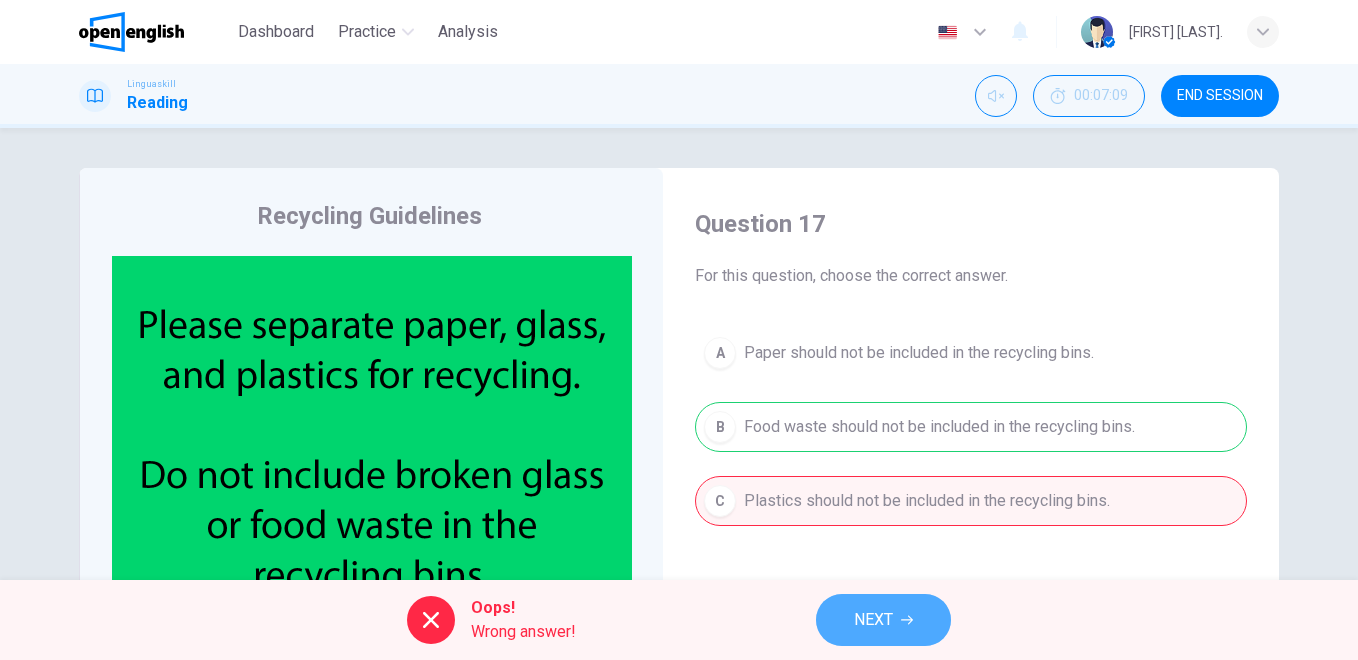 click on "NEXT" at bounding box center (883, 620) 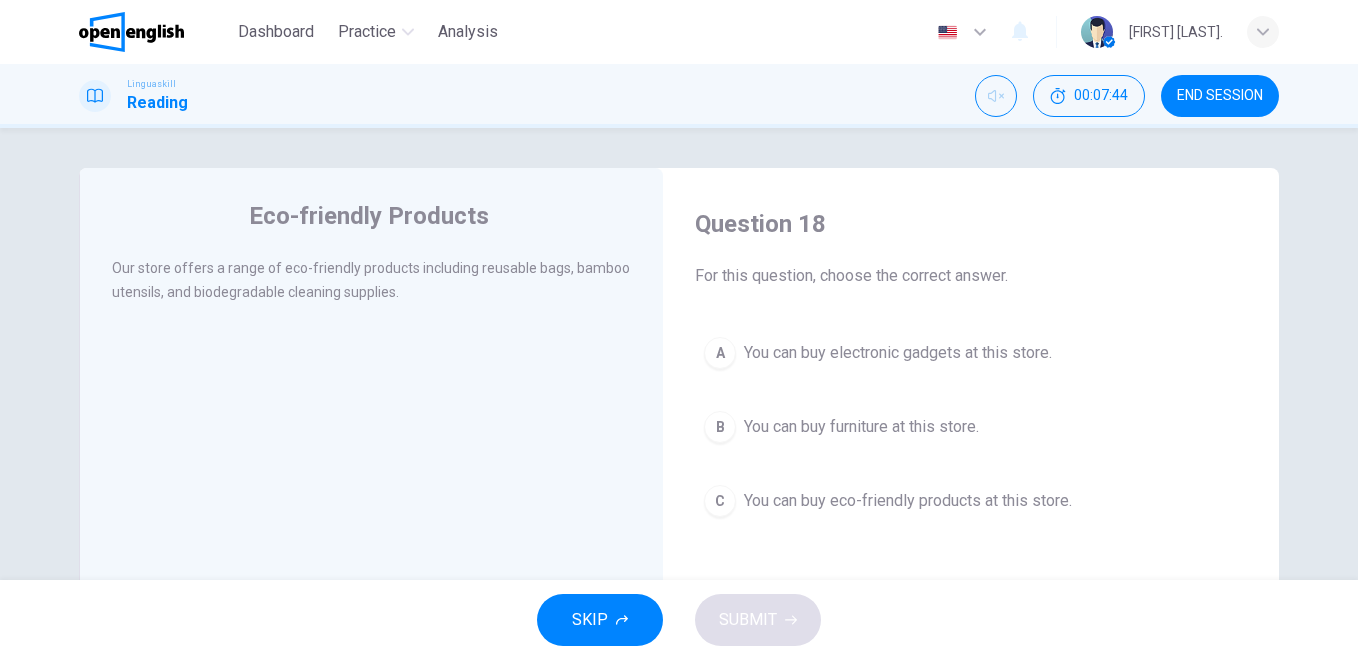 click on "C You can buy eco-friendly products at this store." at bounding box center (971, 501) 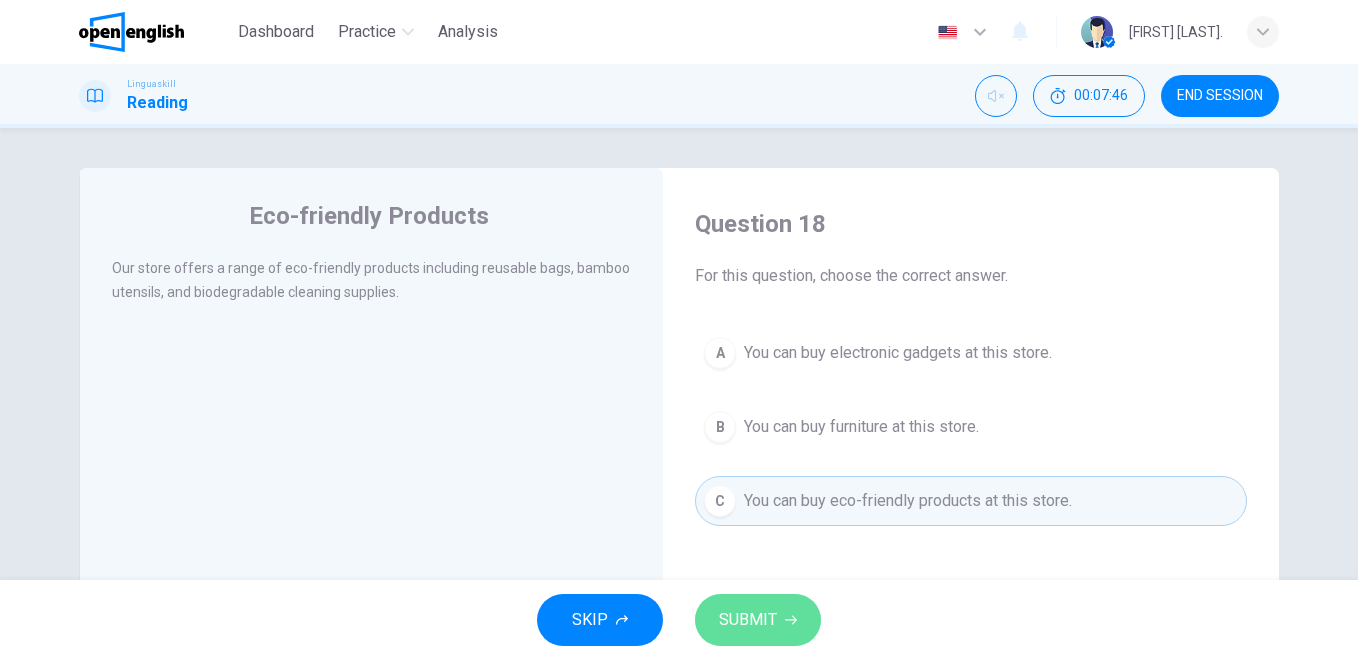 click 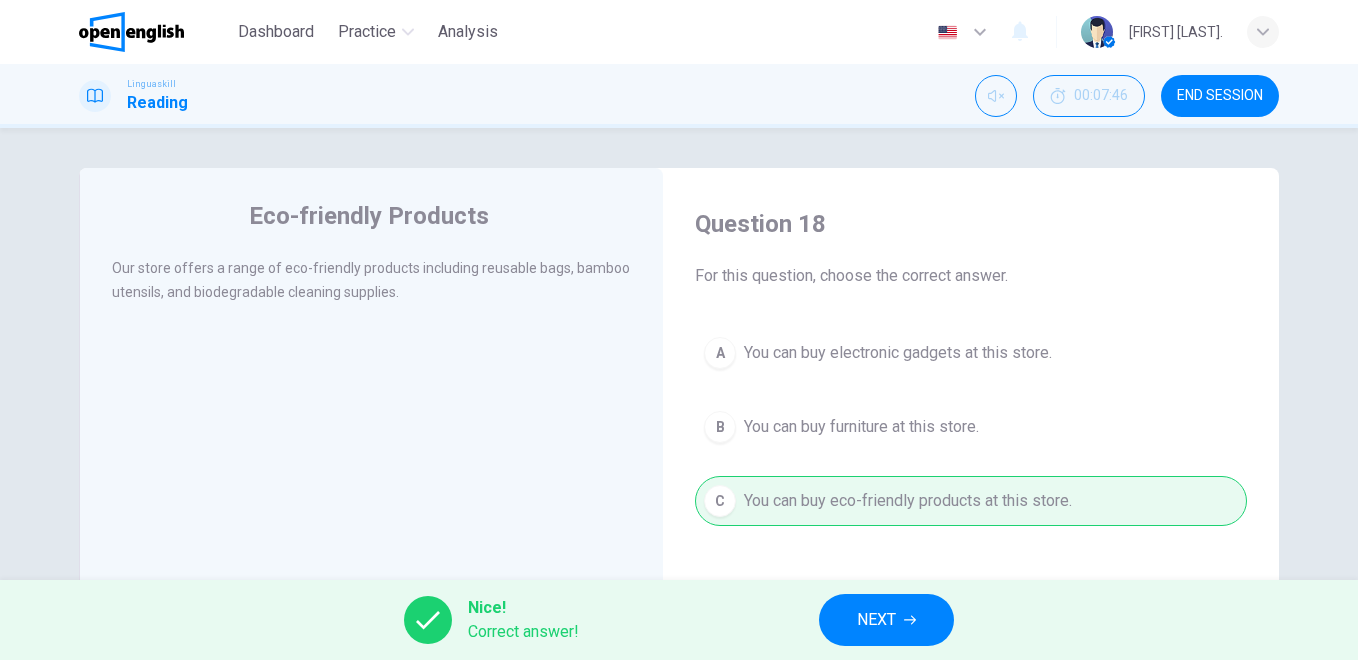 click on "NEXT" at bounding box center (886, 620) 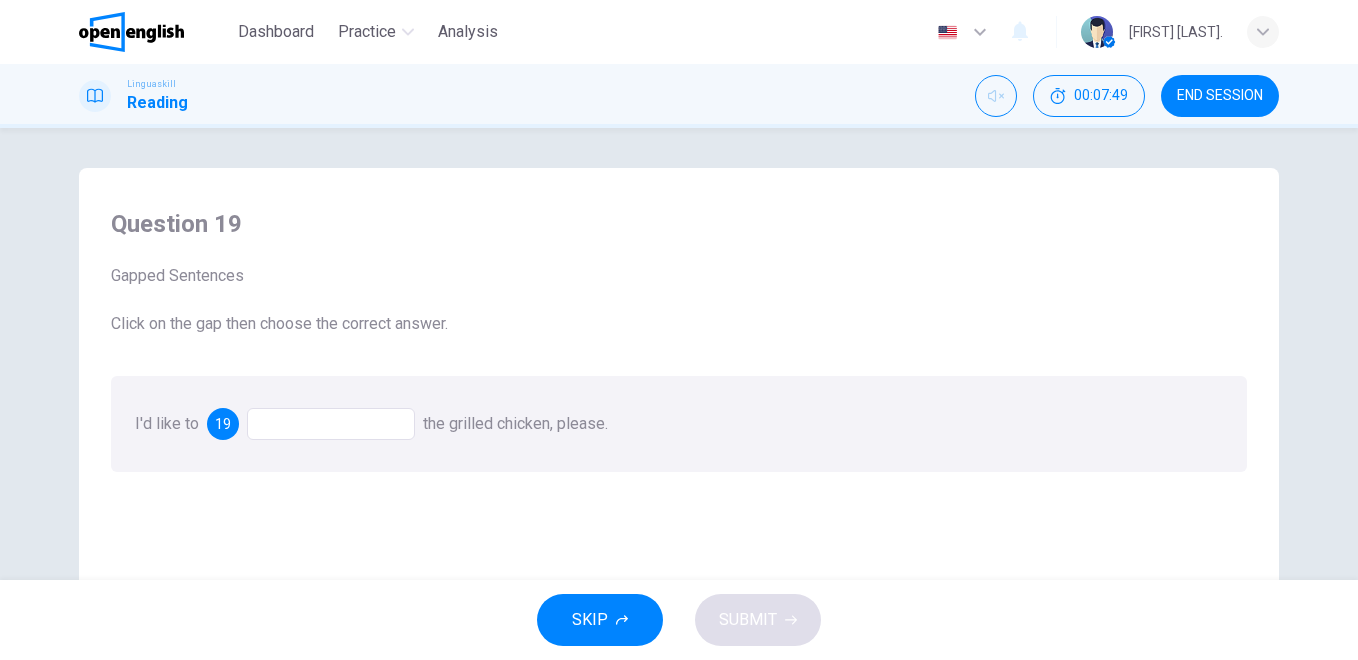 click at bounding box center (331, 424) 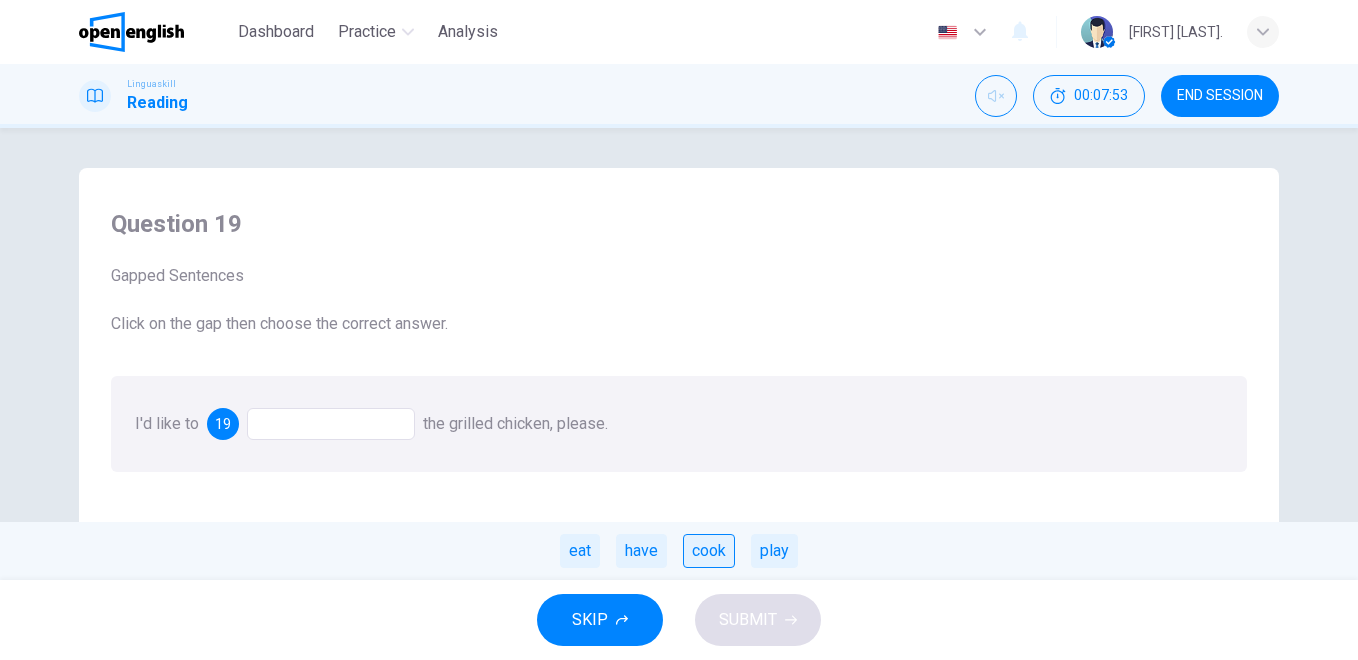 click on "cook" at bounding box center [709, 551] 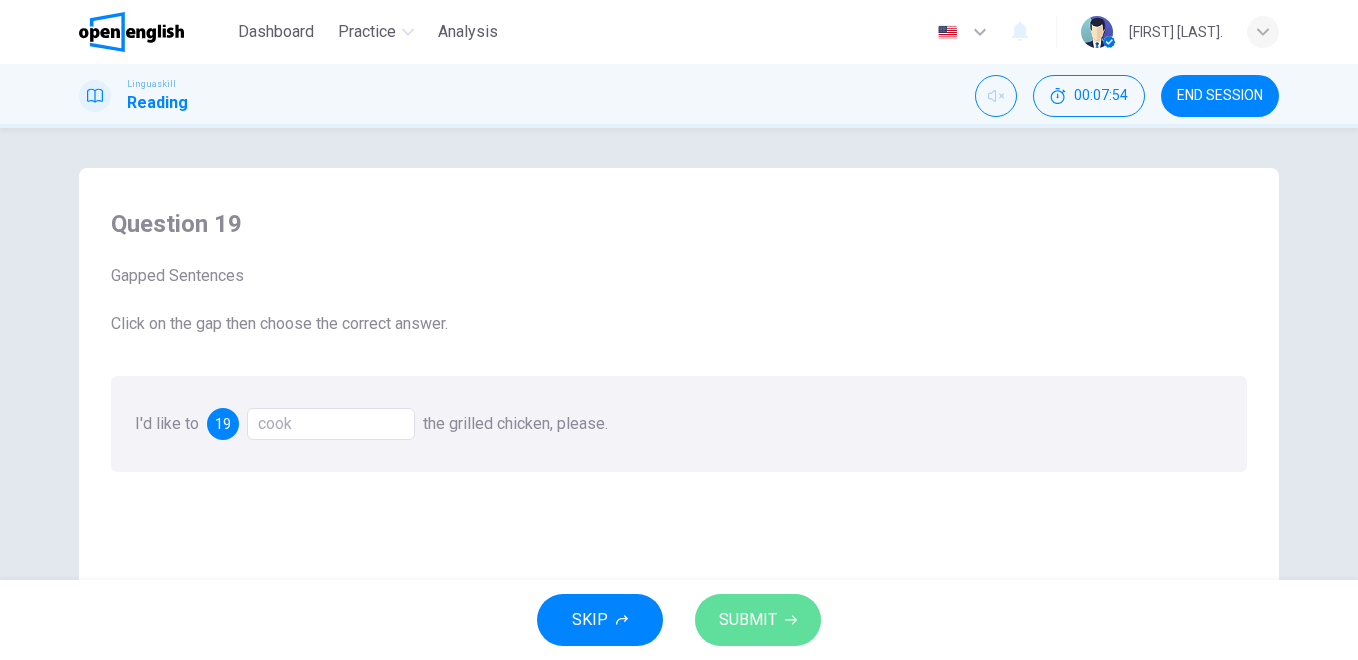 click on "SUBMIT" at bounding box center [758, 620] 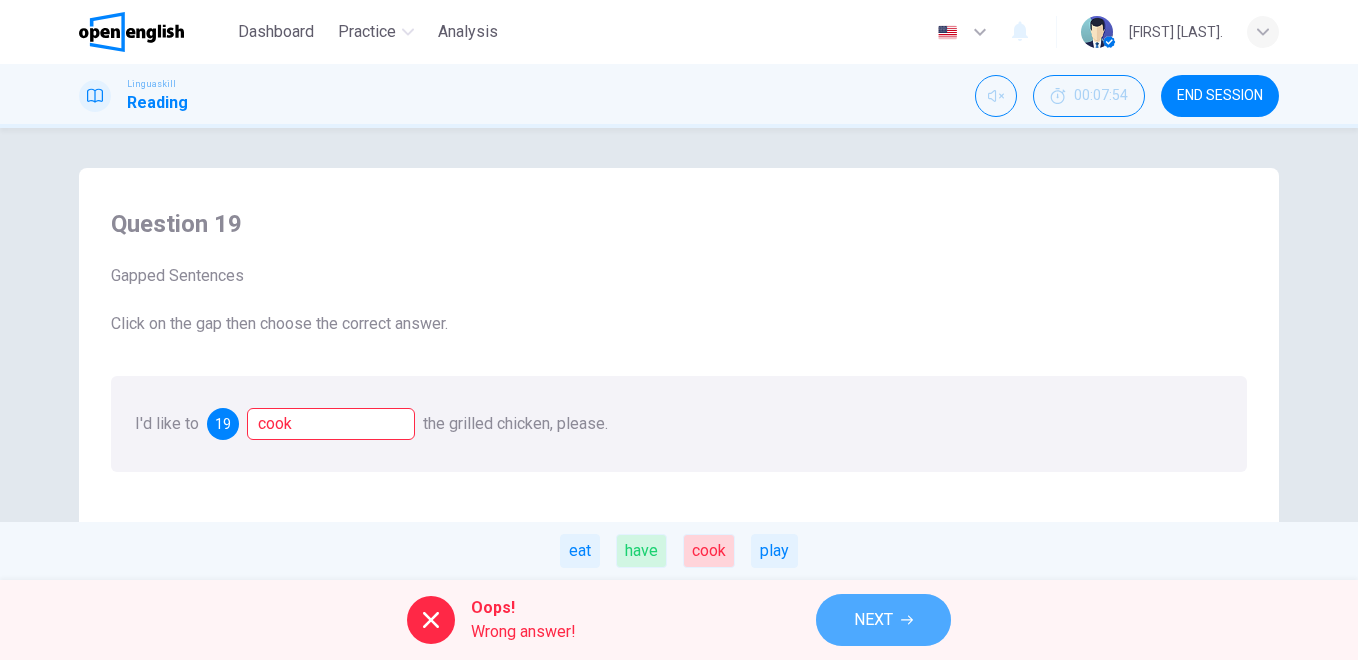 click on "NEXT" at bounding box center (883, 620) 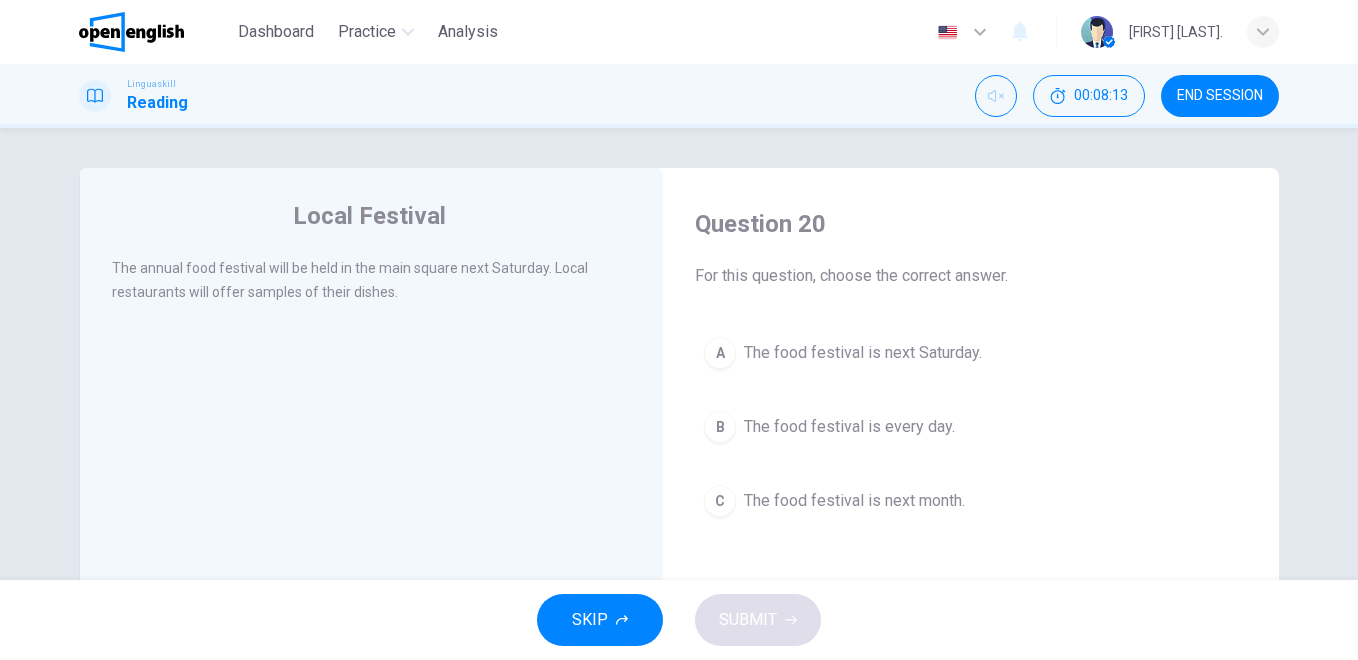 click on "The food festival is next Saturday." at bounding box center (863, 353) 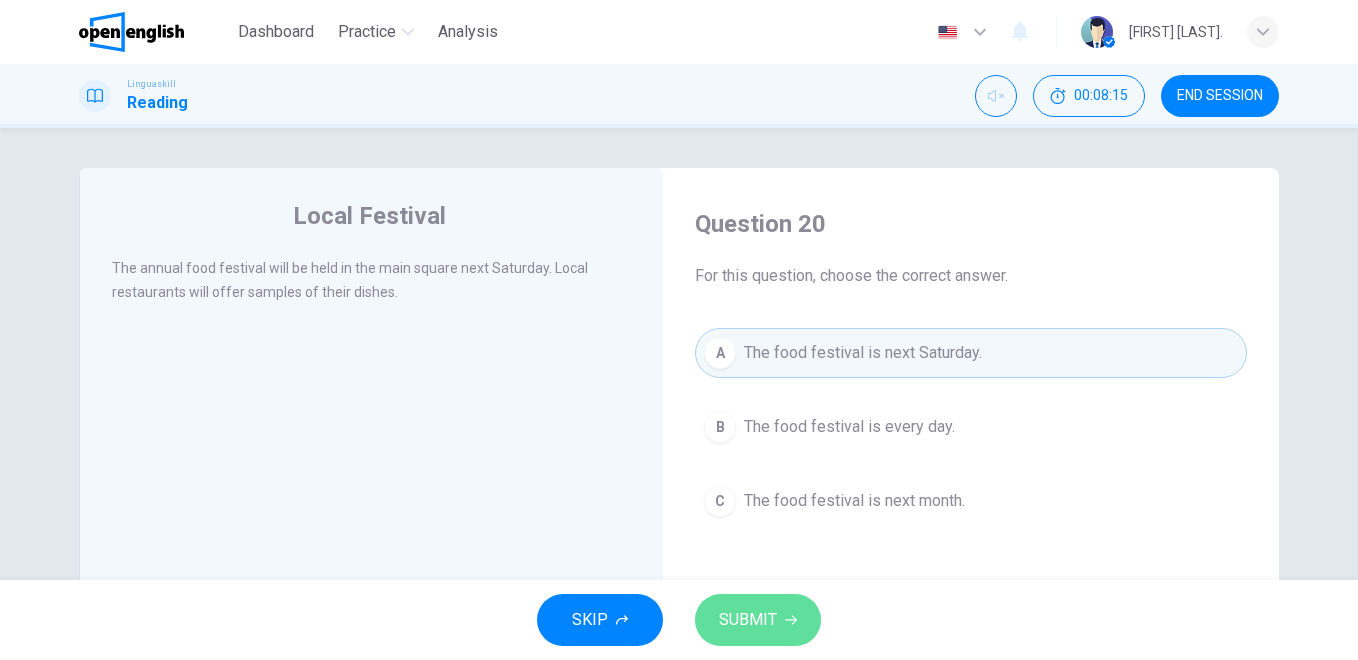 click on "SUBMIT" at bounding box center [748, 620] 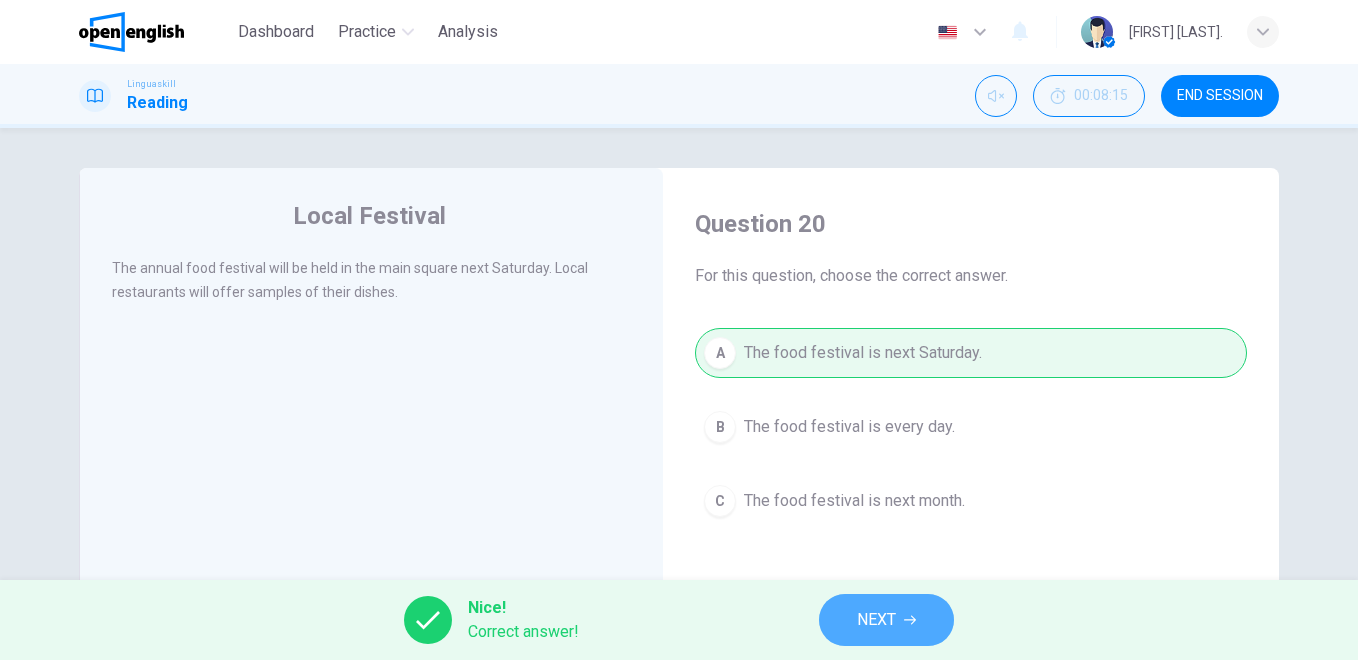 click on "NEXT" at bounding box center (886, 620) 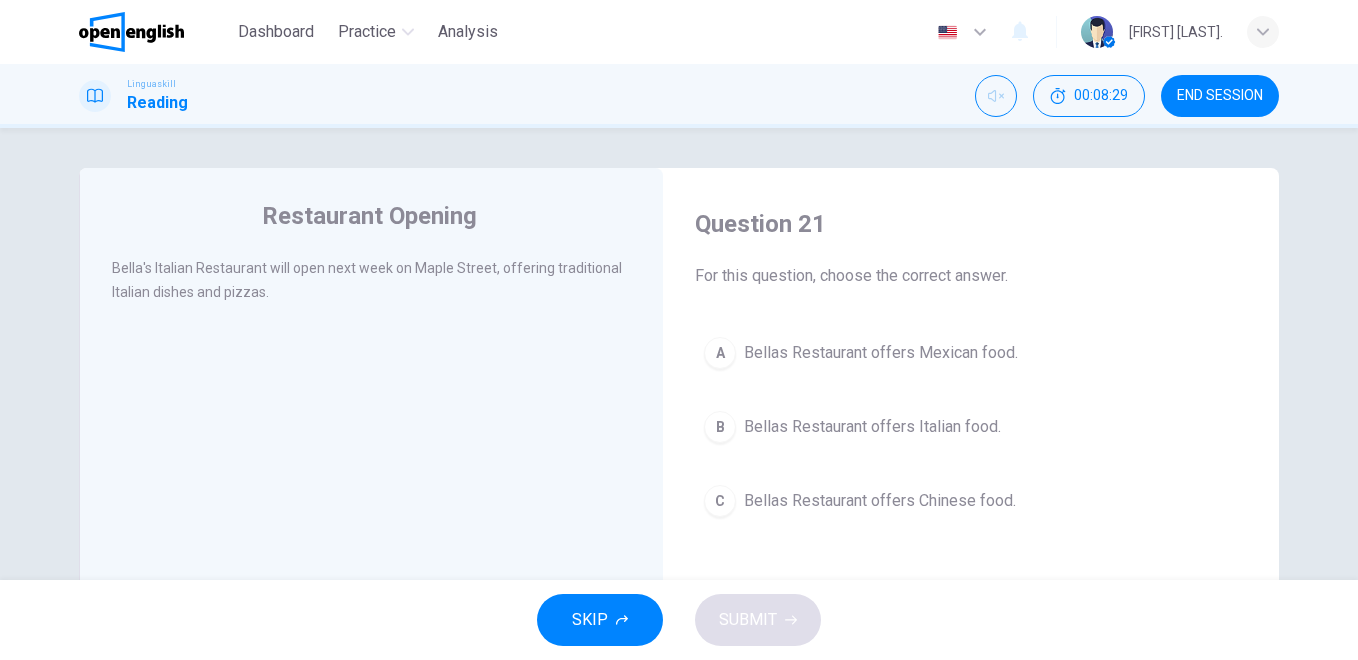 click on "Bellas Restaurant offers Italian food." at bounding box center (872, 427) 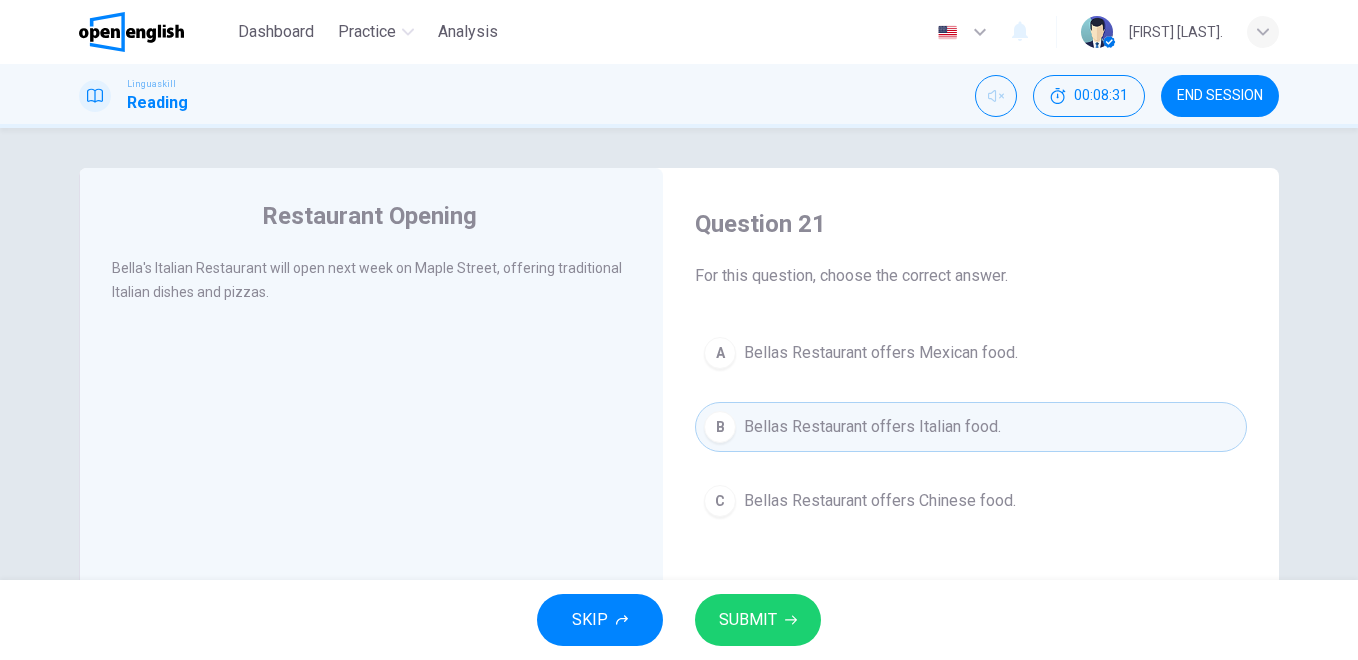 click on "SUBMIT" at bounding box center [758, 620] 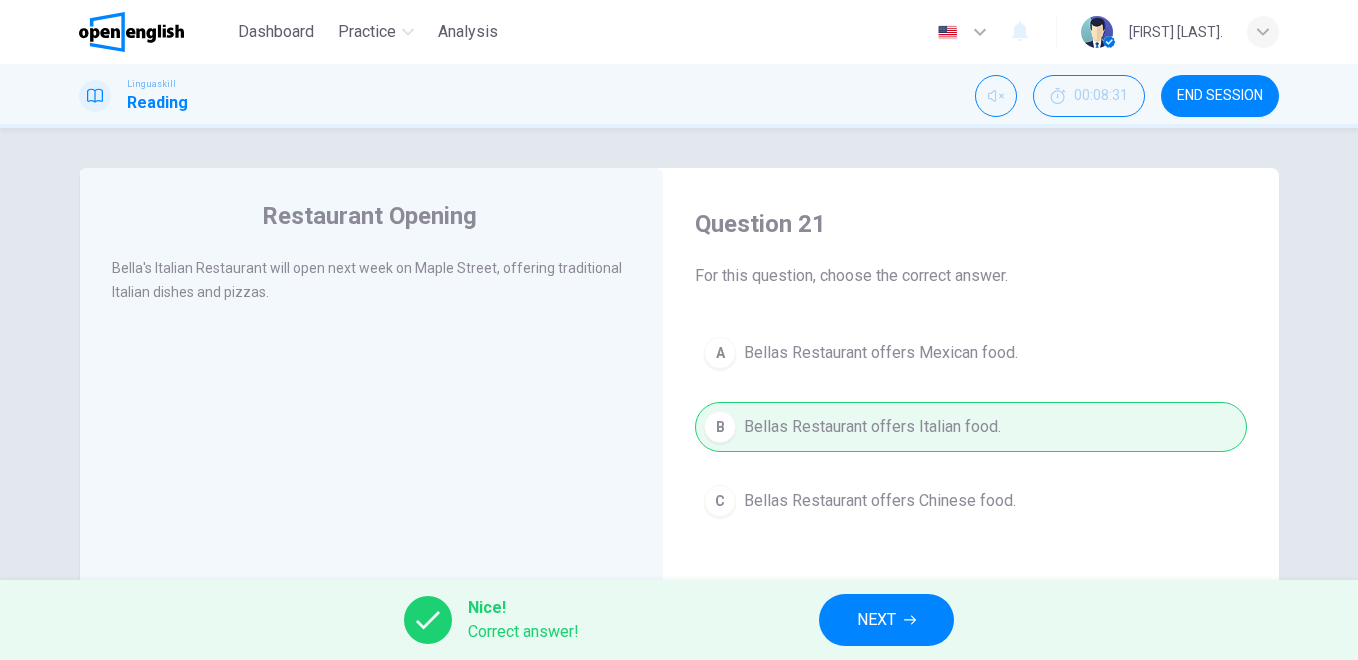 click on "NEXT" at bounding box center (876, 620) 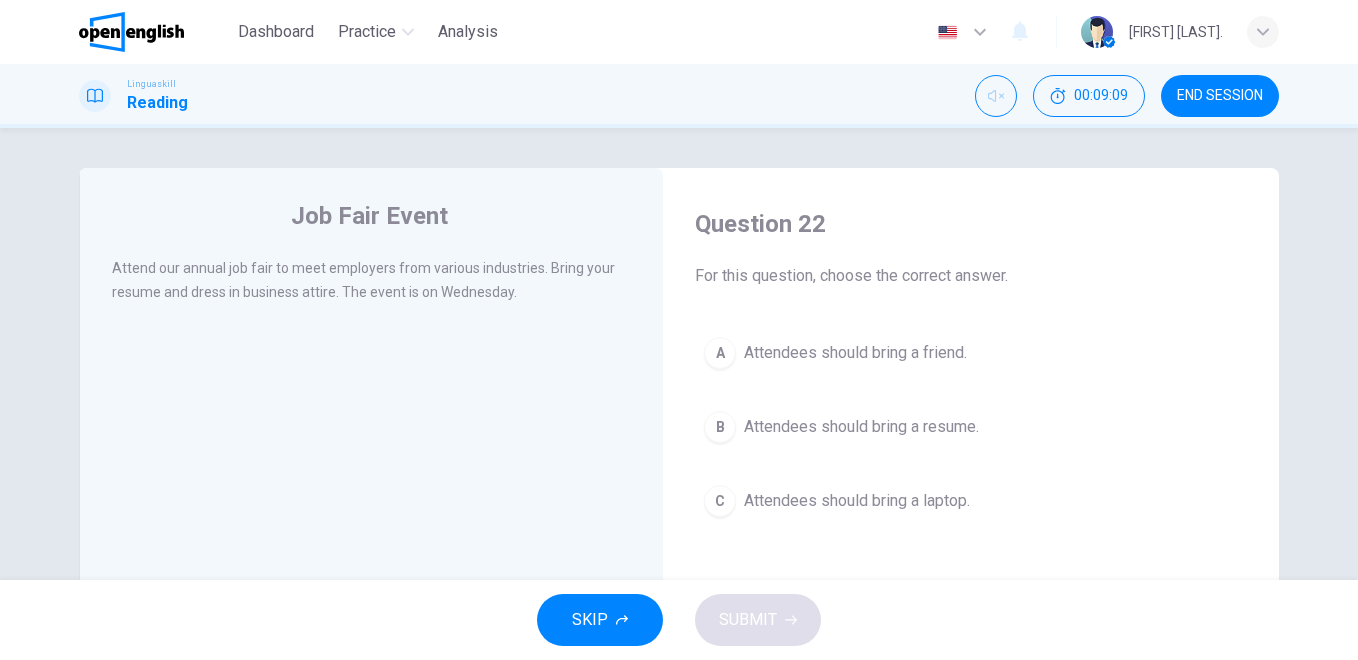 click on "Attendees should bring a laptop." at bounding box center [857, 501] 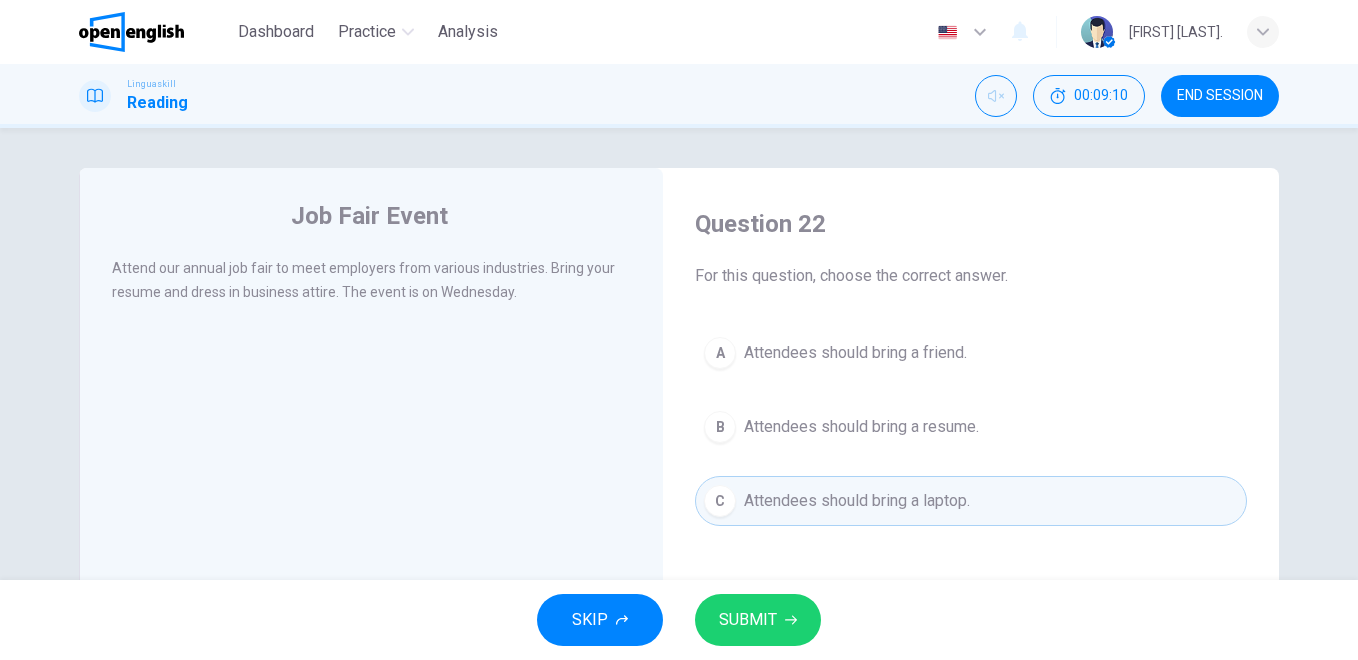 click on "SUBMIT" at bounding box center [758, 620] 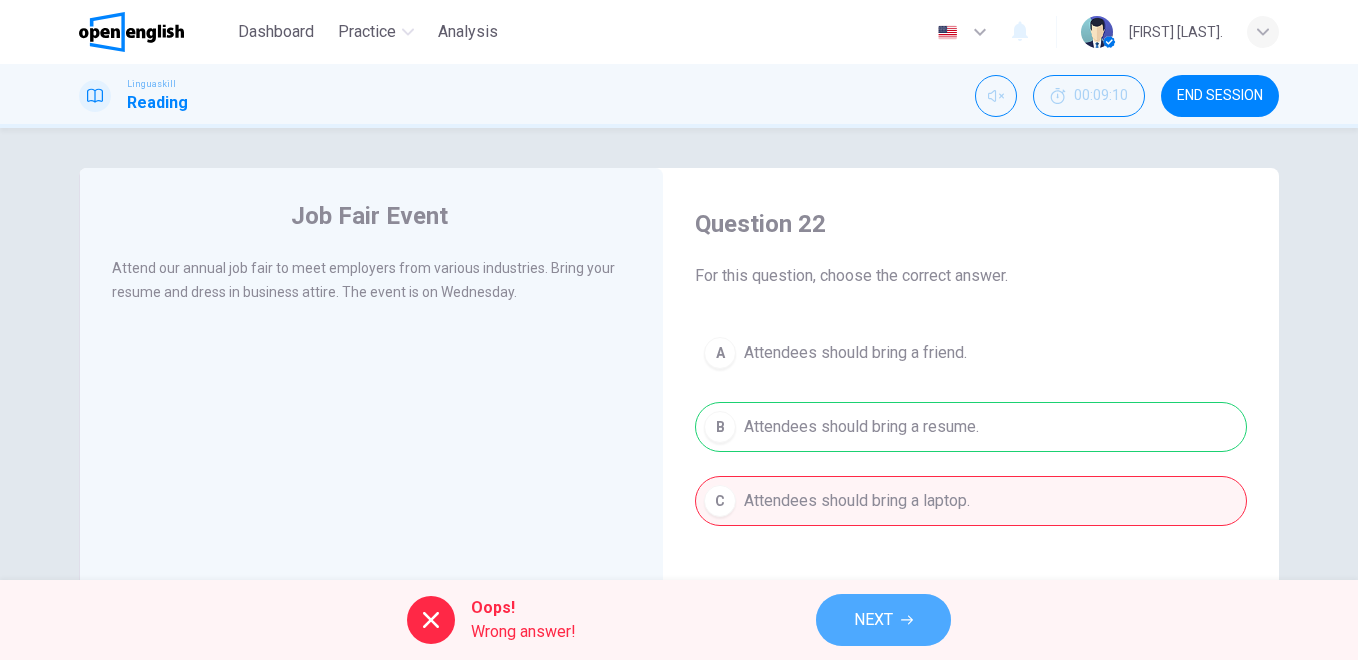 click on "NEXT" at bounding box center (873, 620) 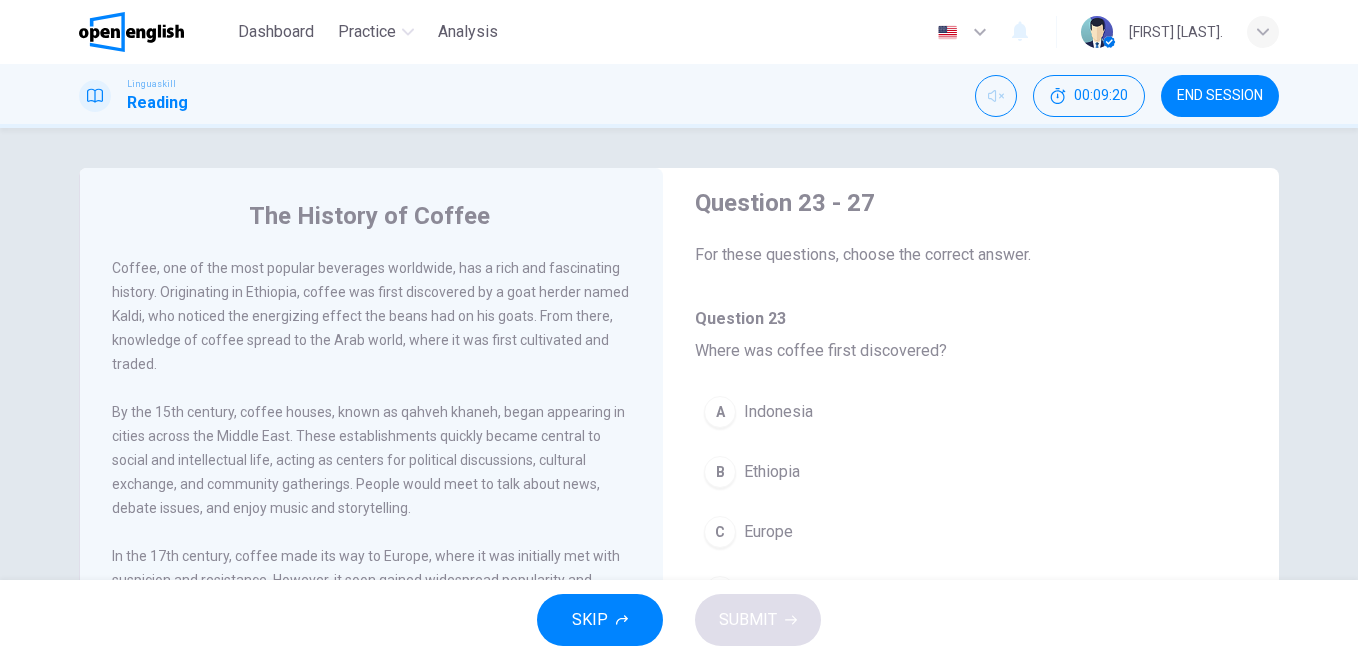 scroll, scrollTop: 0, scrollLeft: 0, axis: both 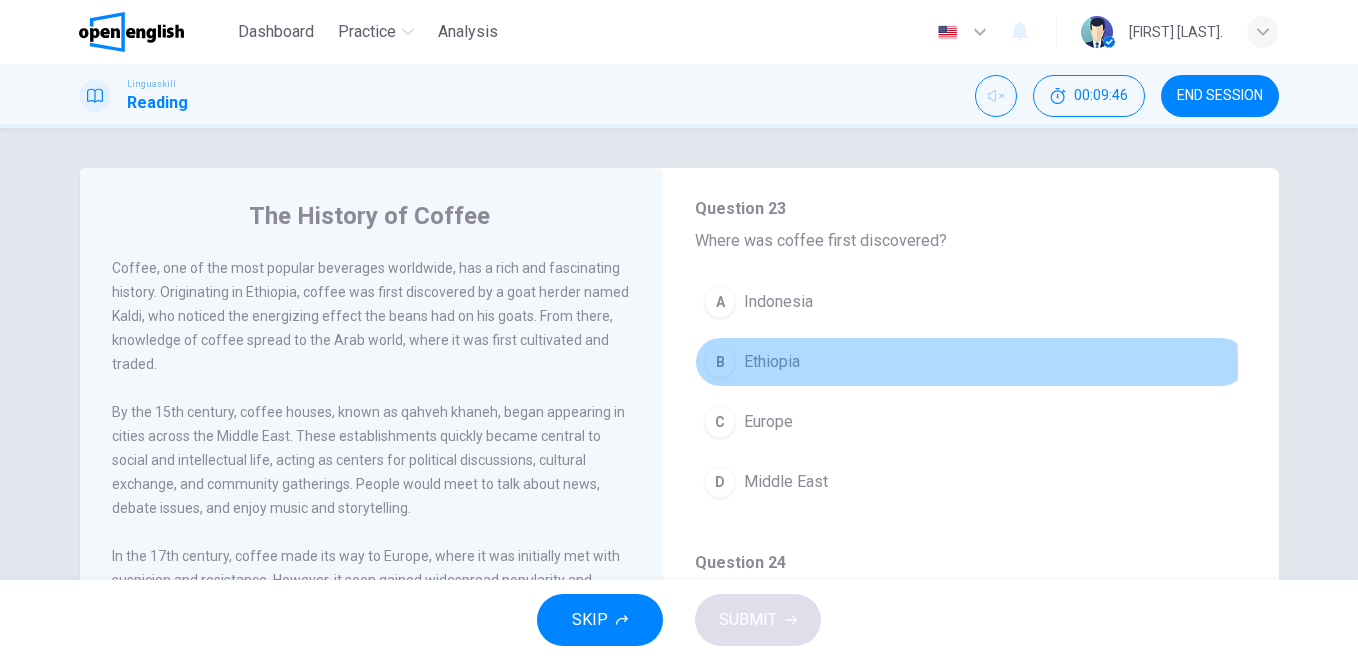 click on "B Ethiopia" at bounding box center (971, 362) 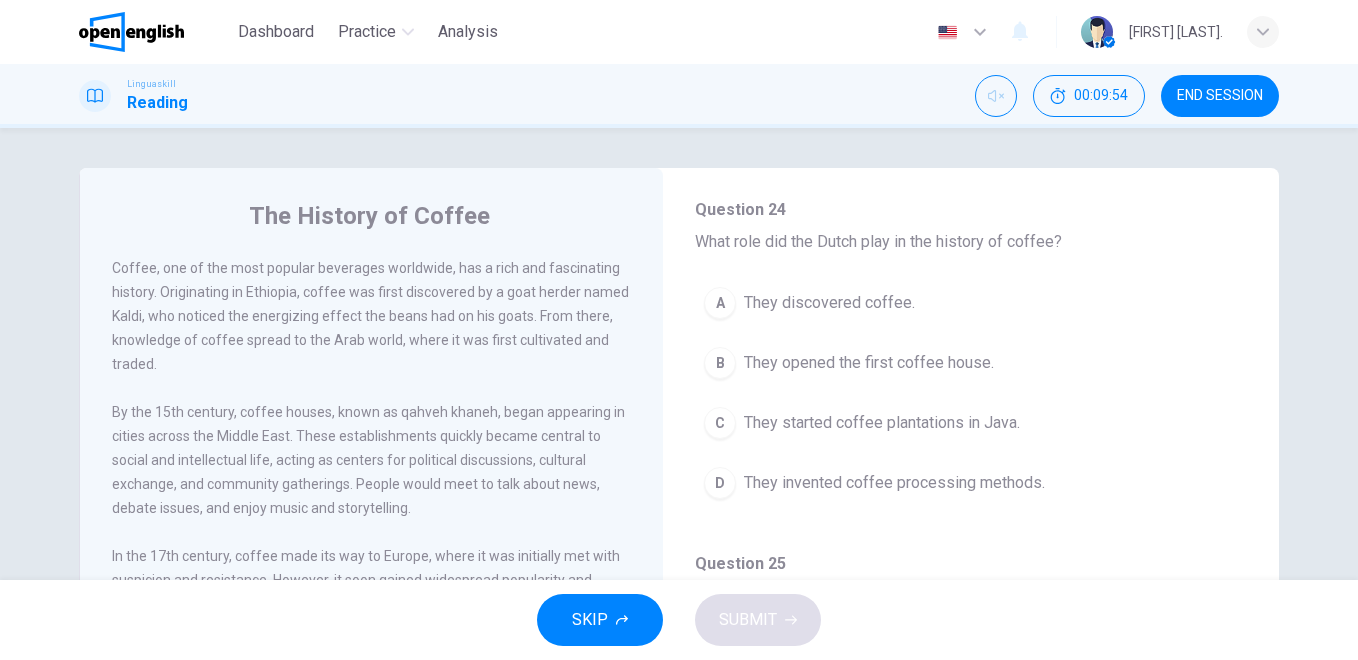scroll, scrollTop: 481, scrollLeft: 0, axis: vertical 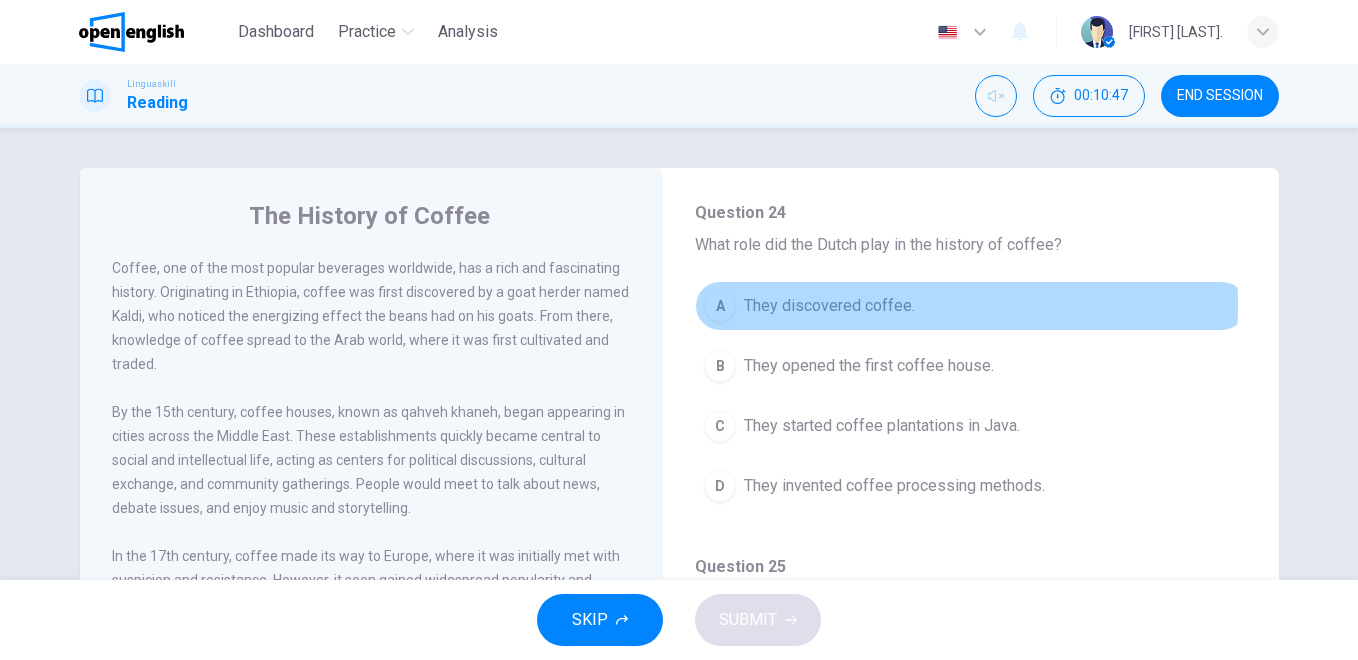 click on "They discovered coffee." at bounding box center (829, 306) 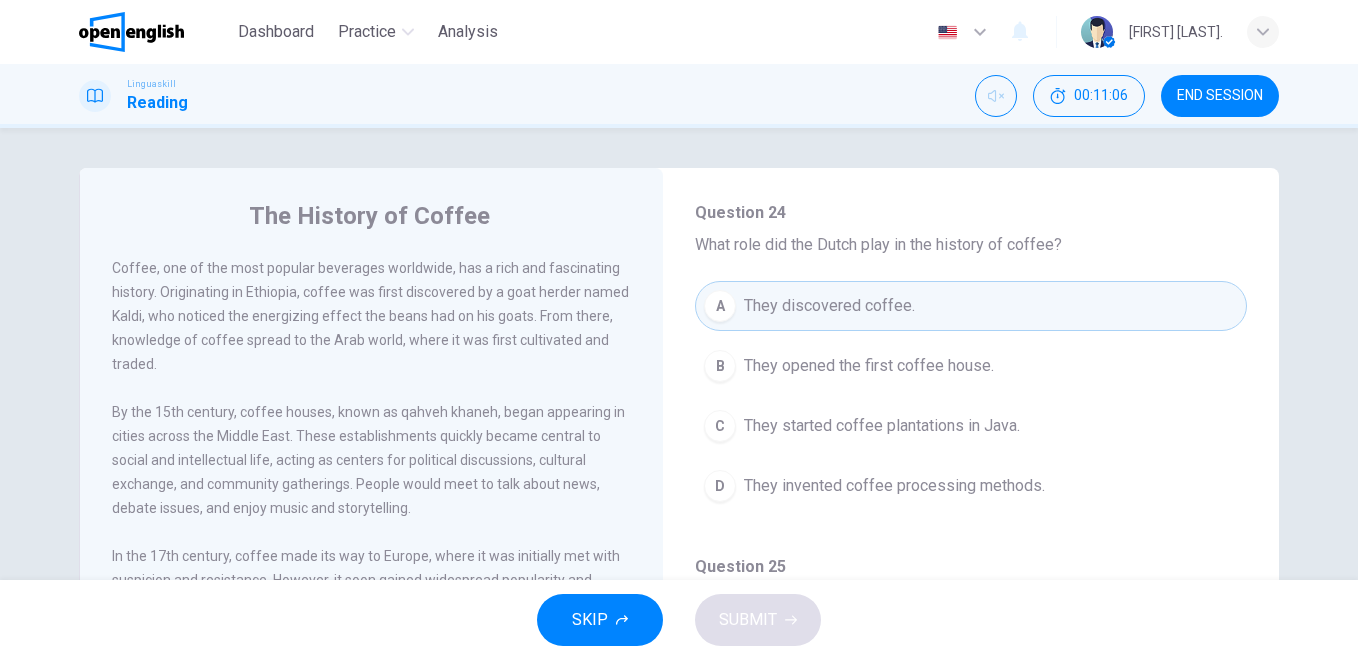 click on "Question 23 - 27 For these questions, choose the correct answer. Question   23 Where was coffee first discovered? A Indonesia B Ethiopia C Europe D Middle East Question   24 What role did the Dutch play in the history of coffee? A They discovered coffee. B They opened the first coffee house. C They started coffee plantations in Java. D They invented coffee processing methods. Question   25 What was the initial reaction to coffee in Europe? A It was immediately popular. B It was met with suspicion. C It was used for medicinal purposes. D It was banned. Question   26 What is the primary significance of coffee in the modern world? A A cultural symbol B A luxury item C A medicinal beverage D A traditional drink Question   27 What was the role of coffee houses in the Middle East? A They were centers for political discussions. B They were exclusive to the elite. C They were primarily for coffee tasting. D They were used for religious ceremonies." at bounding box center [971, 660] 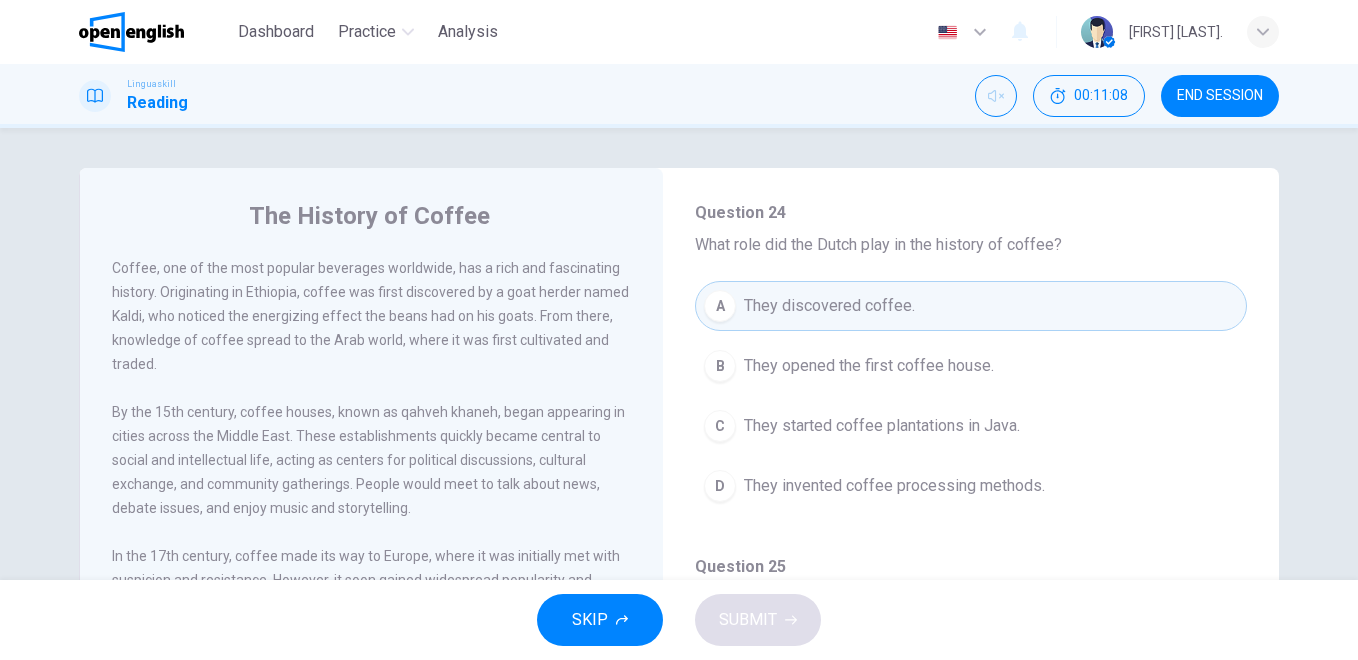 drag, startPoint x: 1258, startPoint y: 465, endPoint x: 1258, endPoint y: 518, distance: 53 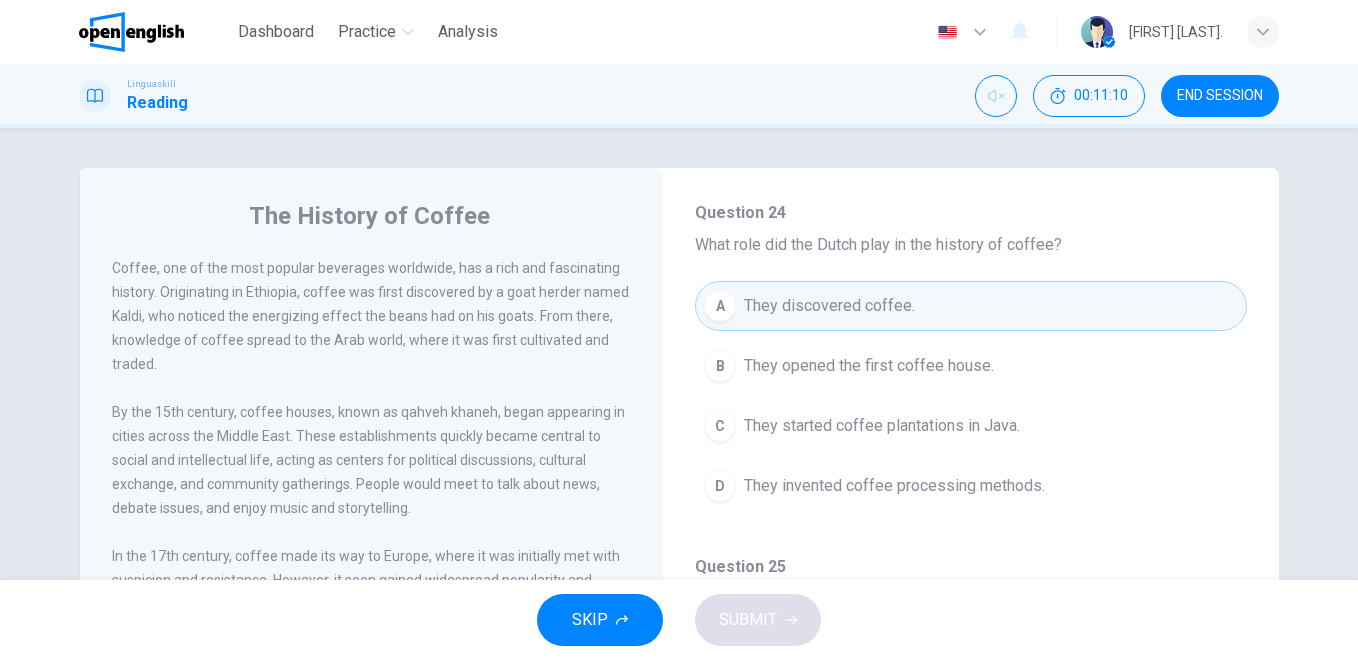 drag, startPoint x: 1247, startPoint y: 521, endPoint x: 1237, endPoint y: 580, distance: 59.841457 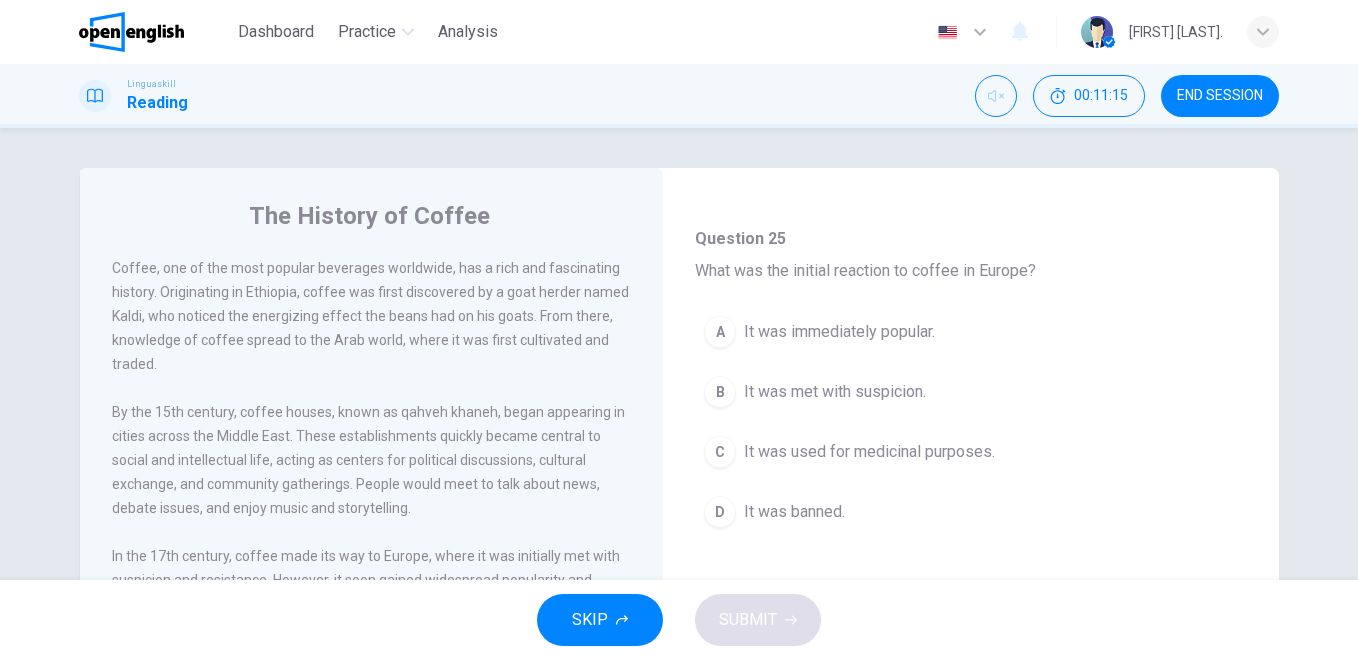 scroll, scrollTop: 812, scrollLeft: 0, axis: vertical 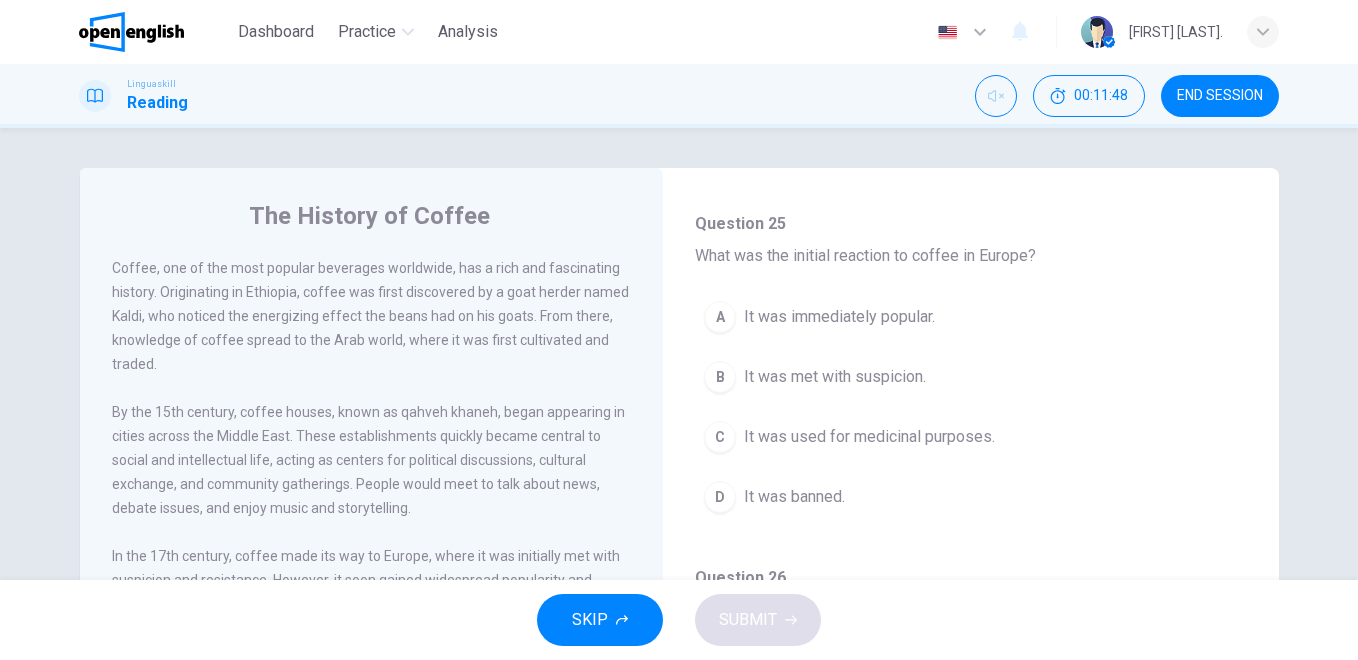 drag, startPoint x: 1225, startPoint y: 560, endPoint x: 1216, endPoint y: 530, distance: 31.320919 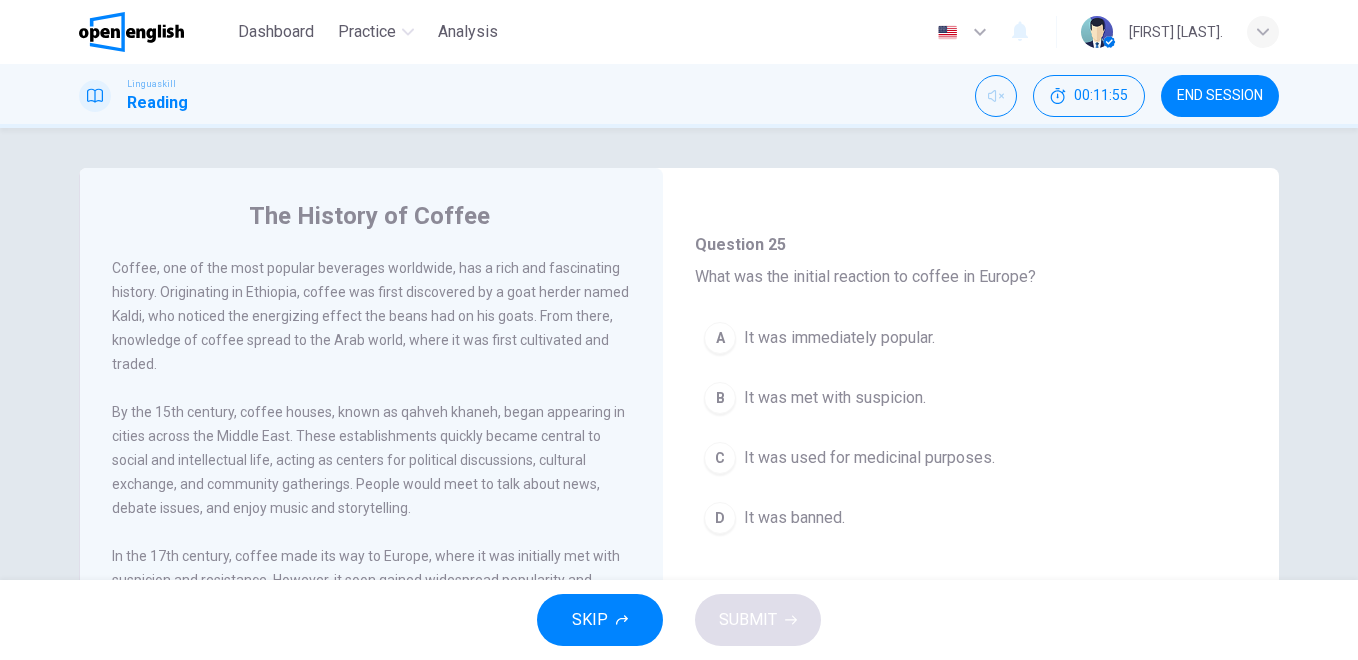 scroll, scrollTop: 812, scrollLeft: 0, axis: vertical 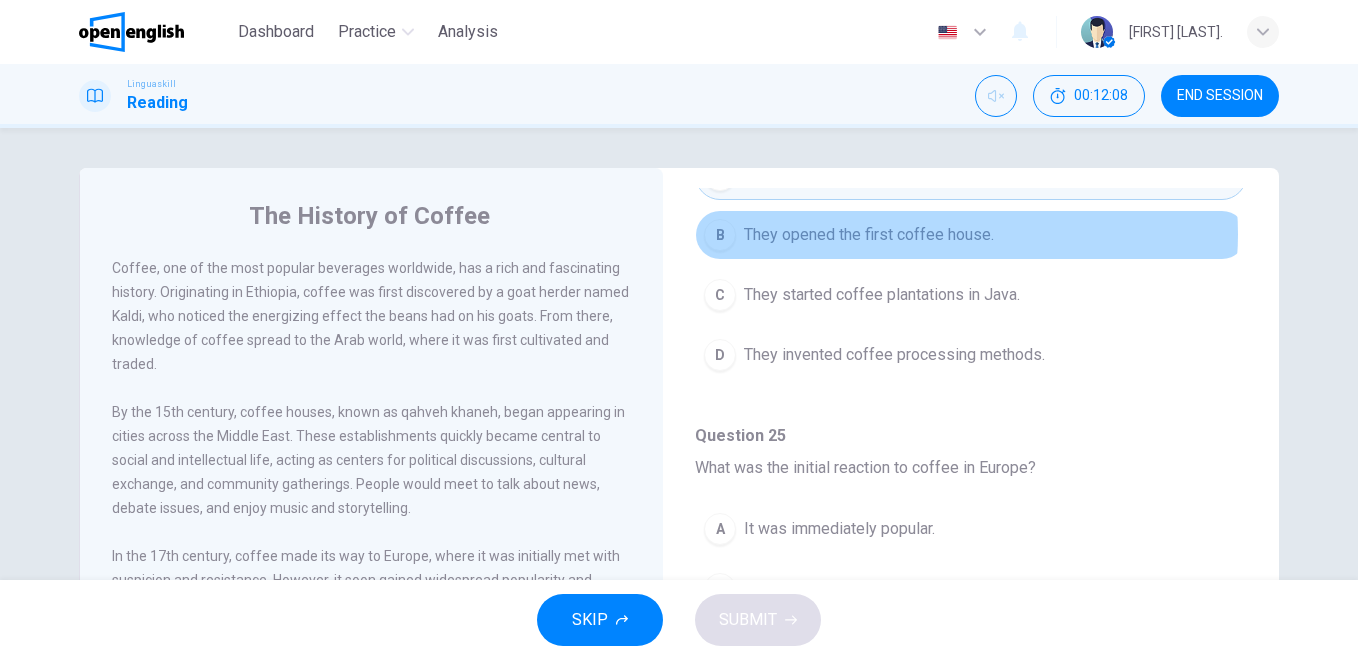 click on "They opened the first coffee house." at bounding box center (869, 235) 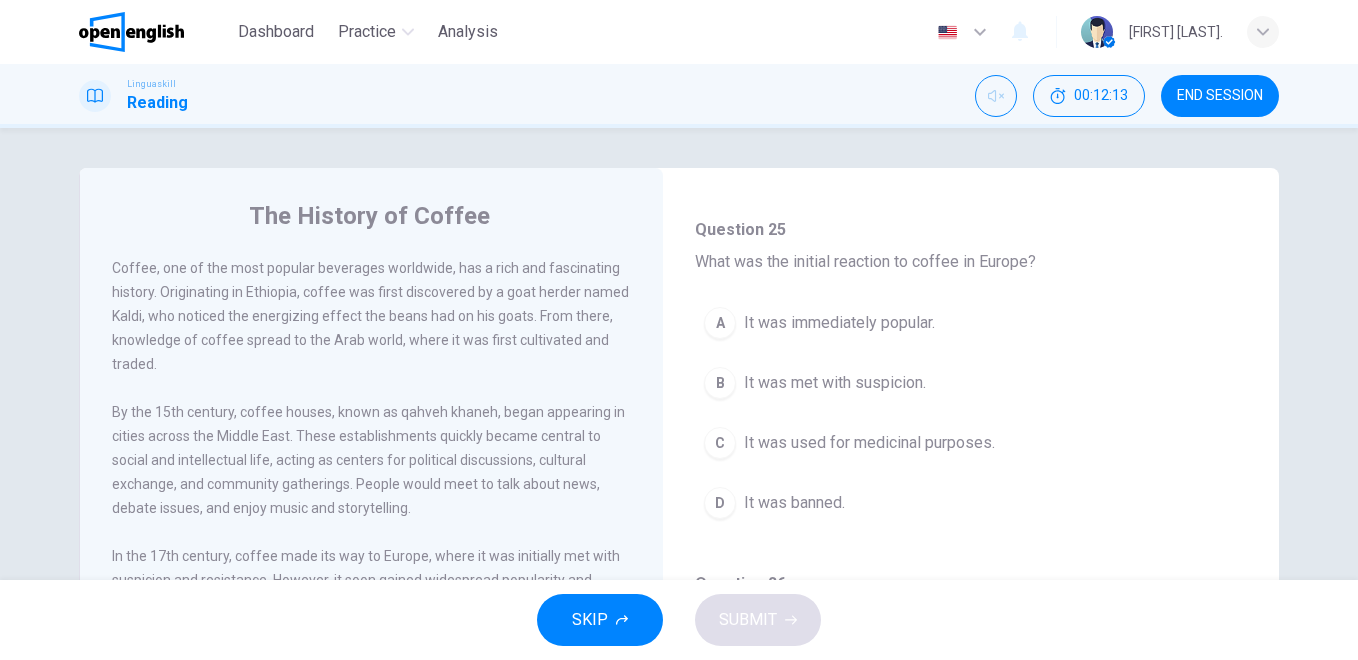 scroll, scrollTop: 815, scrollLeft: 0, axis: vertical 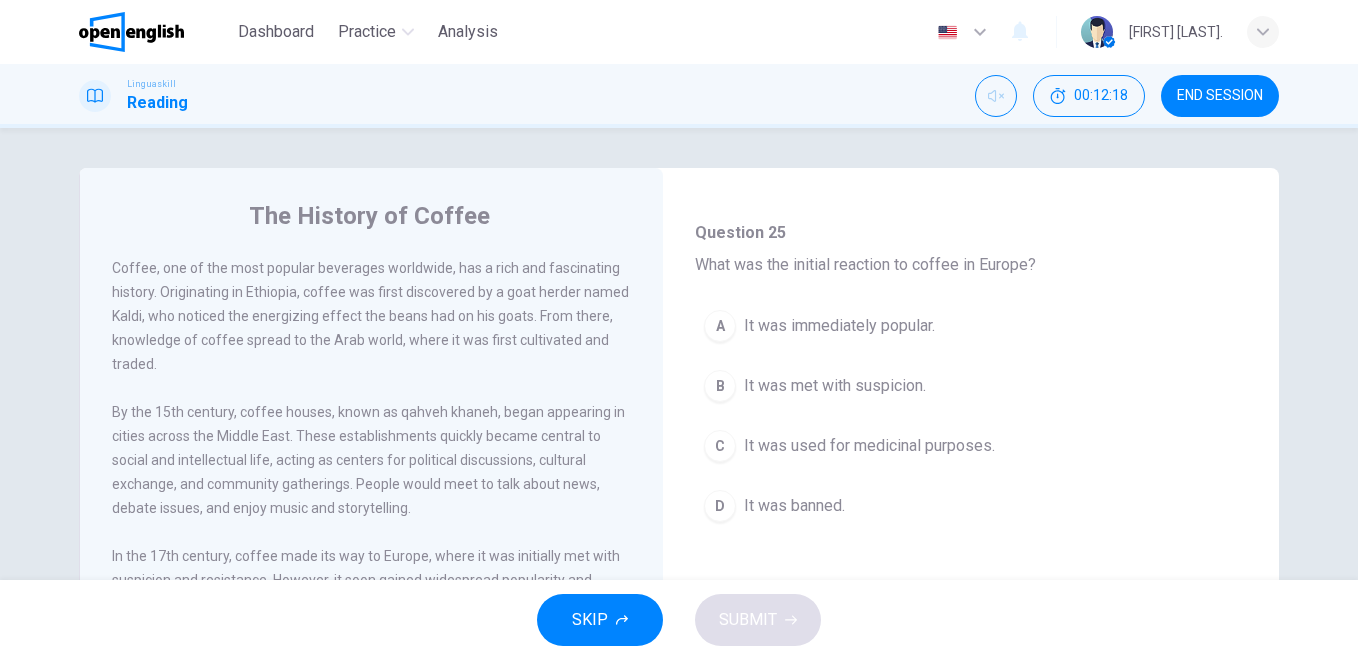 drag, startPoint x: 671, startPoint y: 378, endPoint x: 670, endPoint y: 308, distance: 70.00714 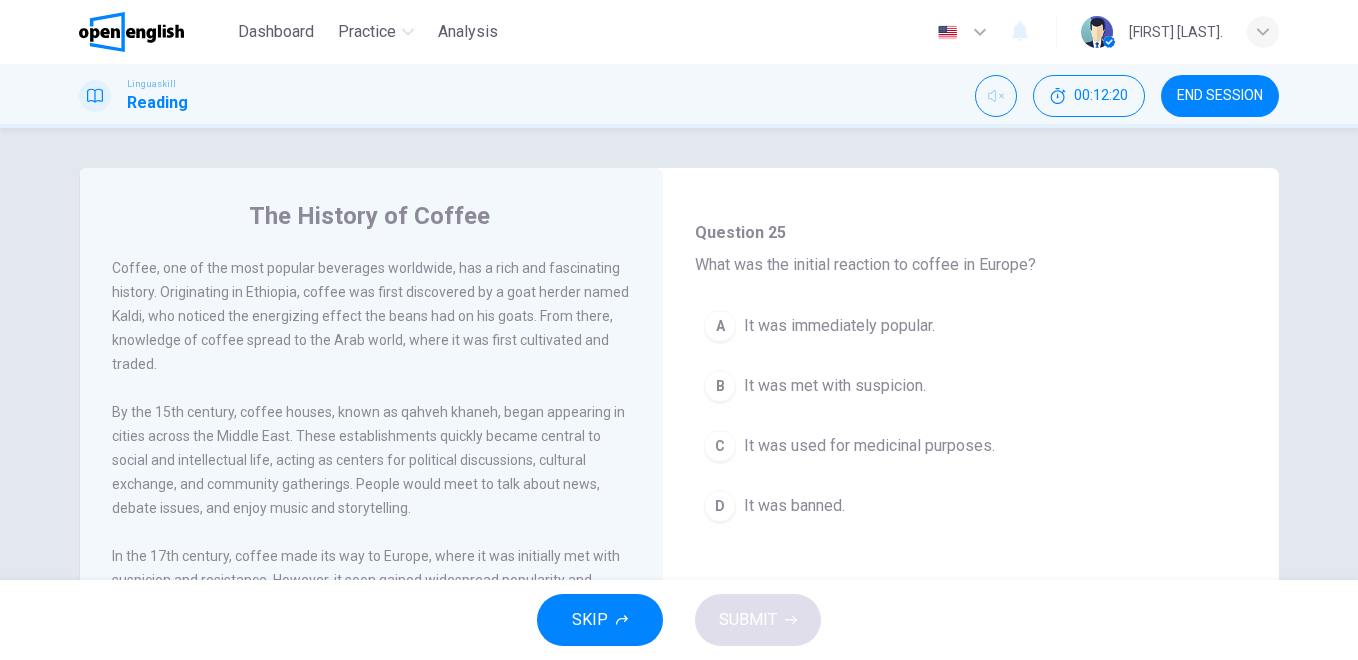 drag, startPoint x: 483, startPoint y: 273, endPoint x: 481, endPoint y: 200, distance: 73.02739 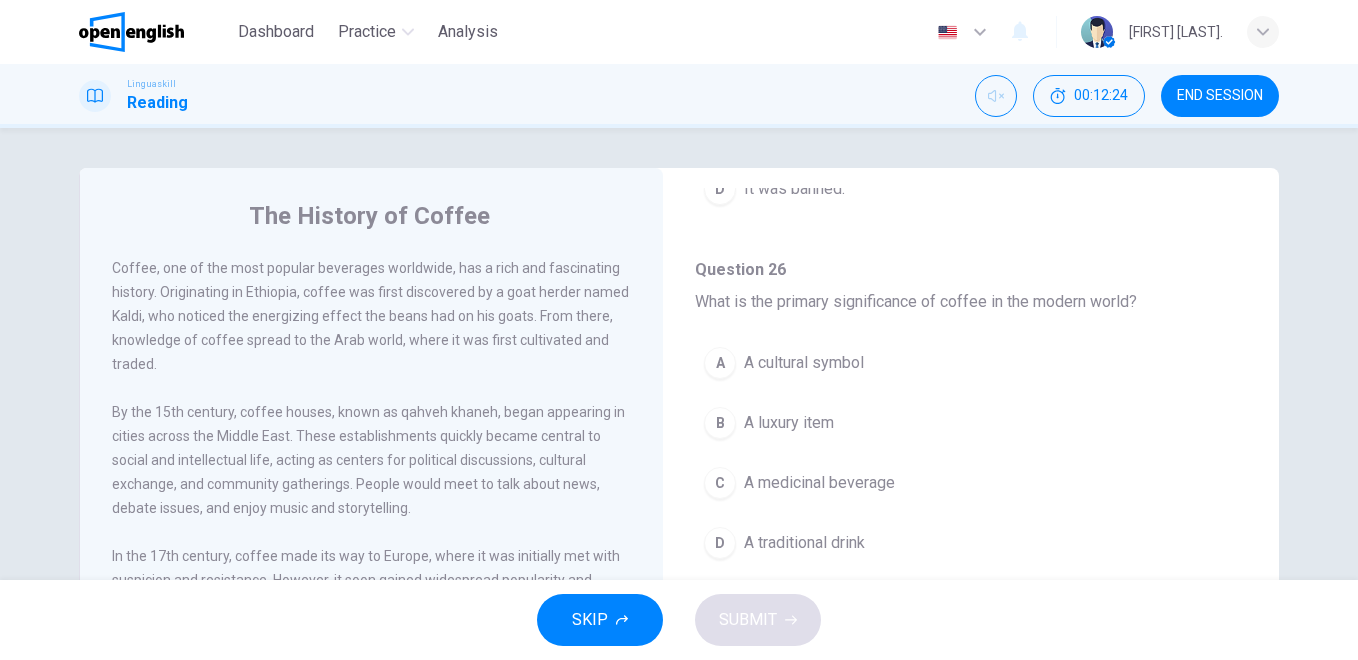 scroll, scrollTop: 1251, scrollLeft: 0, axis: vertical 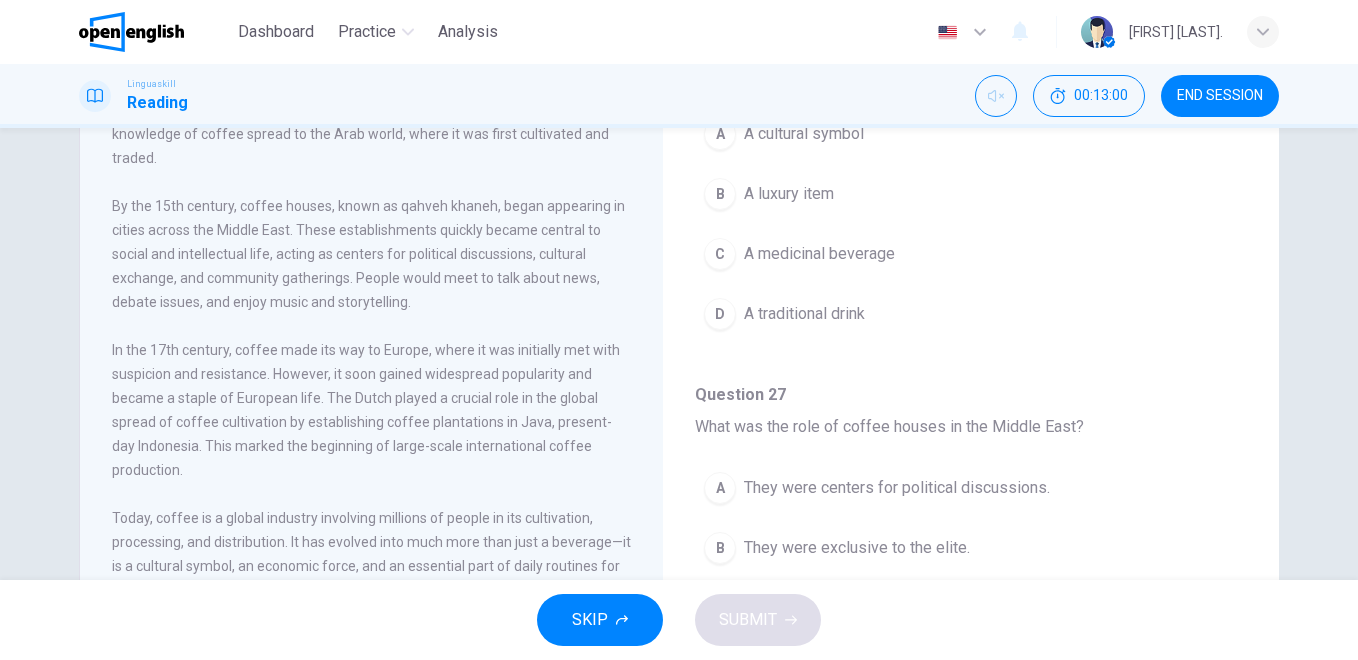 drag, startPoint x: 1246, startPoint y: 447, endPoint x: 1247, endPoint y: 432, distance: 15.033297 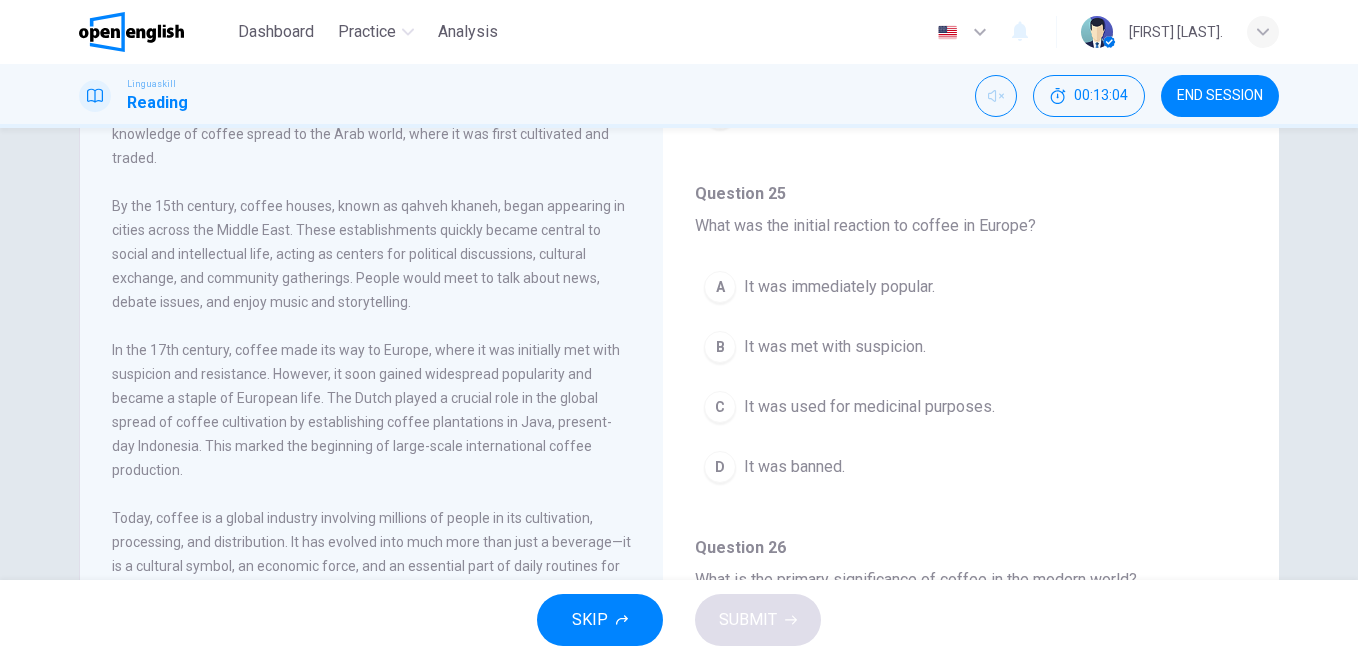 scroll, scrollTop: 657, scrollLeft: 0, axis: vertical 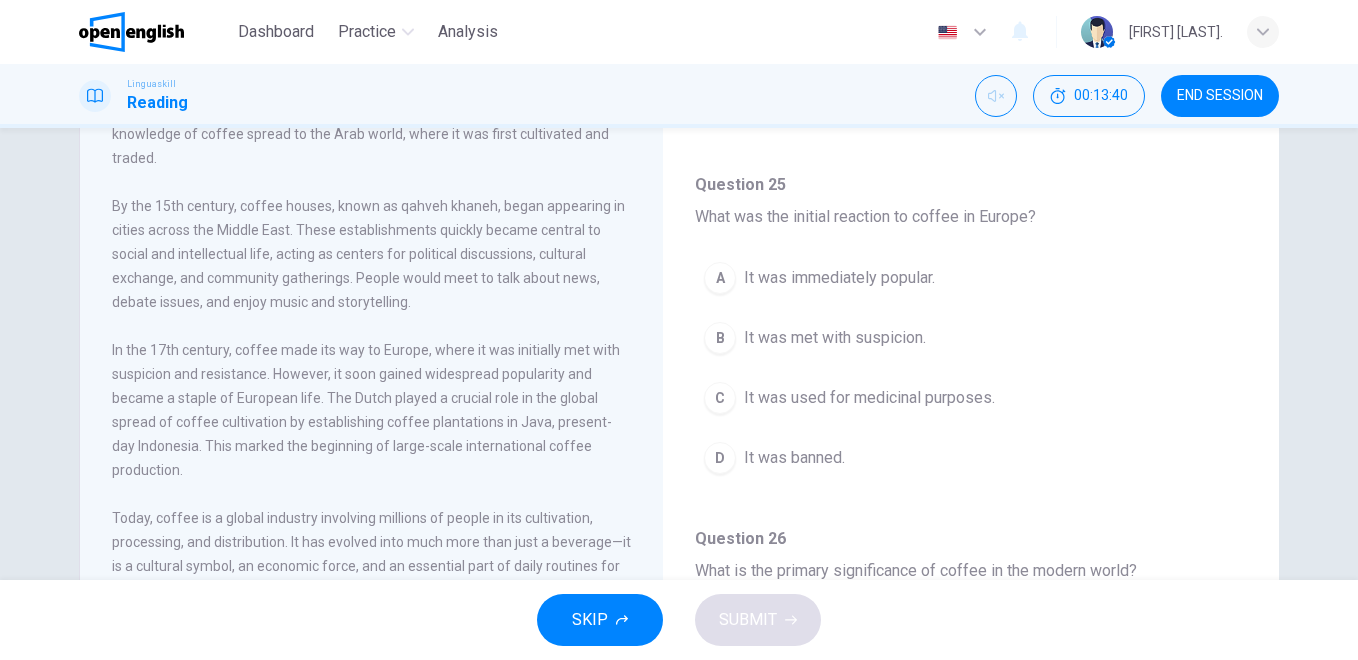 click on "It was immediately popular." at bounding box center (839, 278) 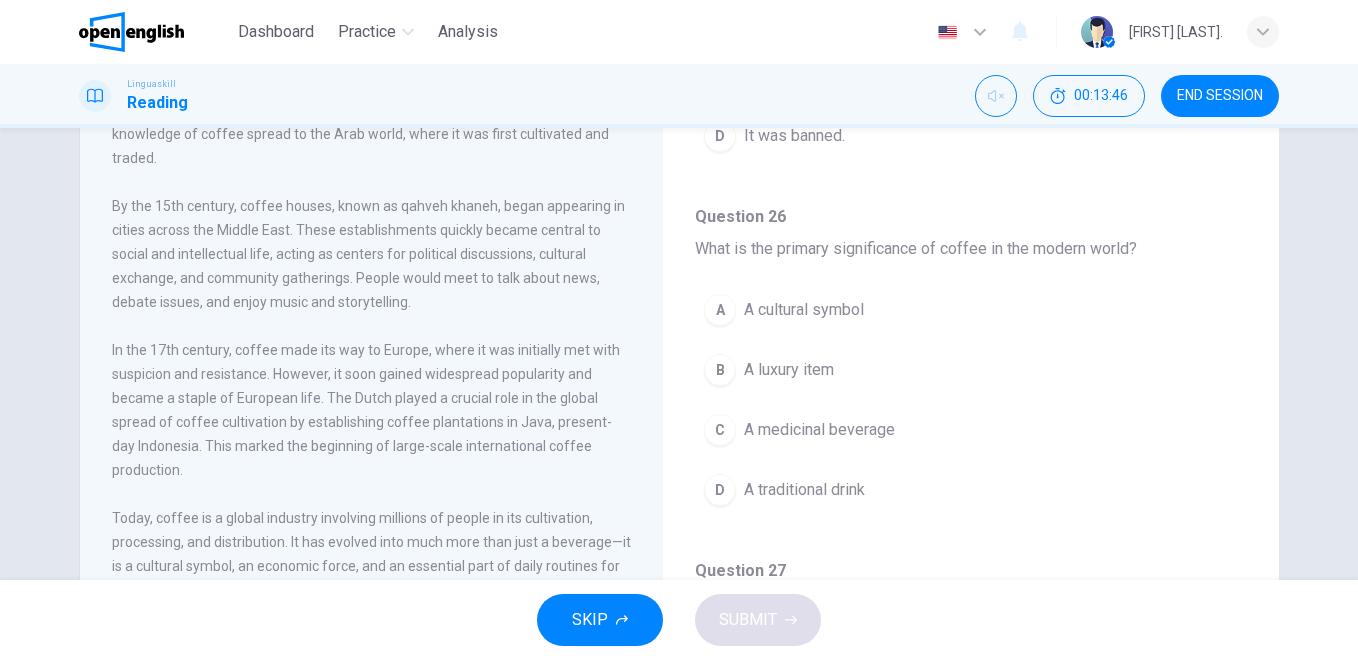 scroll, scrollTop: 1018, scrollLeft: 0, axis: vertical 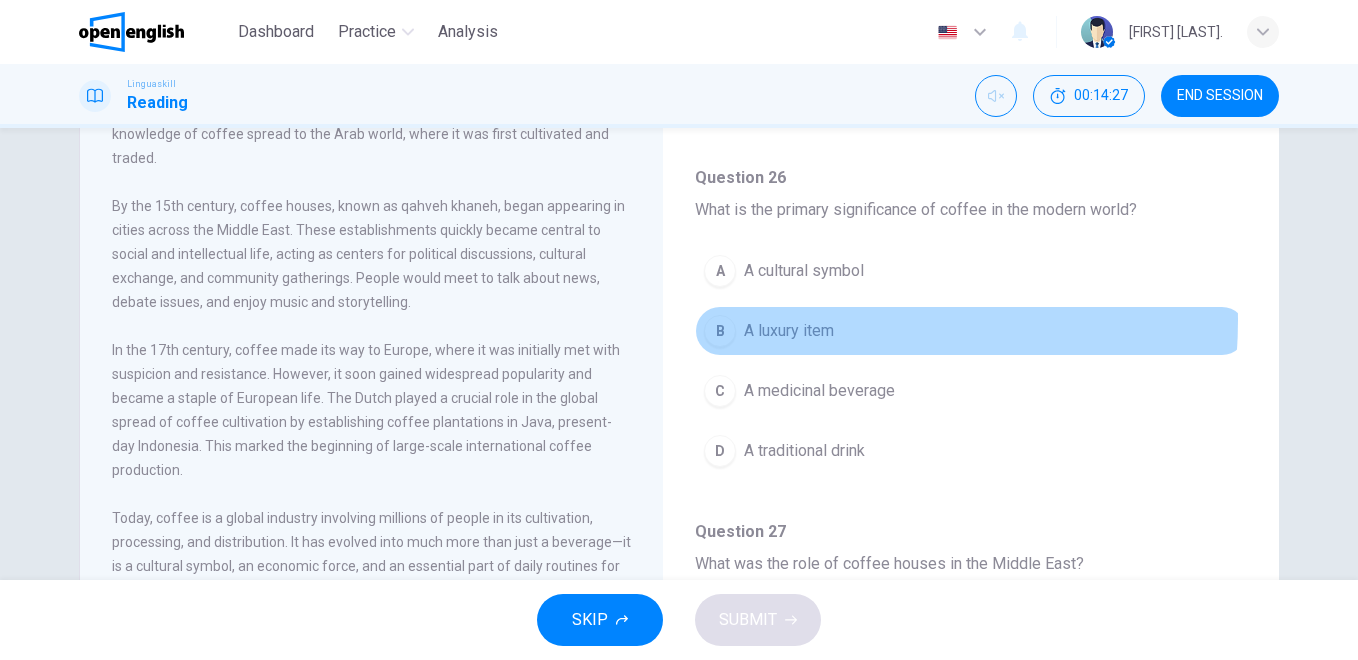 click on "A luxury item" at bounding box center [789, 331] 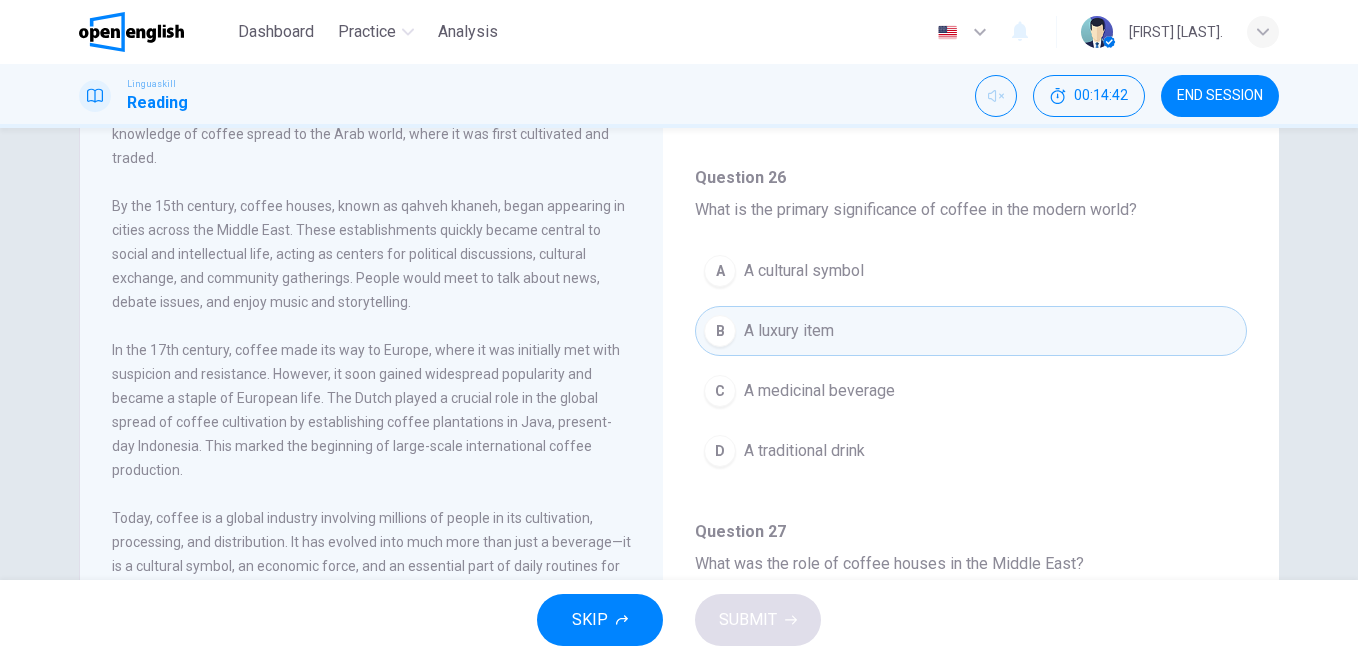 drag, startPoint x: 794, startPoint y: 485, endPoint x: 792, endPoint y: 458, distance: 27.073973 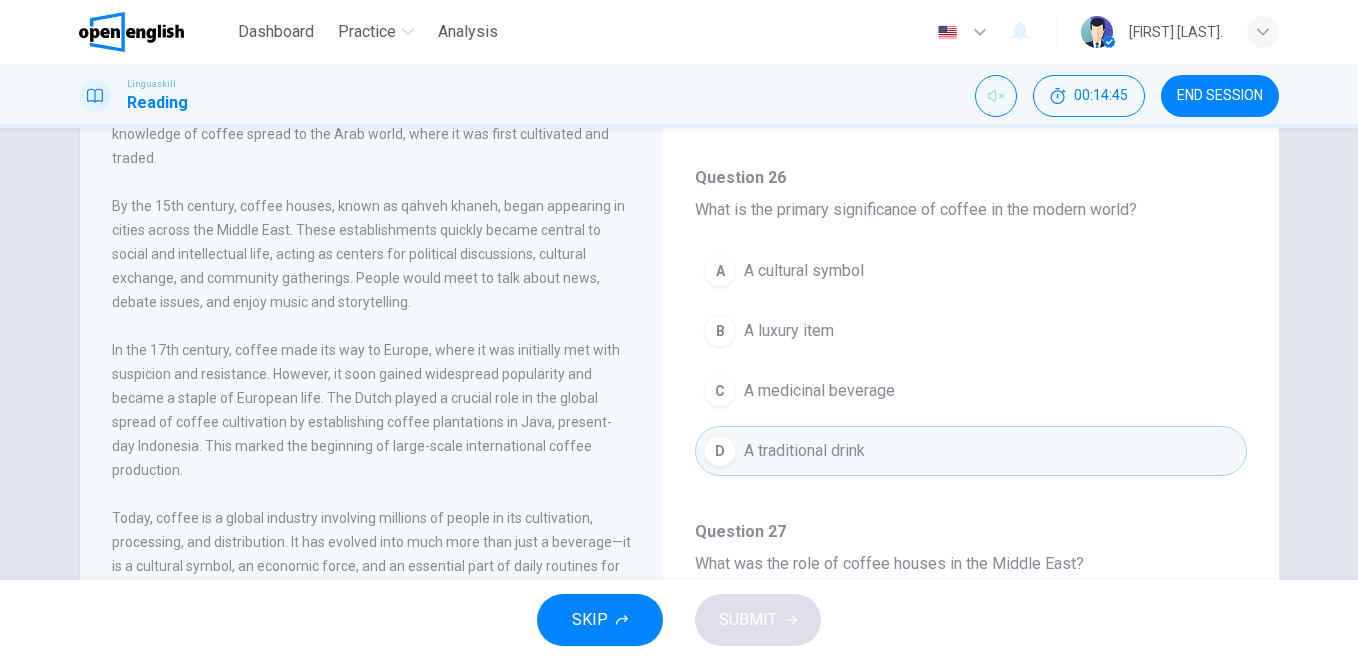 scroll, scrollTop: 1251, scrollLeft: 0, axis: vertical 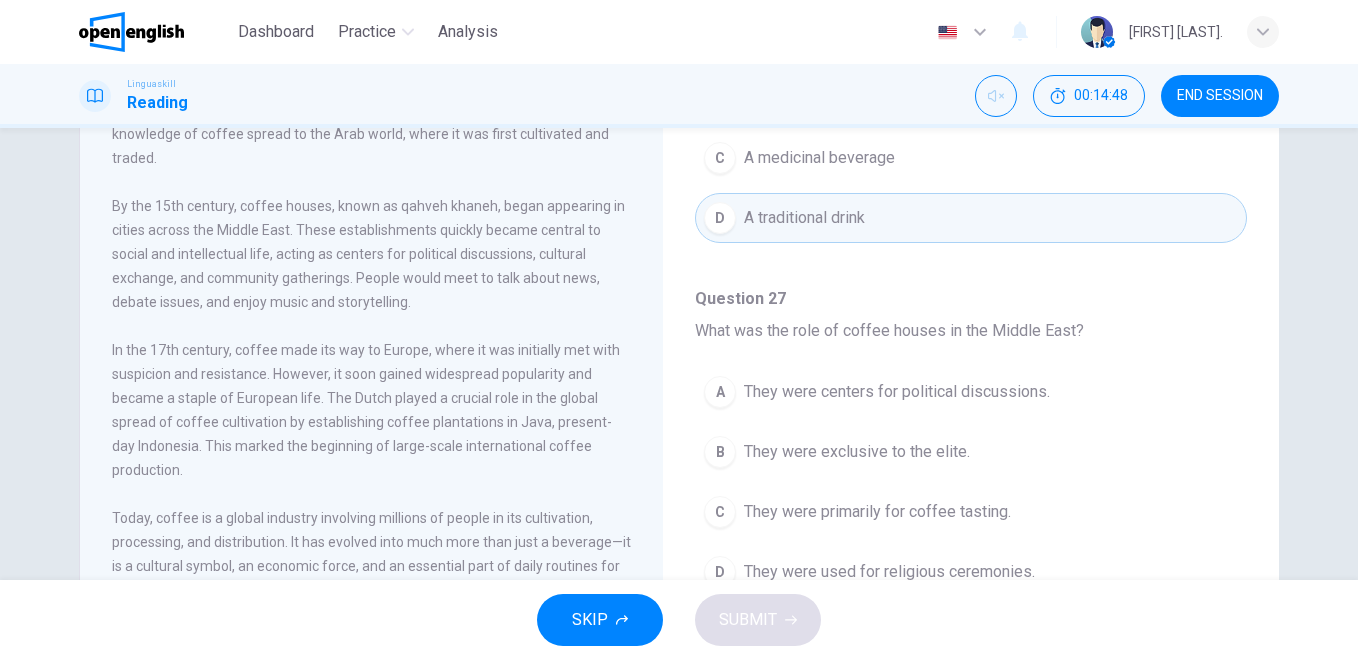drag, startPoint x: 838, startPoint y: 509, endPoint x: 816, endPoint y: 546, distance: 43.046486 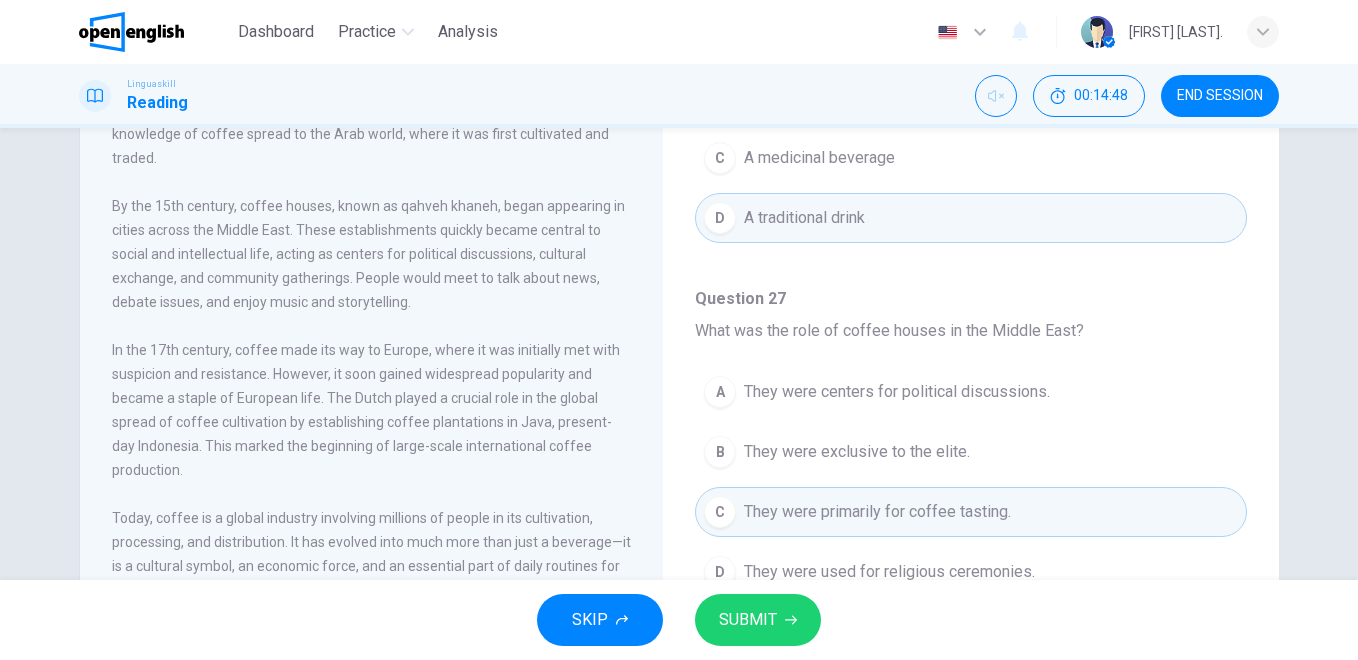 click on "SUBMIT" at bounding box center (748, 620) 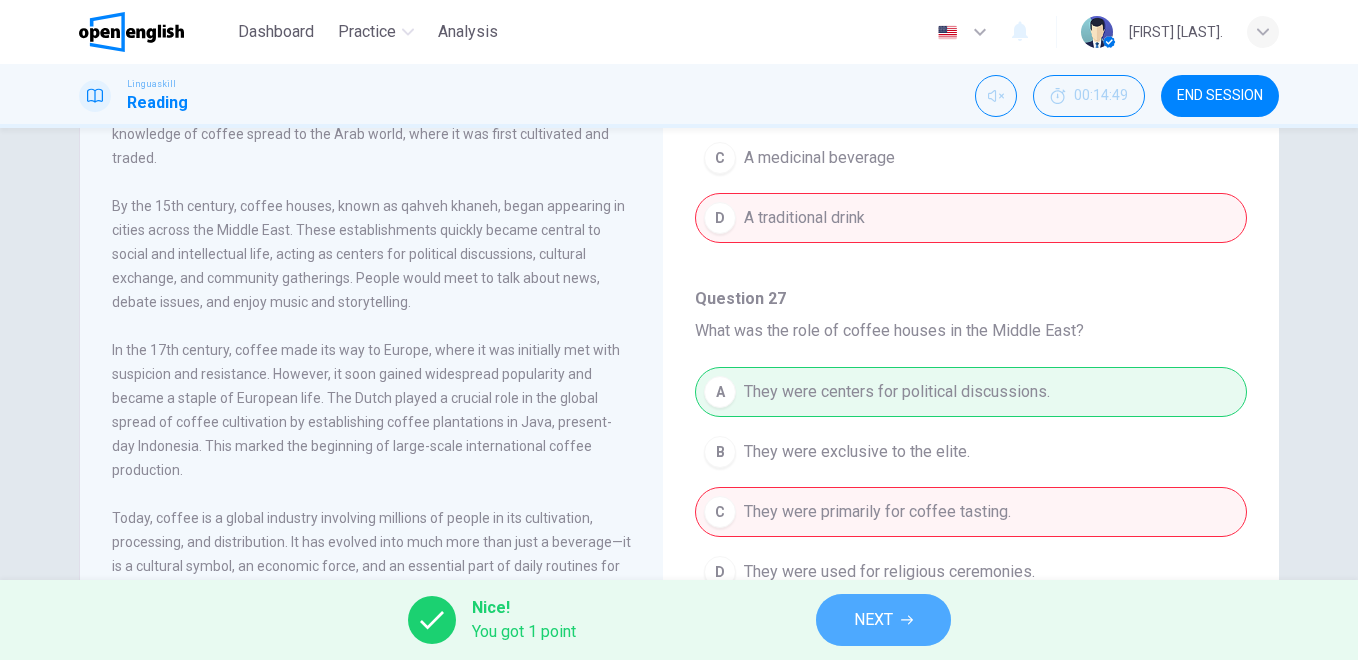 click on "NEXT" at bounding box center (873, 620) 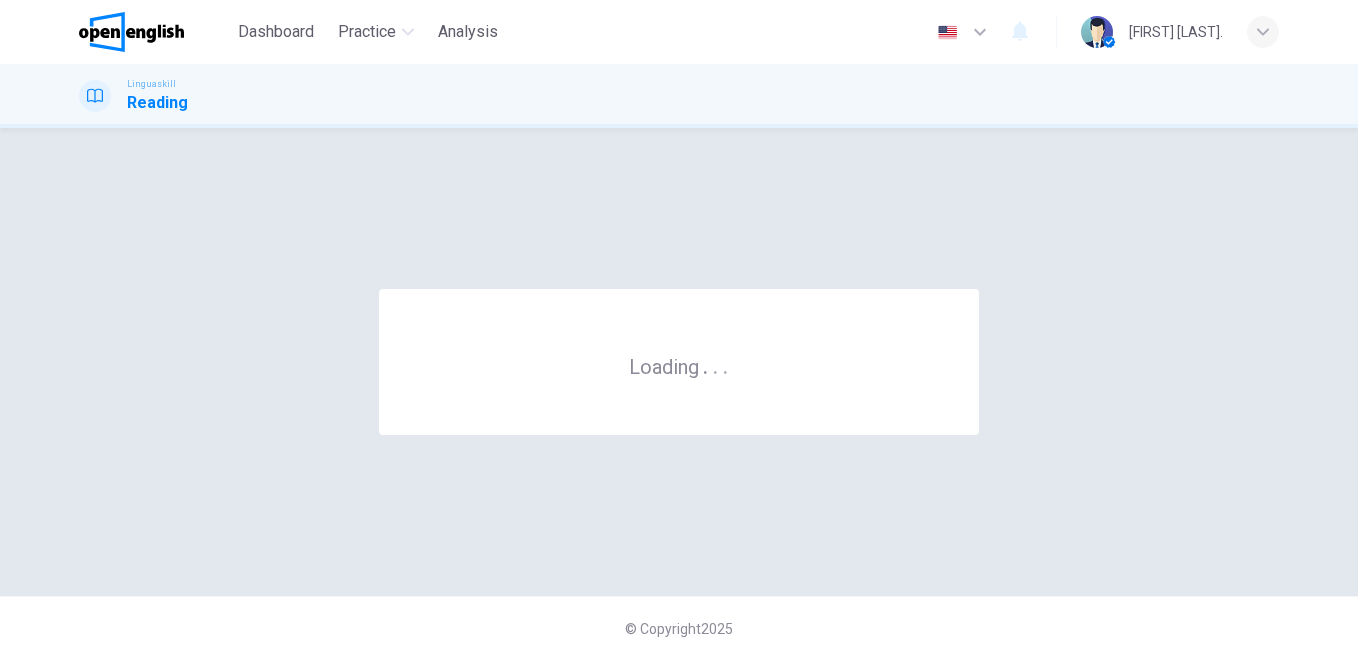 scroll, scrollTop: 0, scrollLeft: 0, axis: both 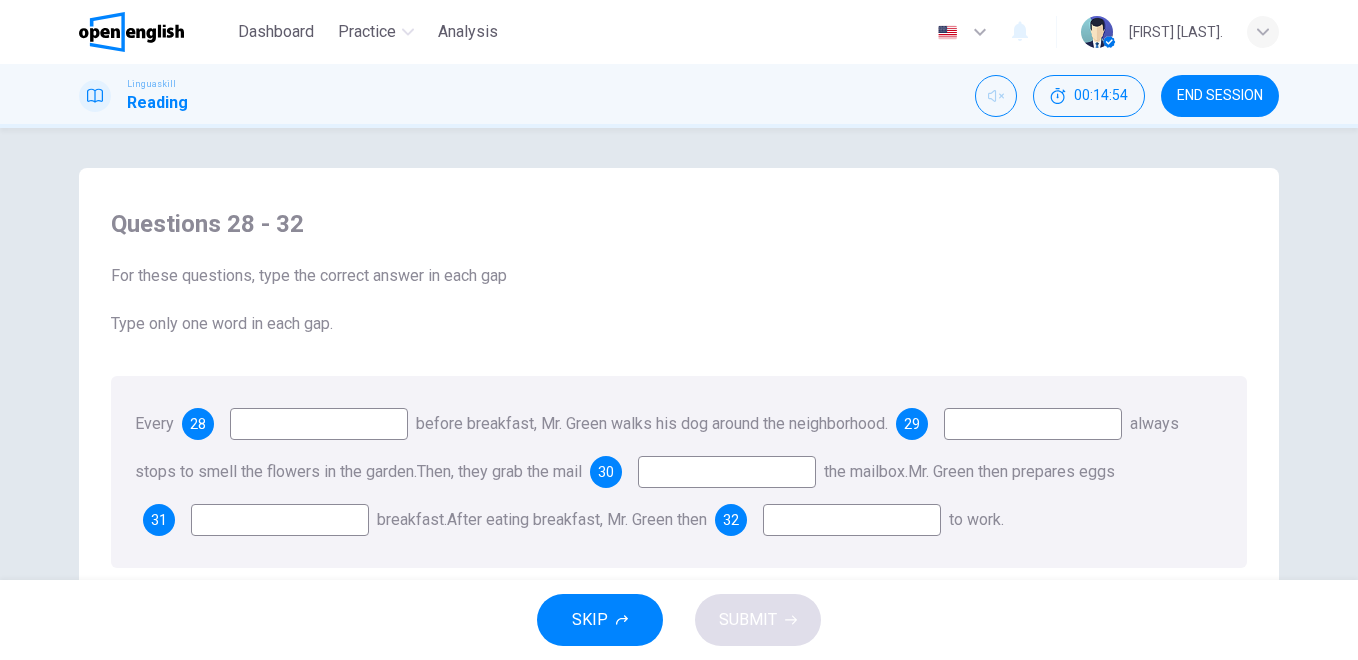 click at bounding box center (319, 424) 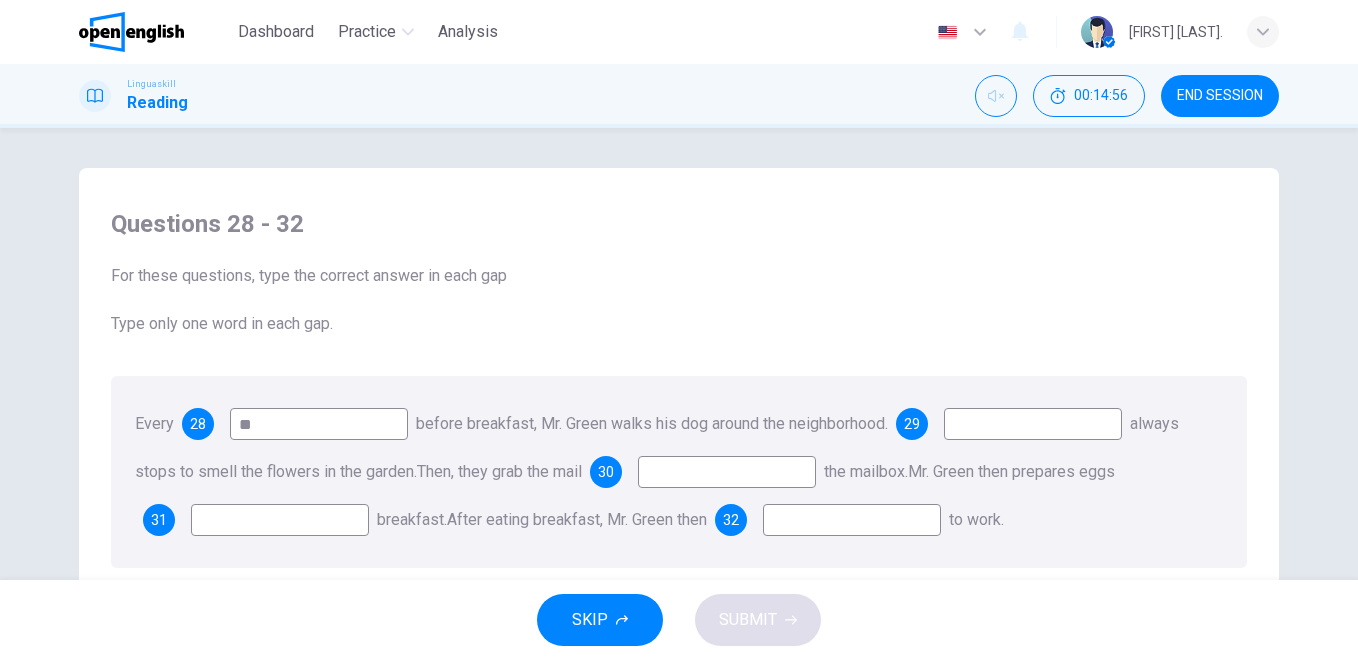 type on "*" 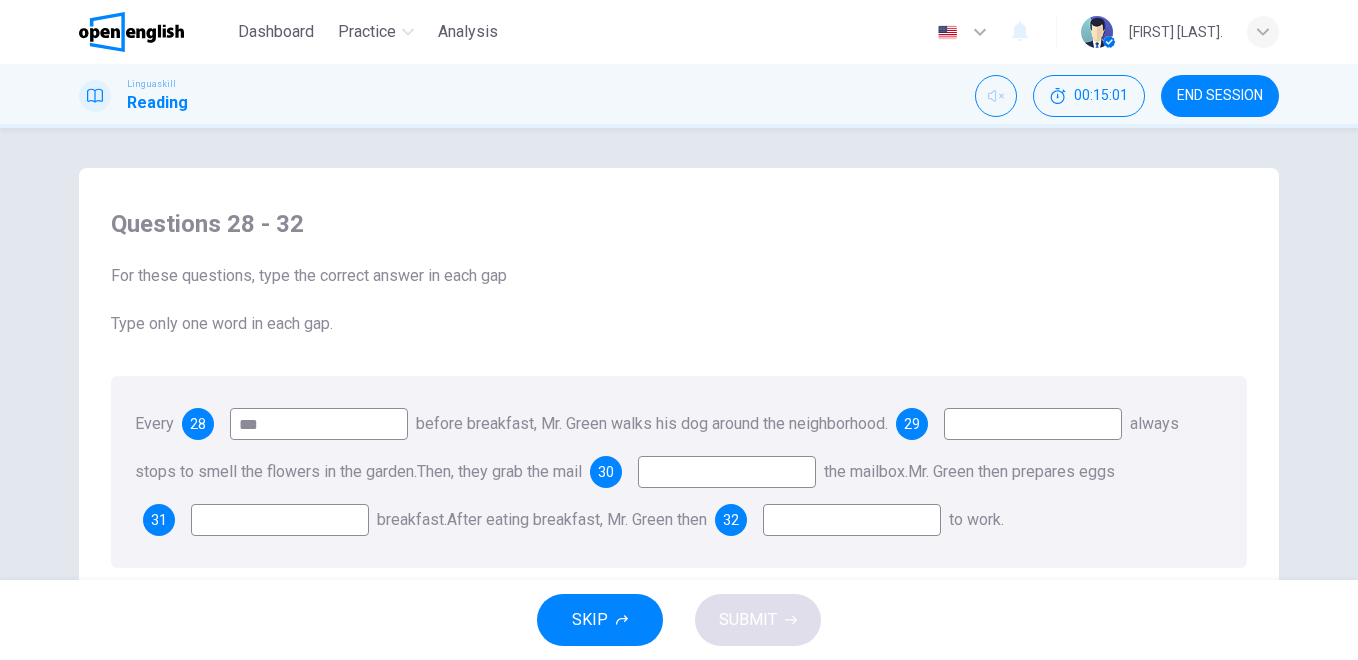 type on "***" 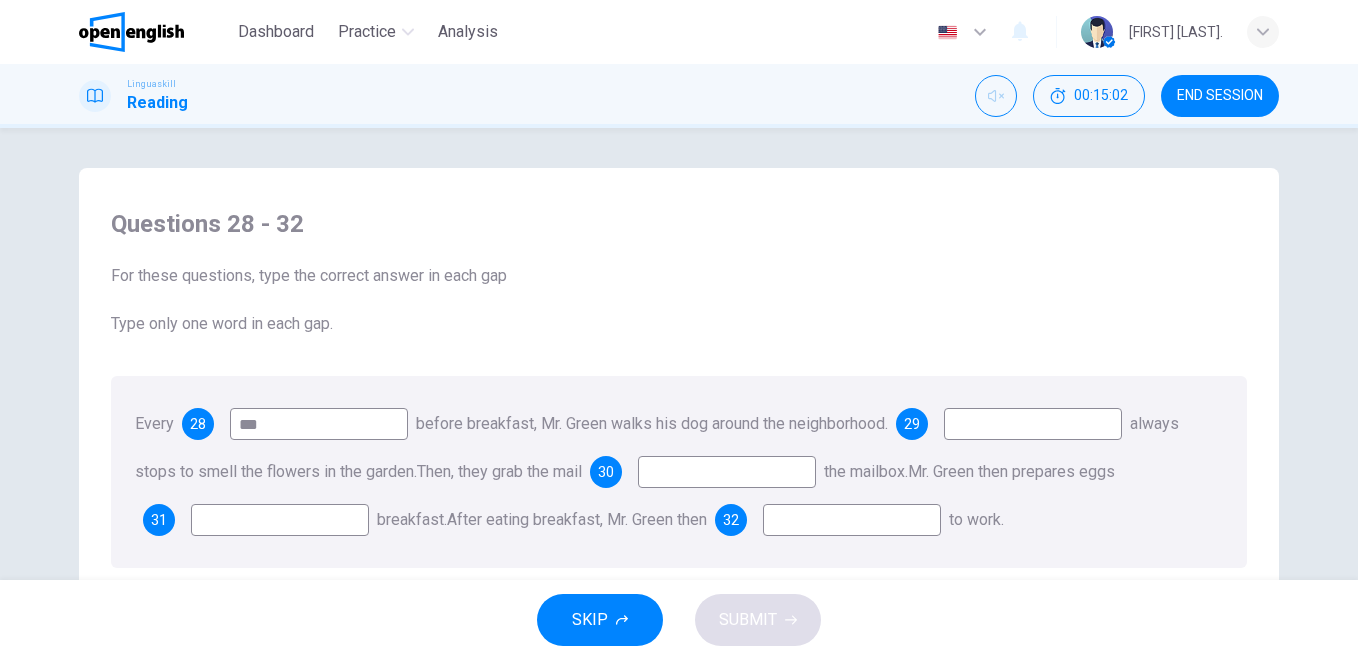 click at bounding box center [1033, 424] 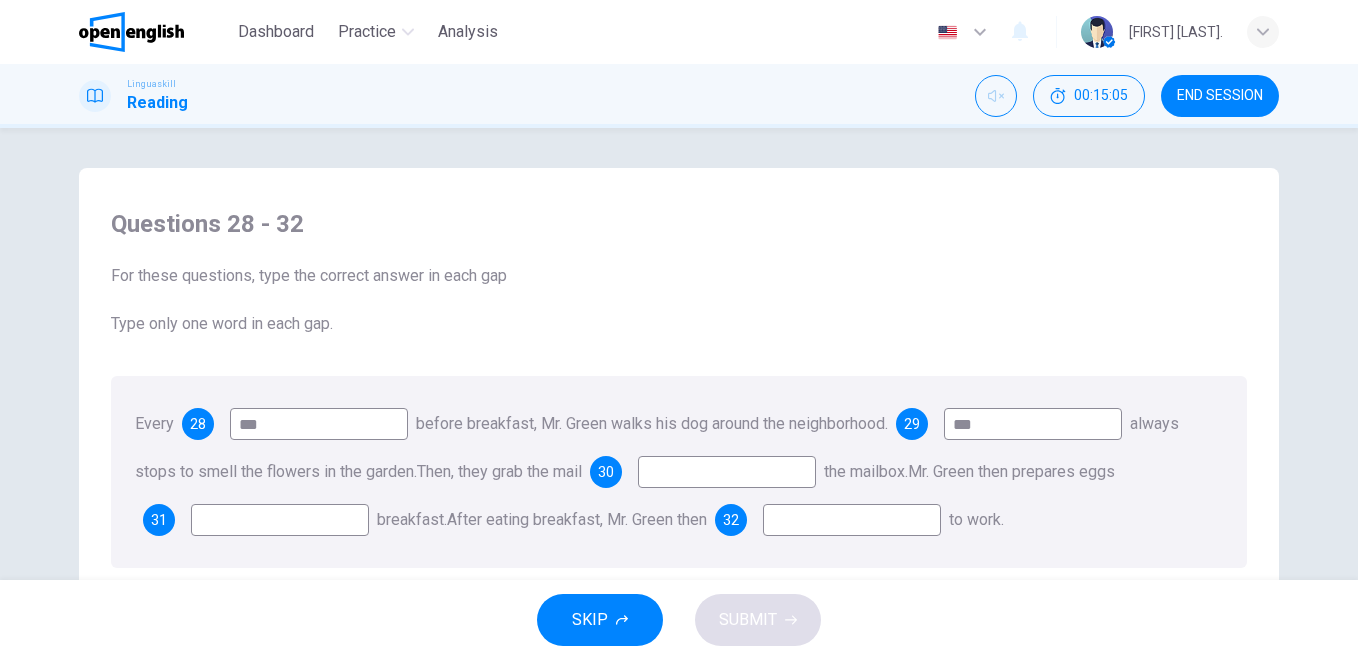 type on "***" 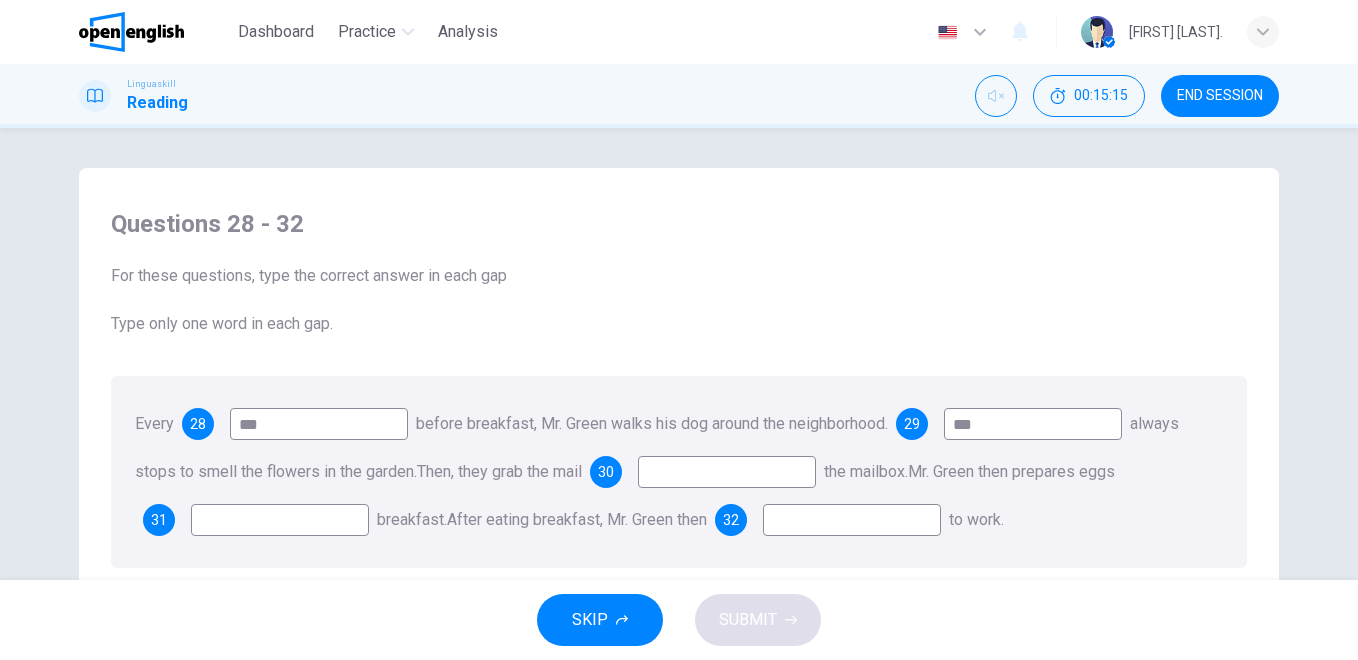 click at bounding box center [727, 472] 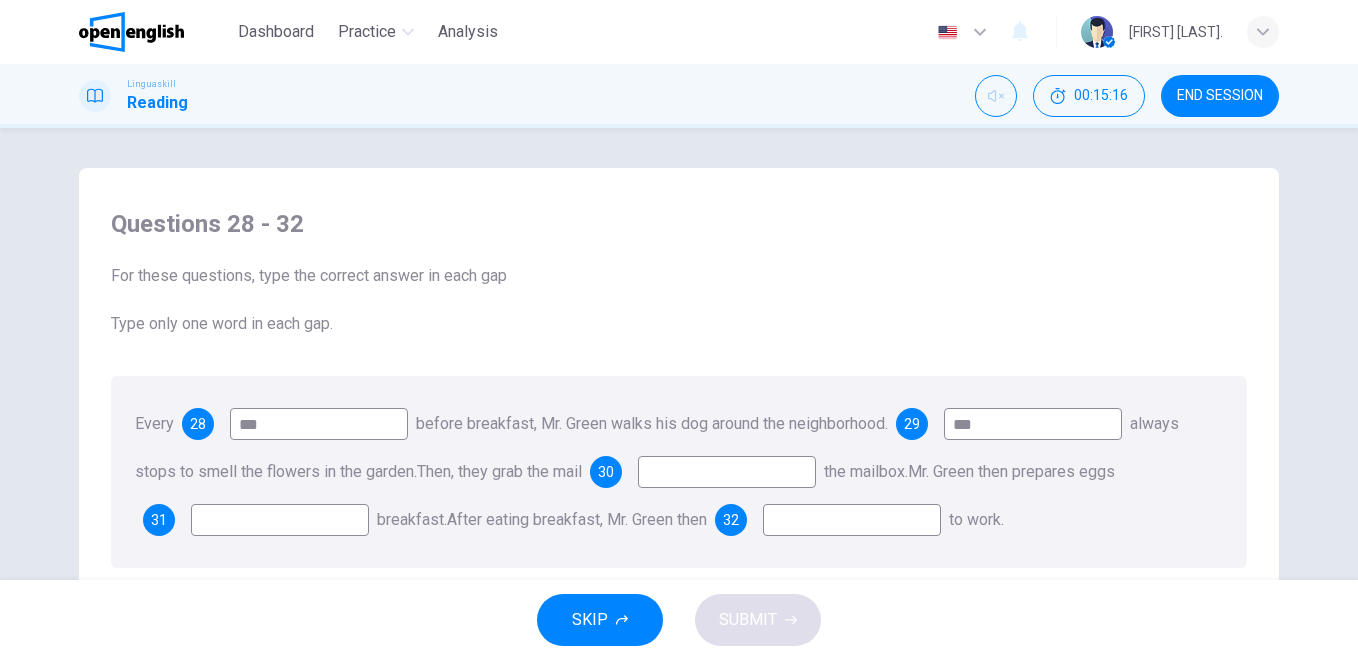 click at bounding box center (727, 472) 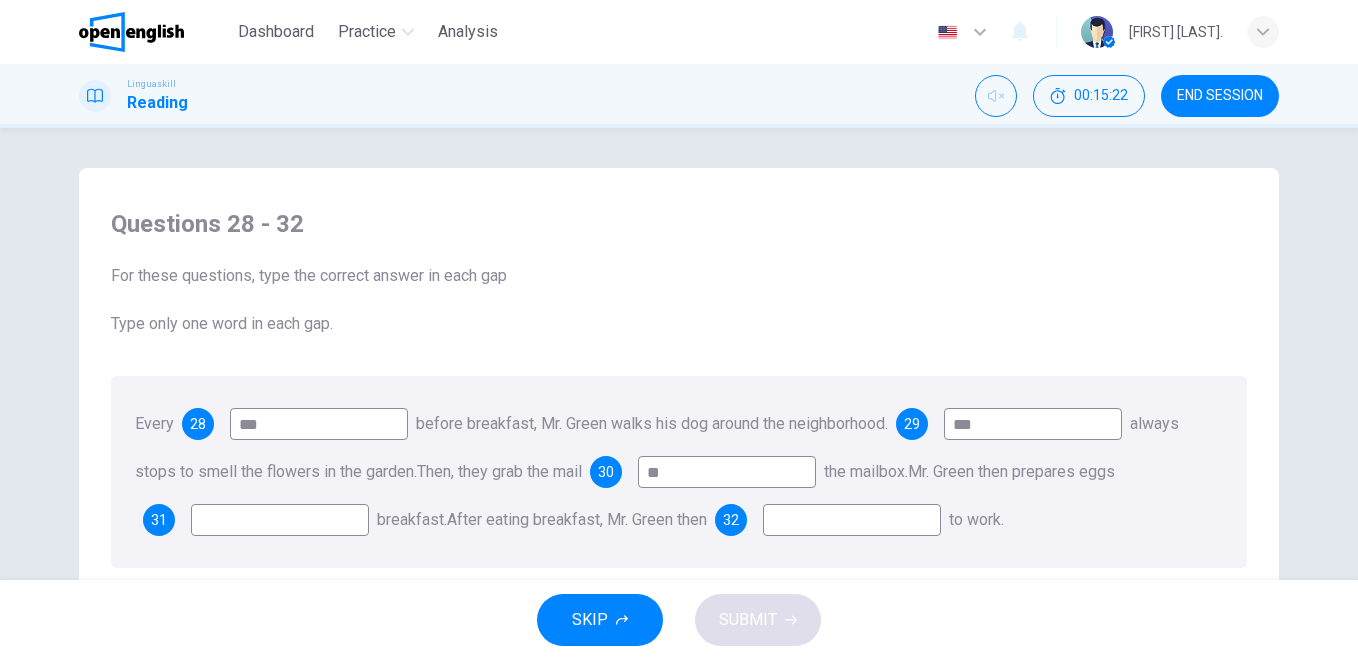 type on "**" 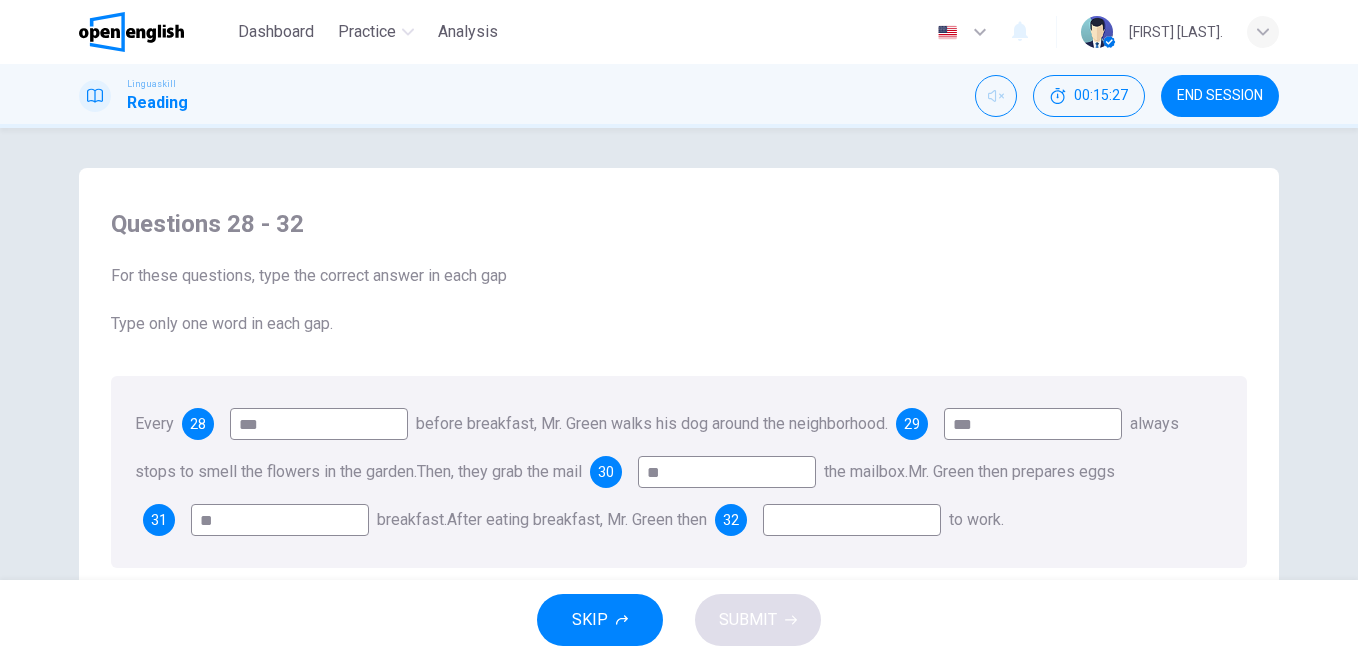type on "*" 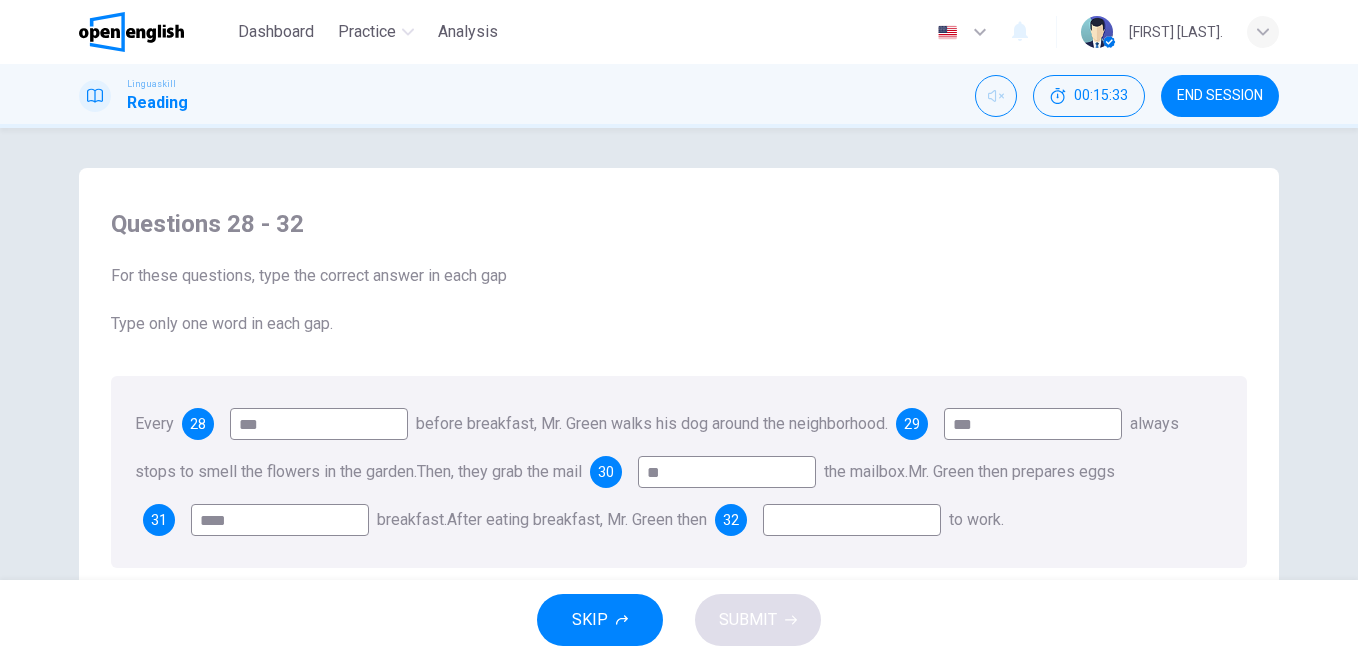 type on "****" 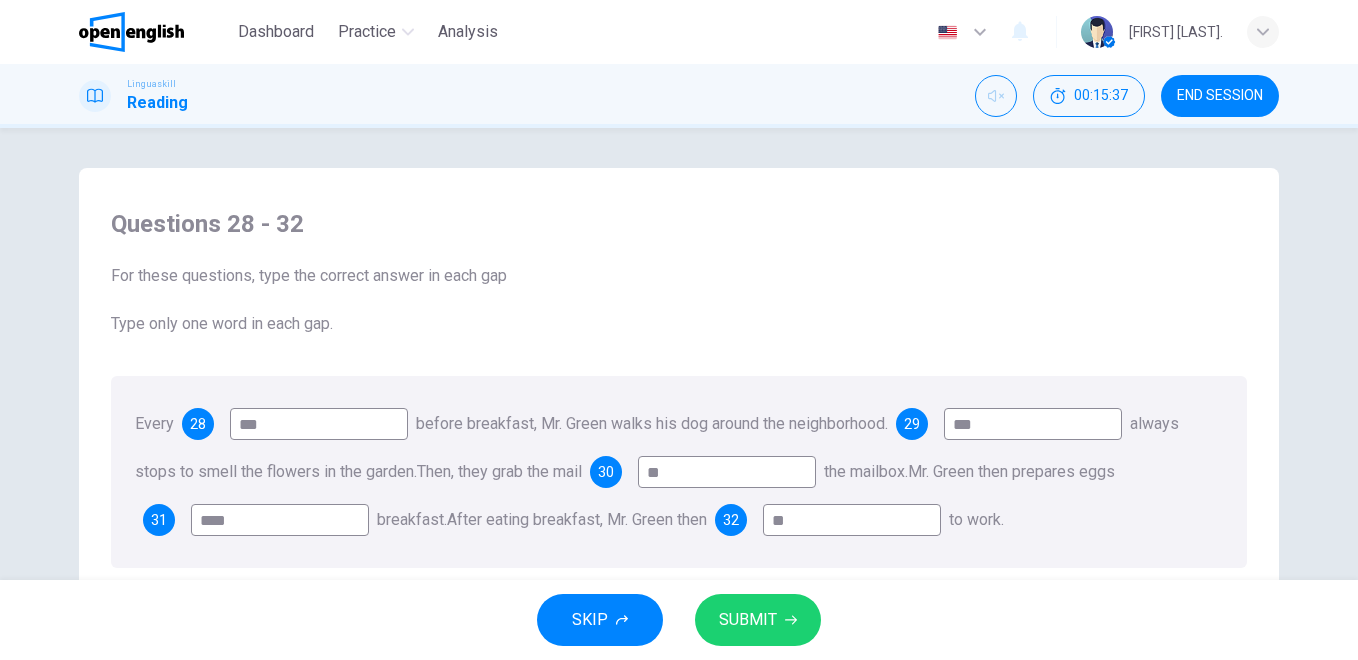 type on "**" 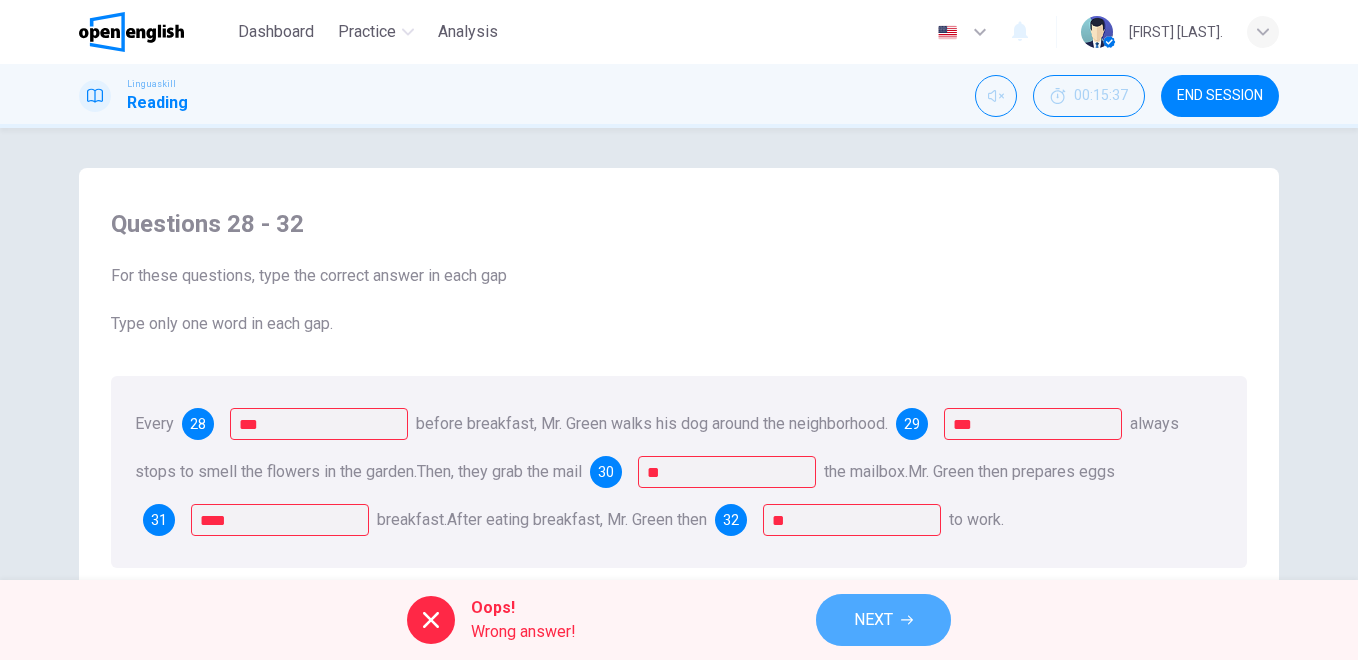 click on "NEXT" at bounding box center [873, 620] 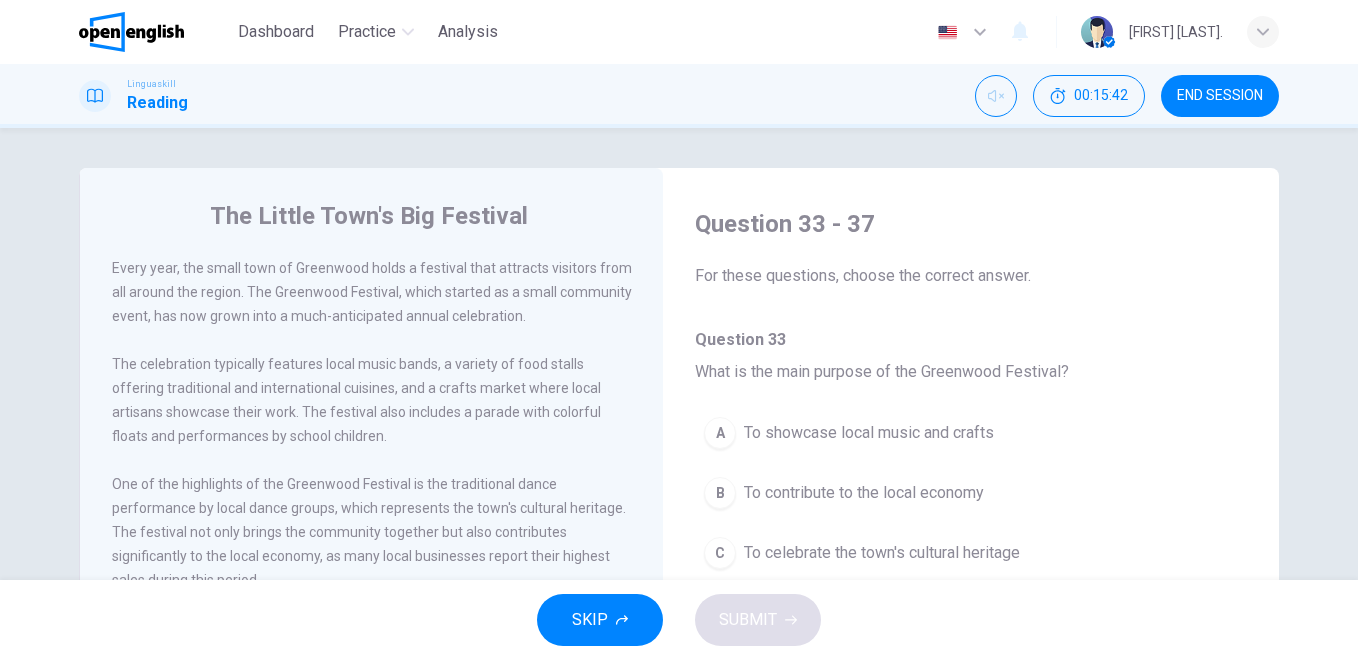 scroll, scrollTop: 6, scrollLeft: 0, axis: vertical 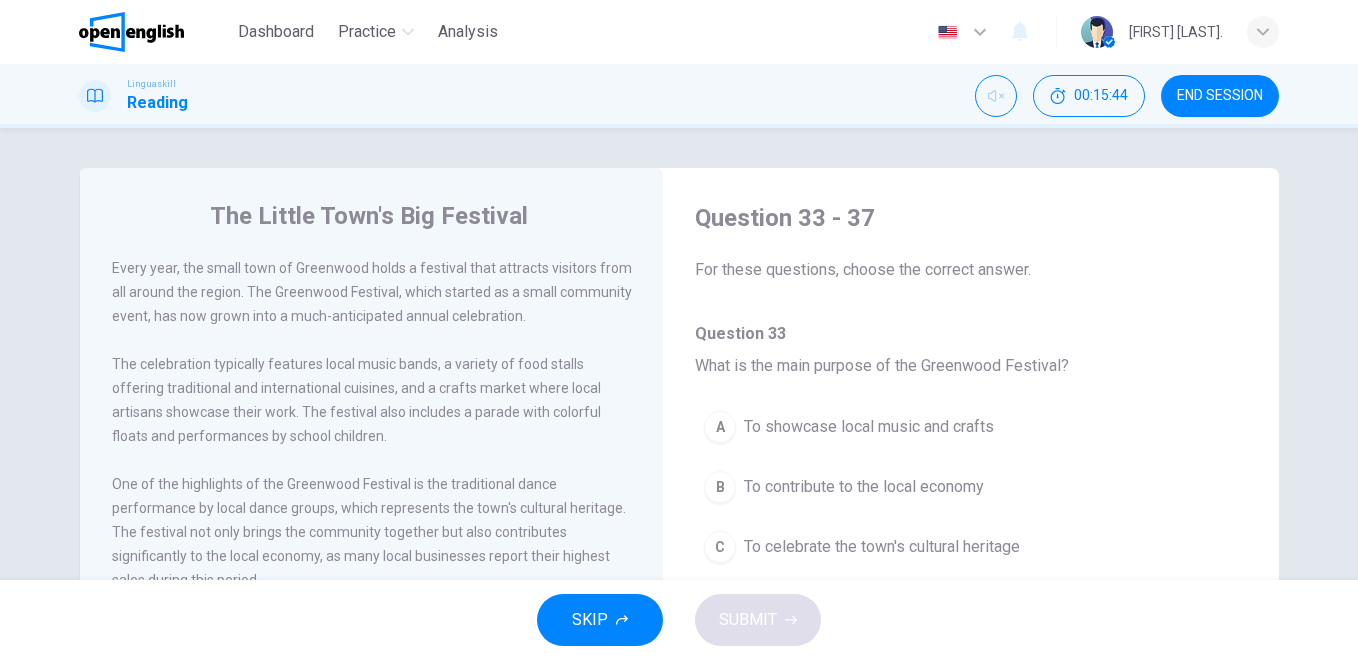 drag, startPoint x: 1249, startPoint y: 321, endPoint x: 1254, endPoint y: 373, distance: 52.23983 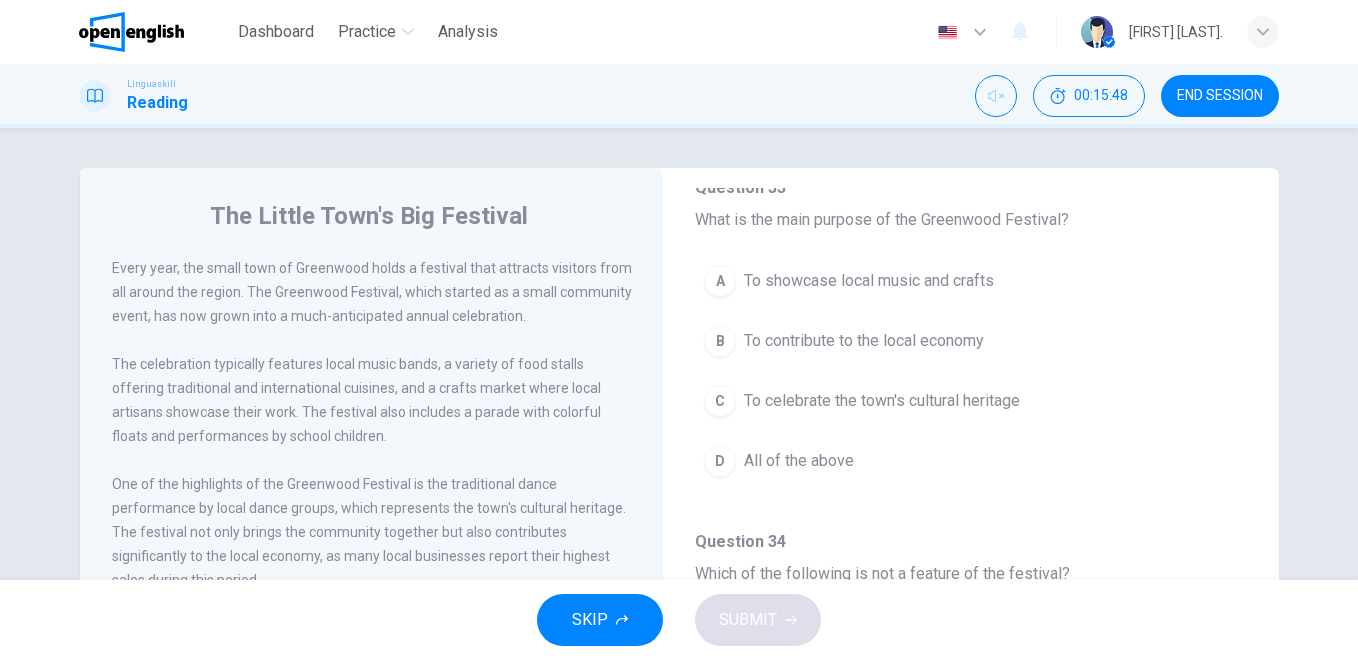 scroll, scrollTop: 155, scrollLeft: 0, axis: vertical 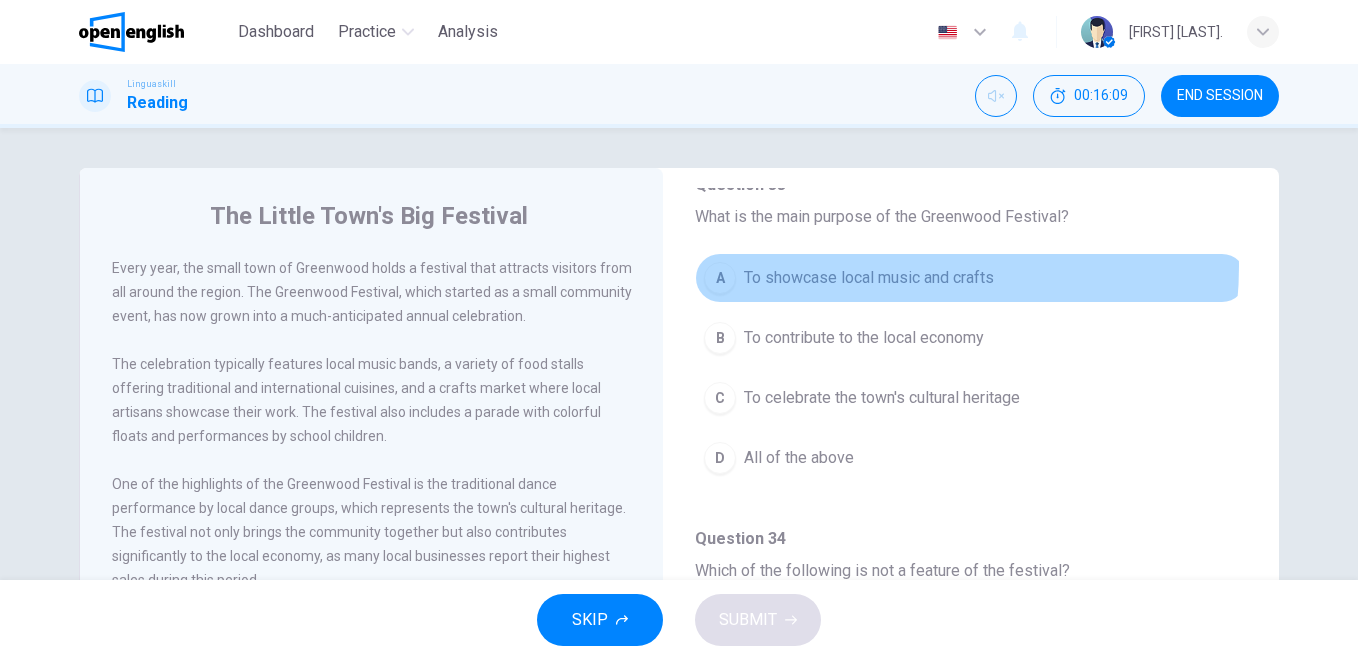 click on "To showcase local music and crafts" at bounding box center [869, 278] 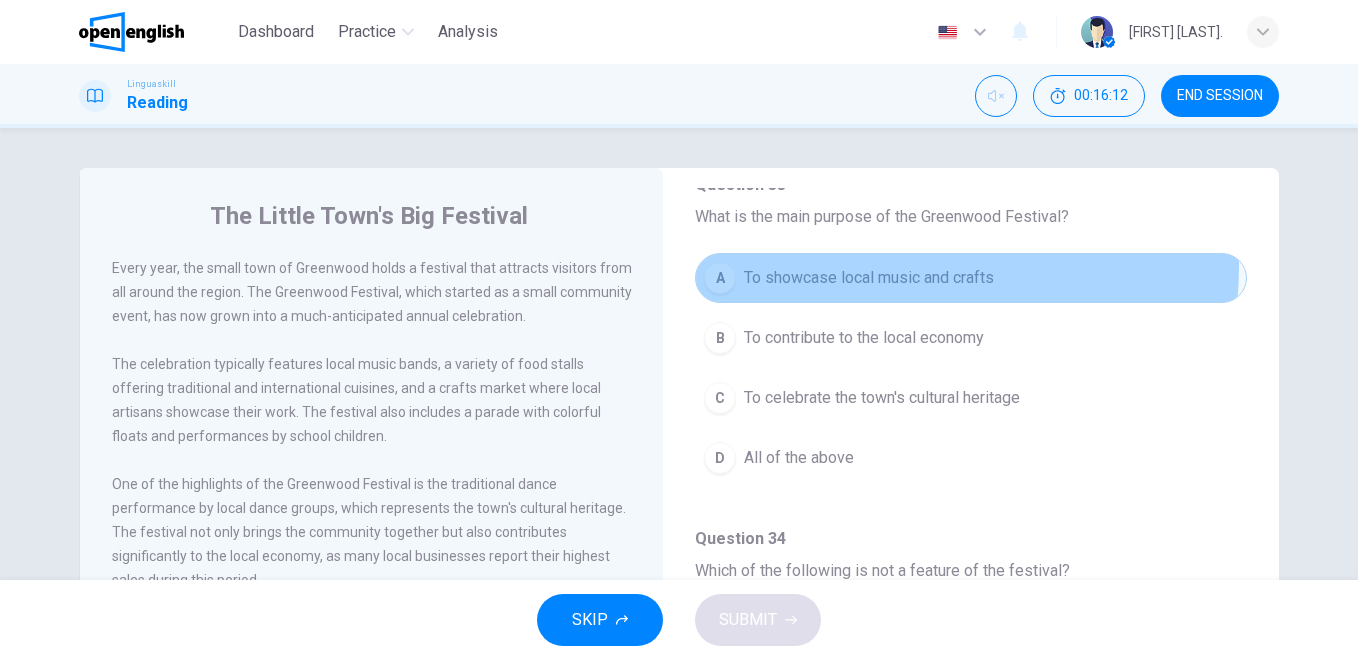 click on "To showcase local music and crafts" at bounding box center (869, 278) 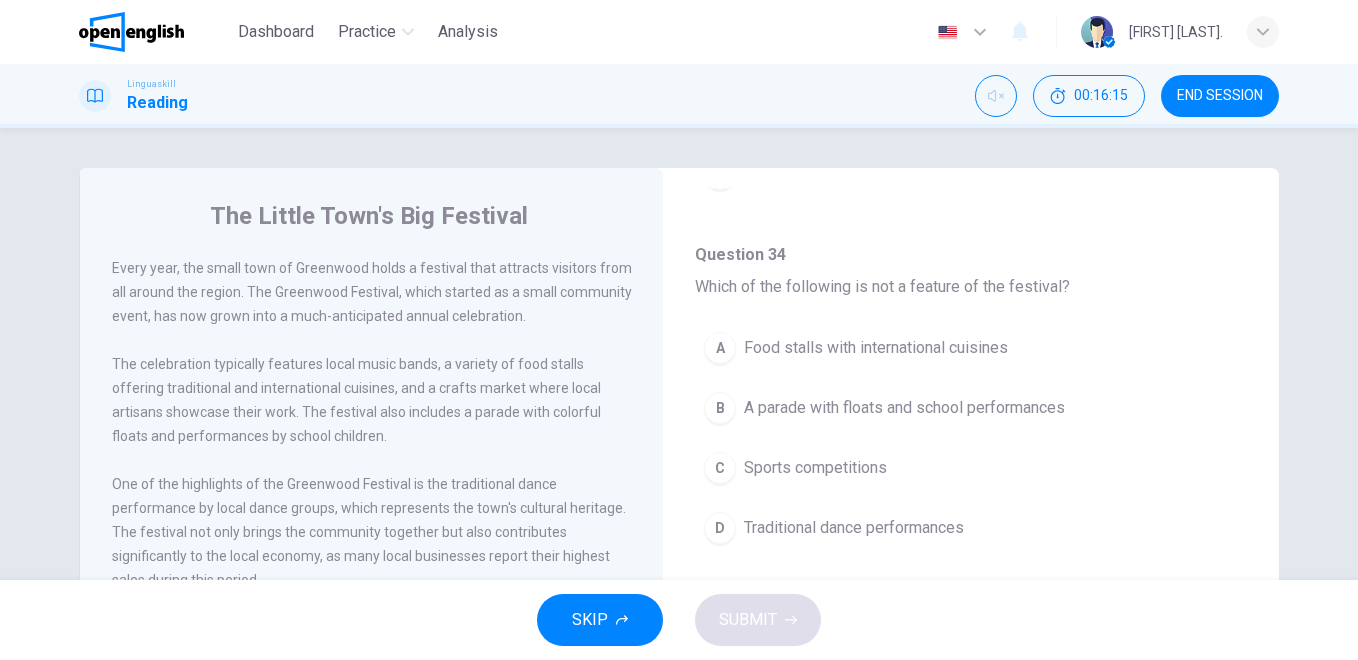 scroll, scrollTop: 448, scrollLeft: 0, axis: vertical 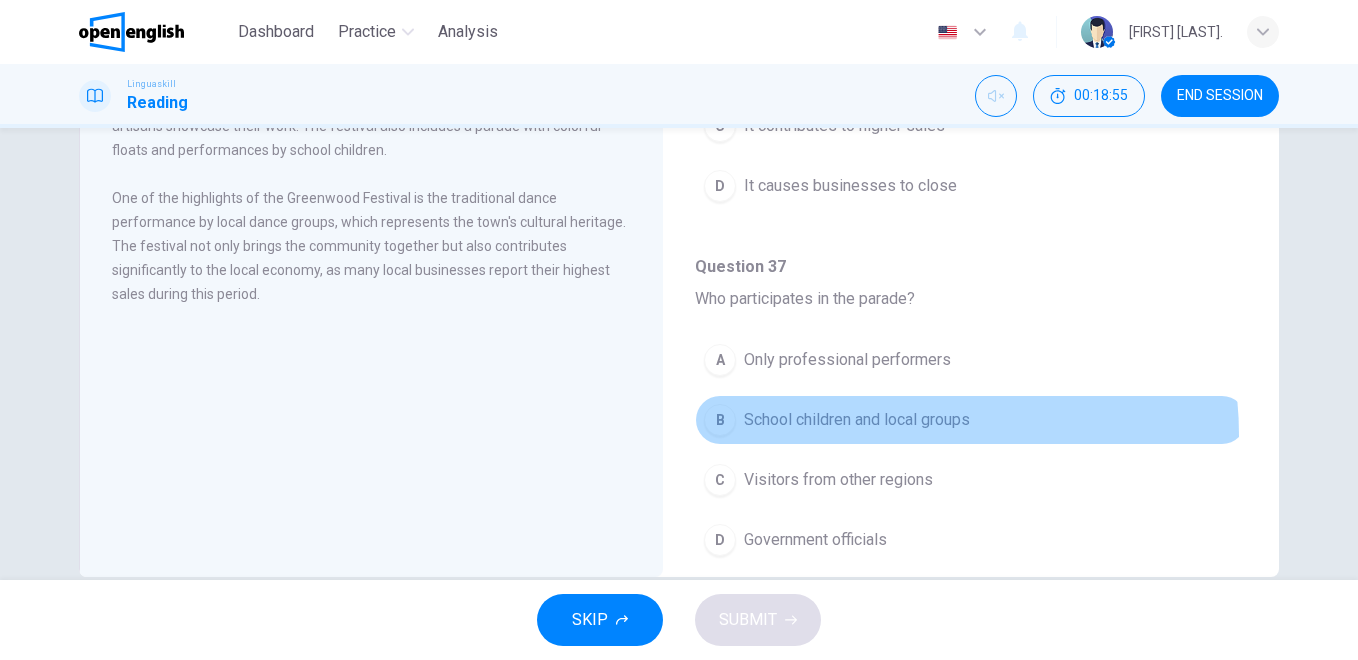 click on "B School children and local groups" at bounding box center (971, 420) 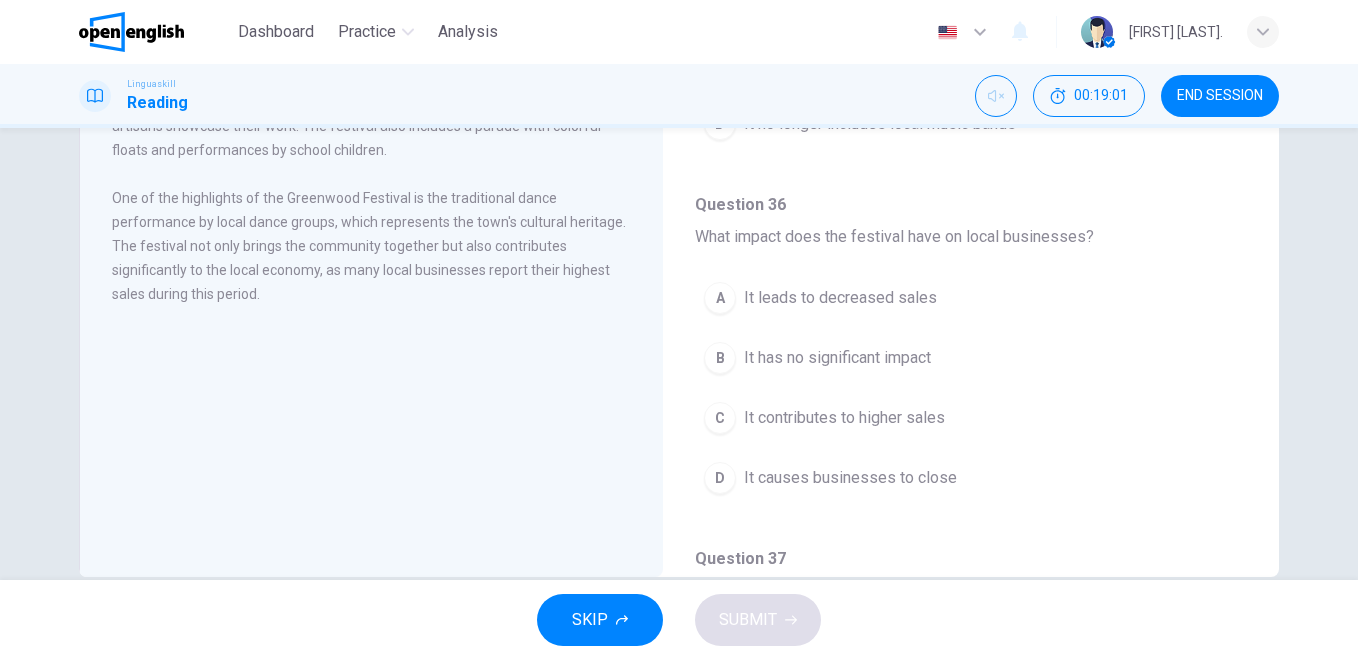 scroll, scrollTop: 908, scrollLeft: 0, axis: vertical 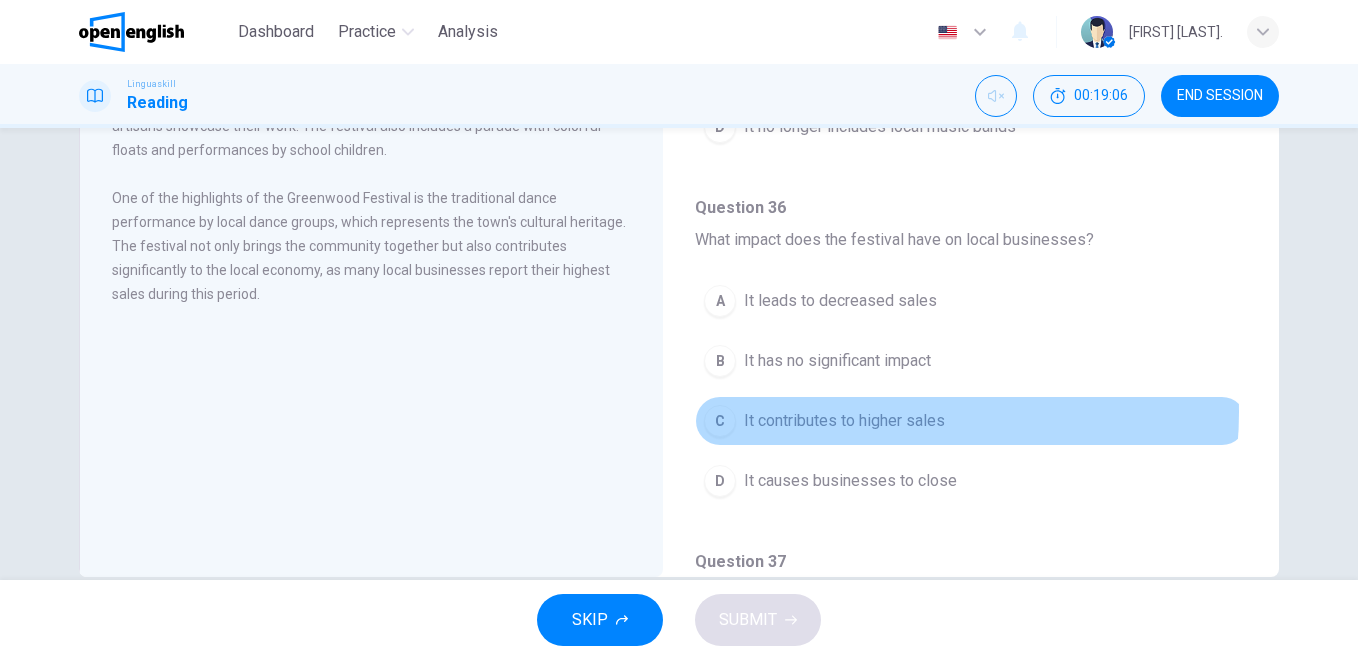 drag, startPoint x: 875, startPoint y: 412, endPoint x: 952, endPoint y: 430, distance: 79.07591 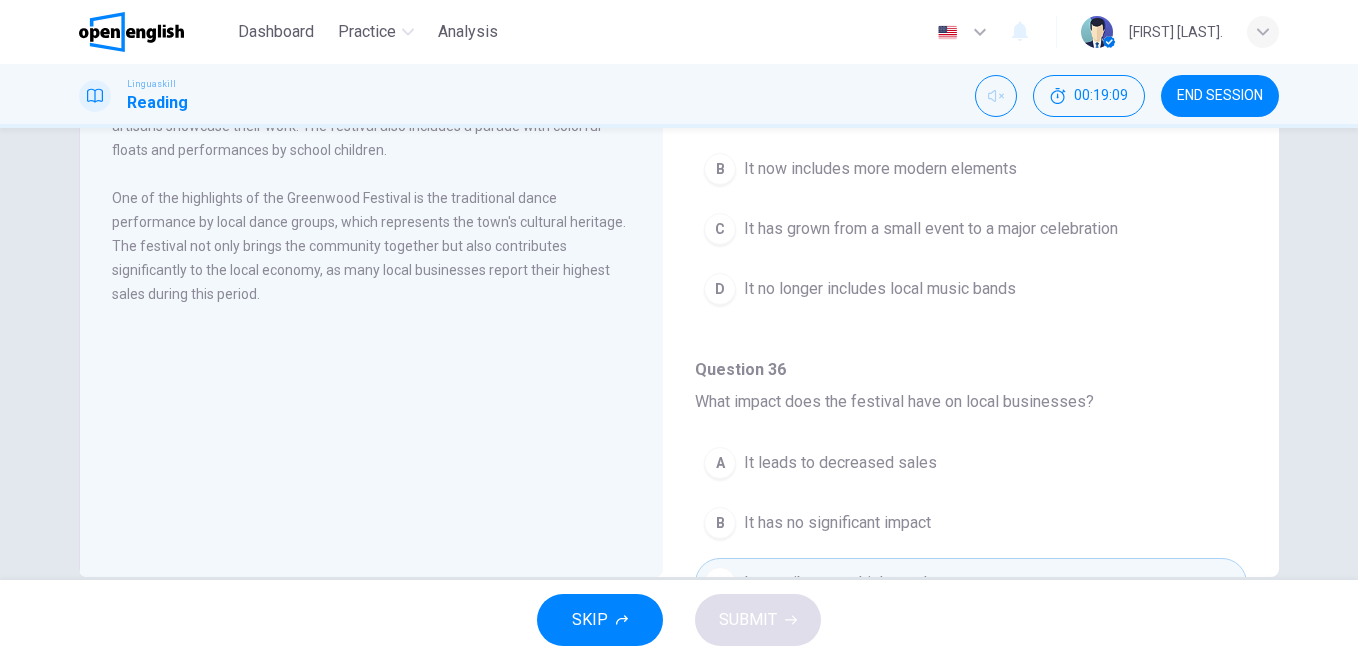 scroll, scrollTop: 567, scrollLeft: 0, axis: vertical 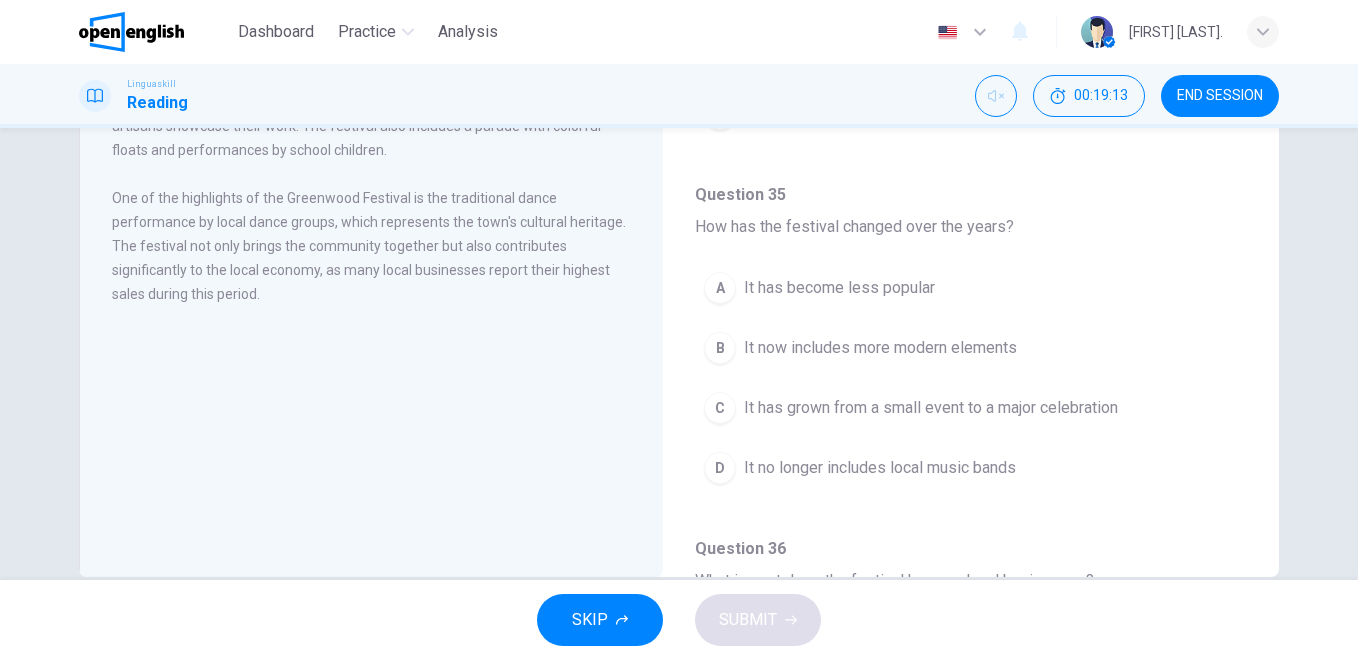 click on "C It has grown from a small event to a major celebration" at bounding box center [971, 408] 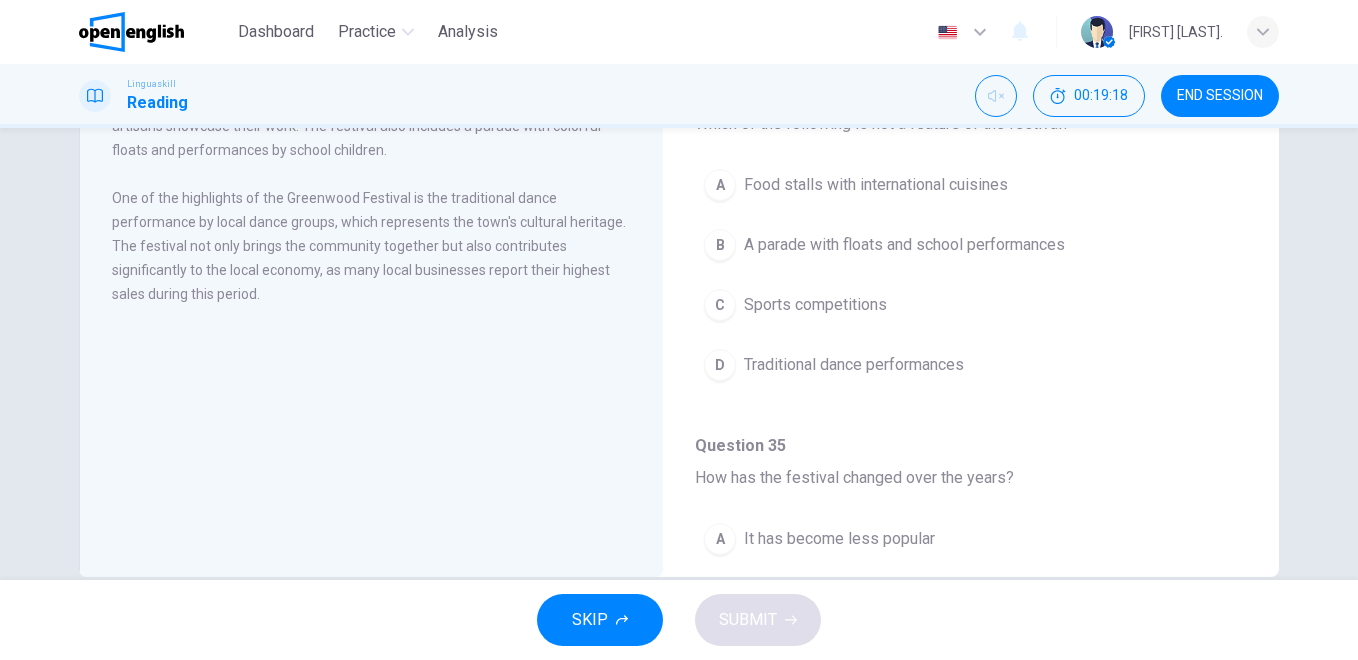 scroll, scrollTop: 313, scrollLeft: 0, axis: vertical 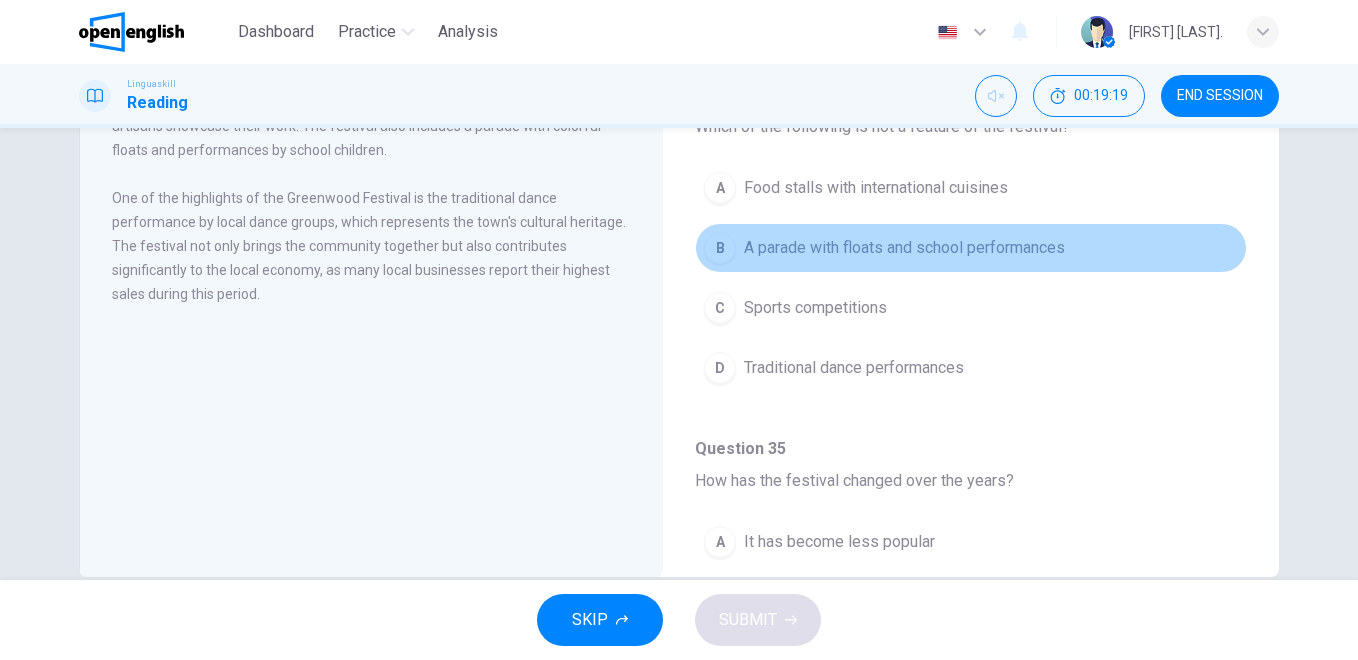 click on "A parade with floats and school performances" at bounding box center (904, 248) 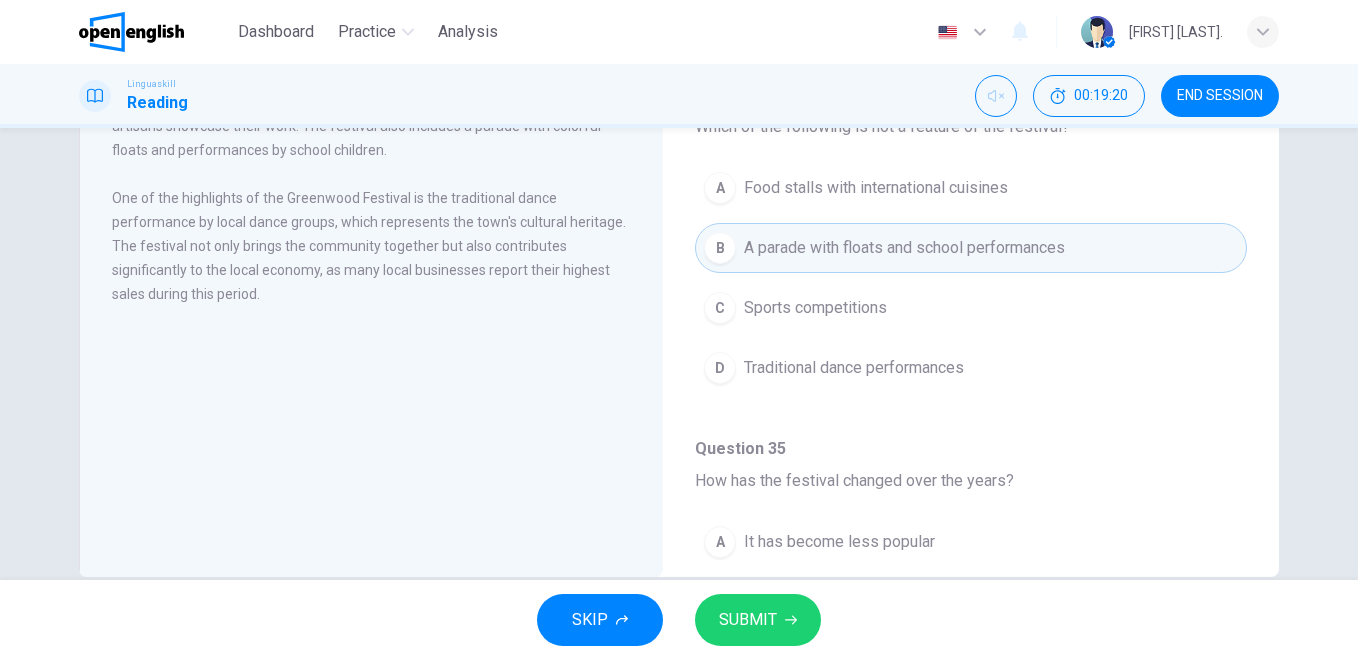 click on "SUBMIT" at bounding box center [748, 620] 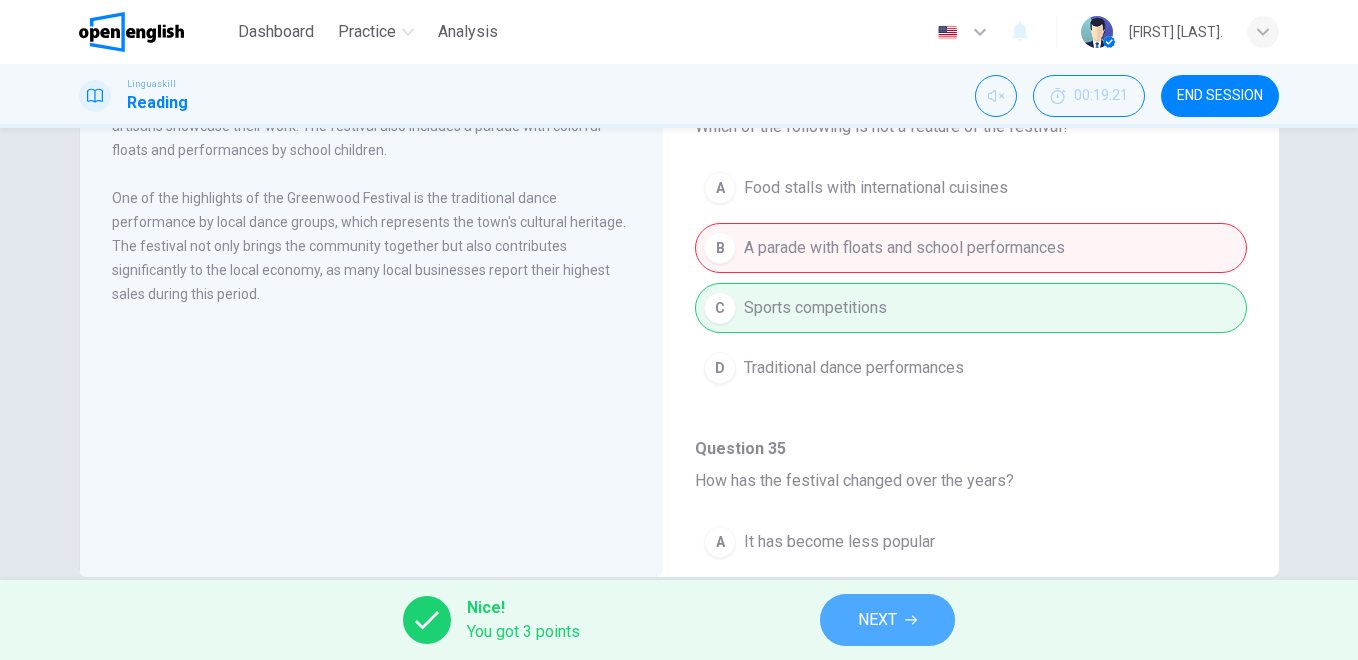 click on "NEXT" at bounding box center [887, 620] 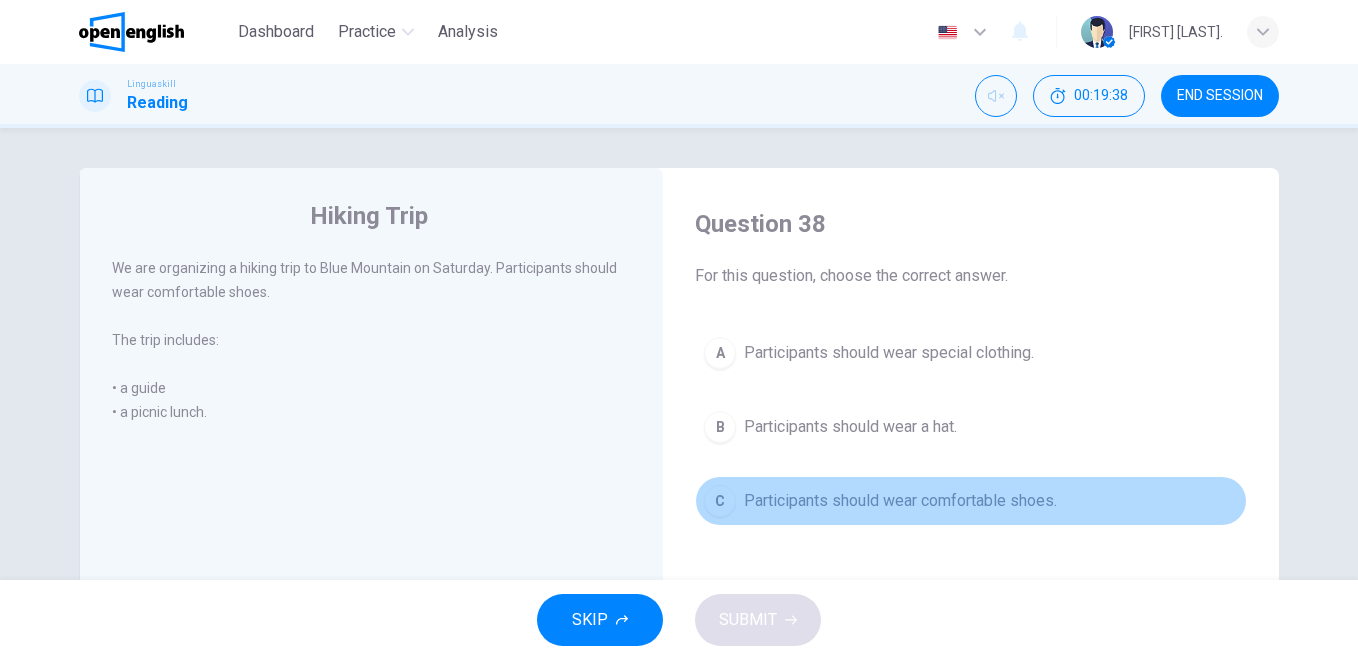 click on "Participants should wear comfortable shoes." at bounding box center (900, 501) 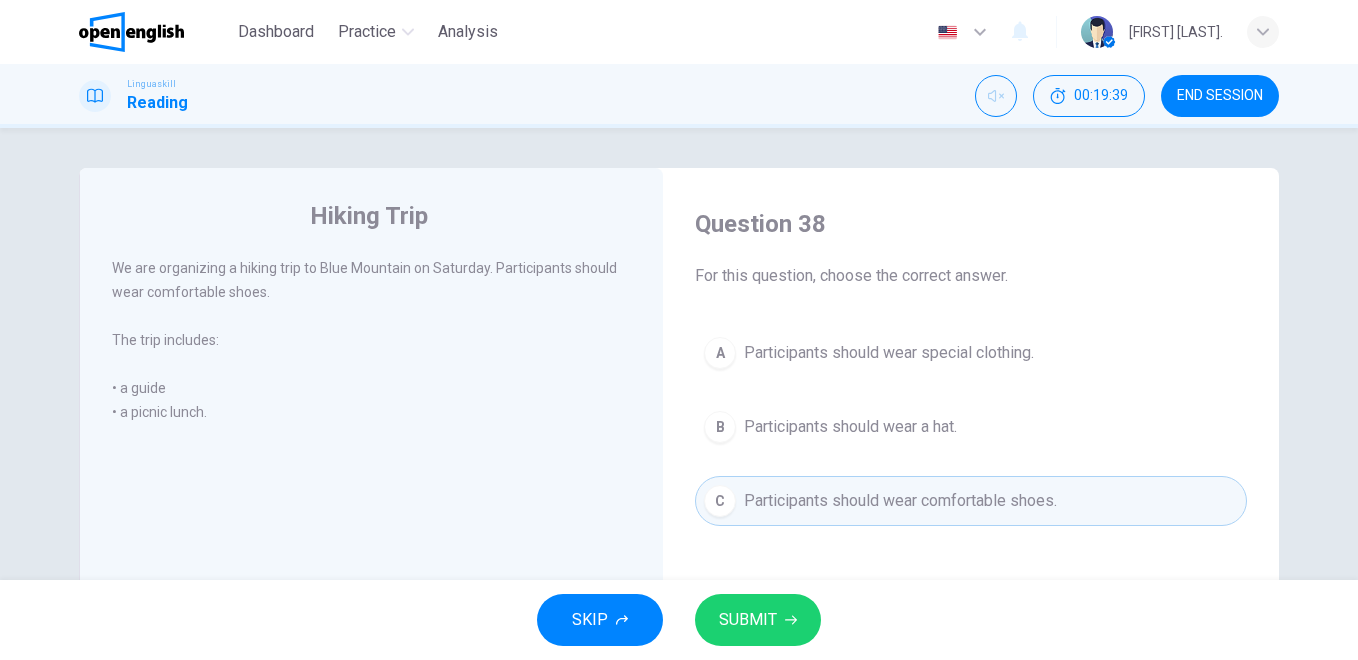 click on "SKIP SUBMIT" at bounding box center (679, 620) 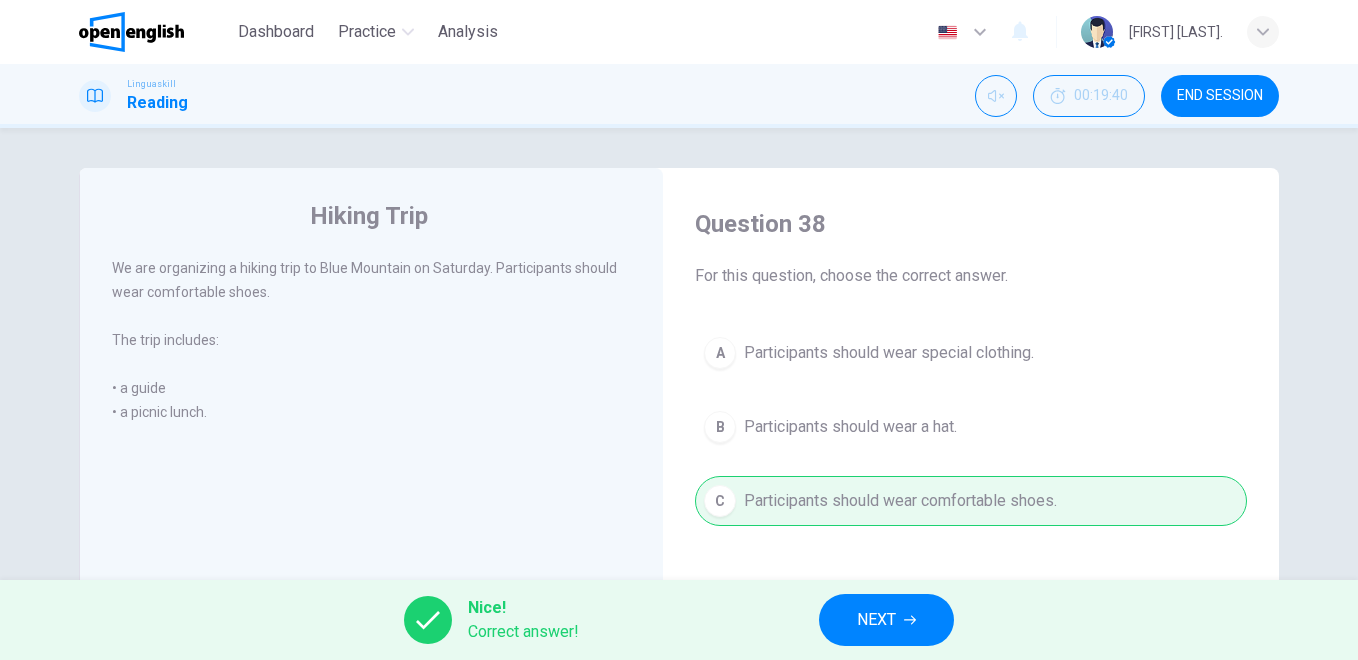 click on "NEXT" at bounding box center (876, 620) 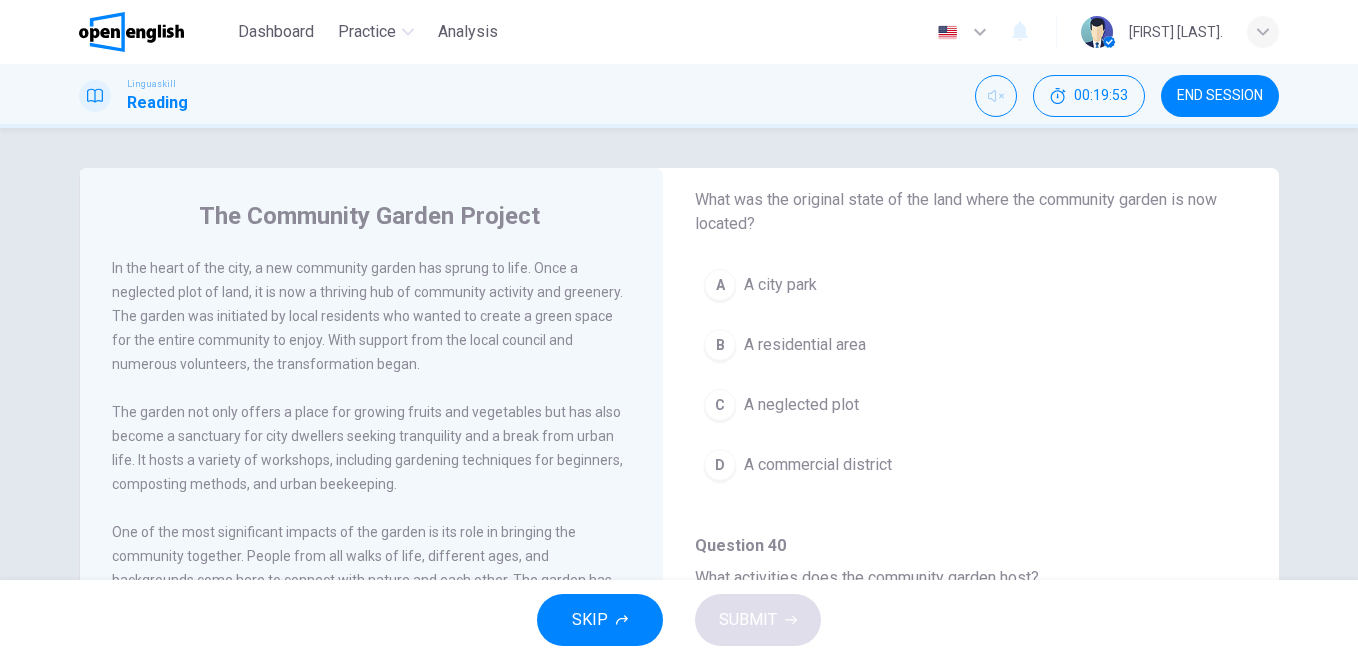 scroll, scrollTop: 165, scrollLeft: 0, axis: vertical 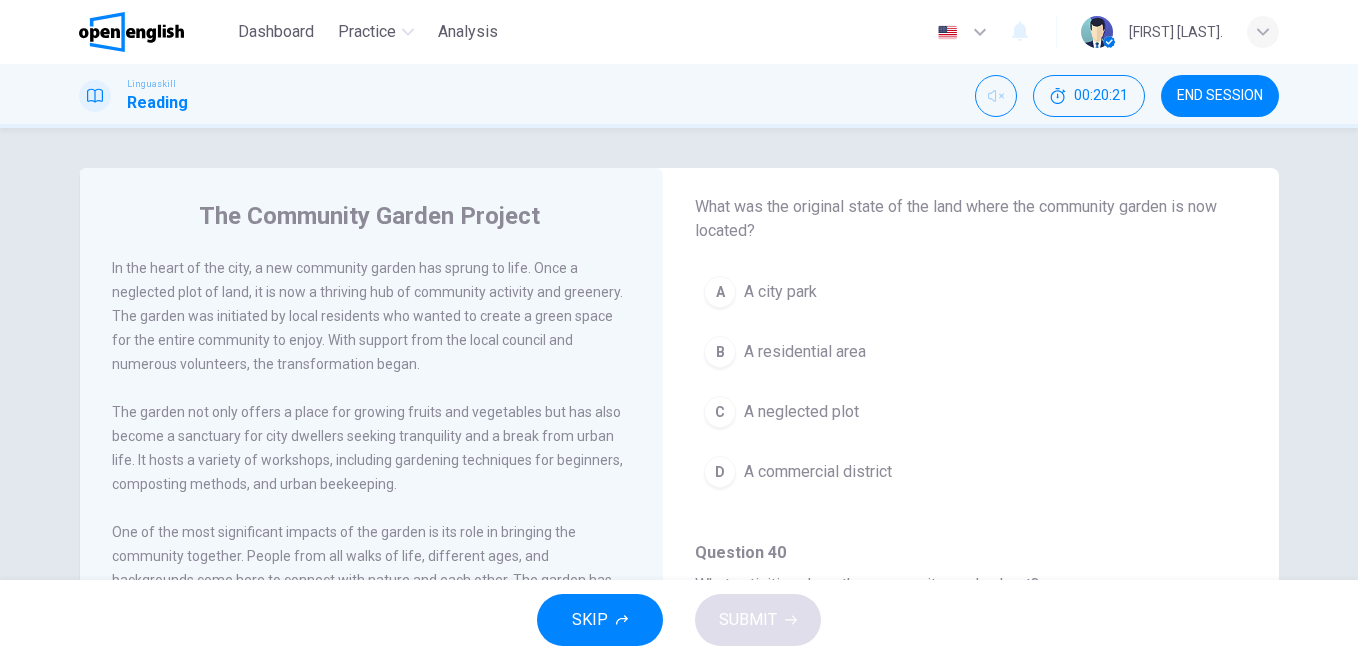 click on "A A city park" at bounding box center [971, 292] 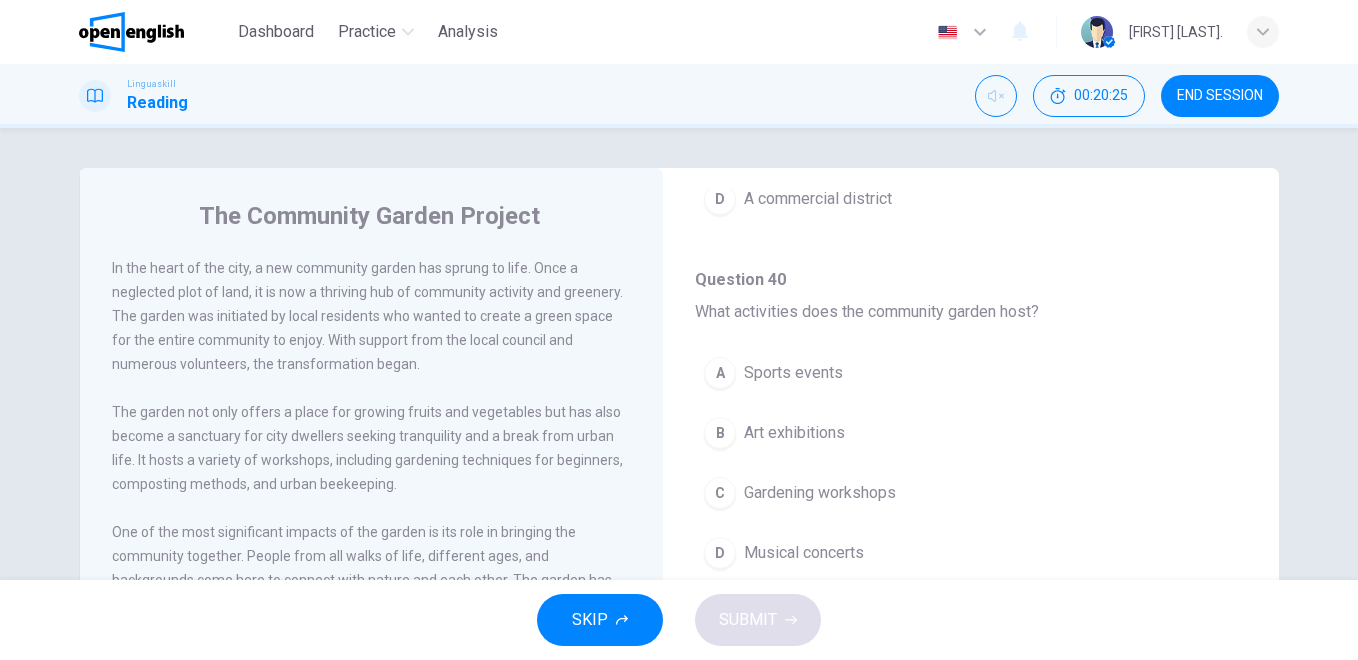 scroll, scrollTop: 472, scrollLeft: 0, axis: vertical 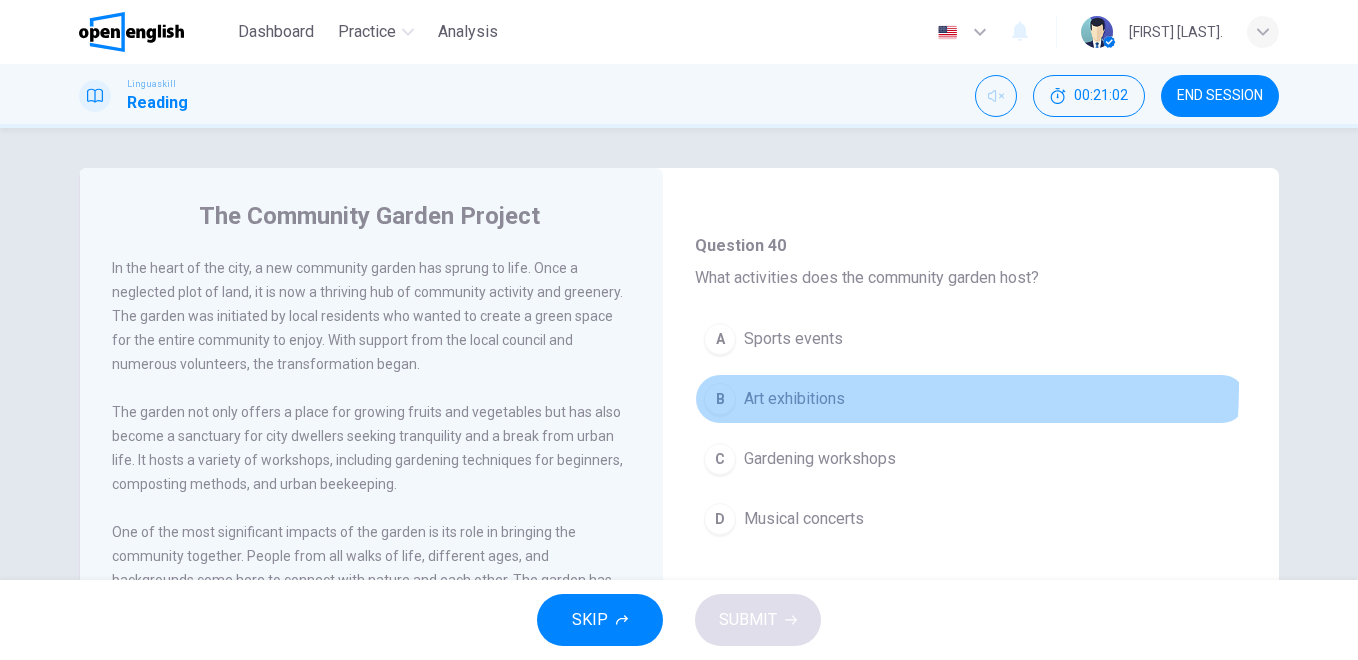 drag, startPoint x: 768, startPoint y: 386, endPoint x: 782, endPoint y: 392, distance: 15.231546 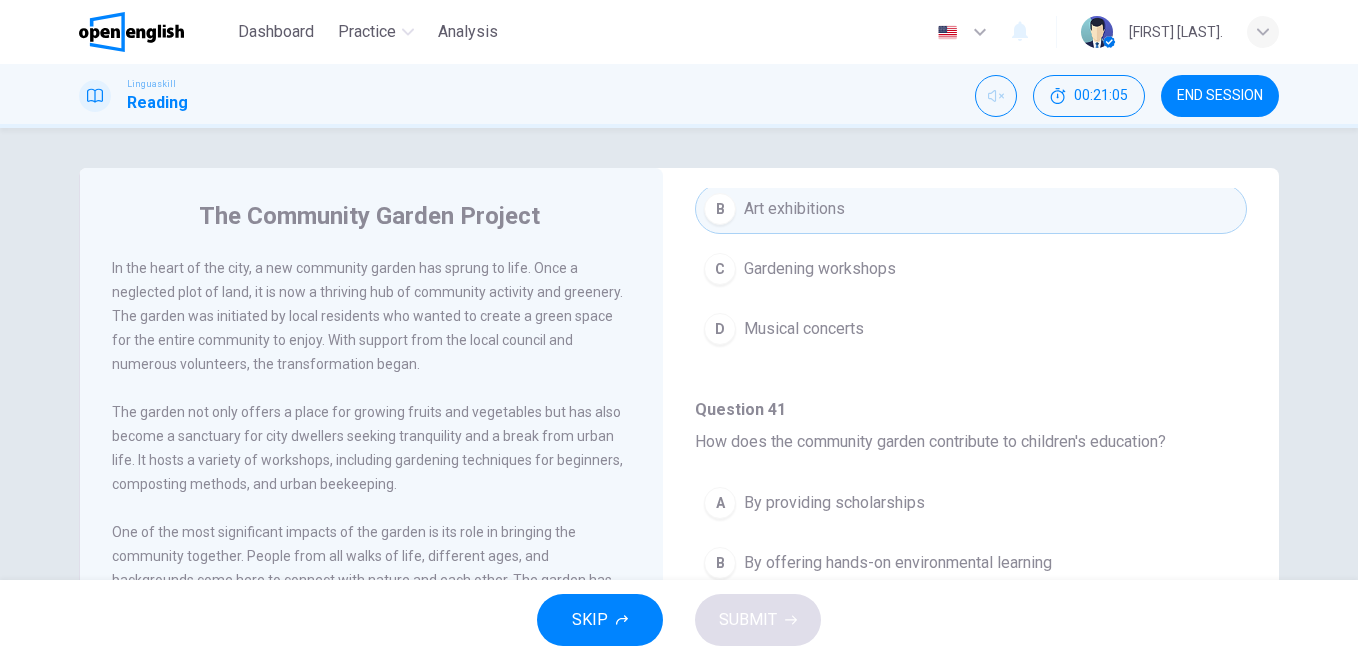 scroll, scrollTop: 928, scrollLeft: 0, axis: vertical 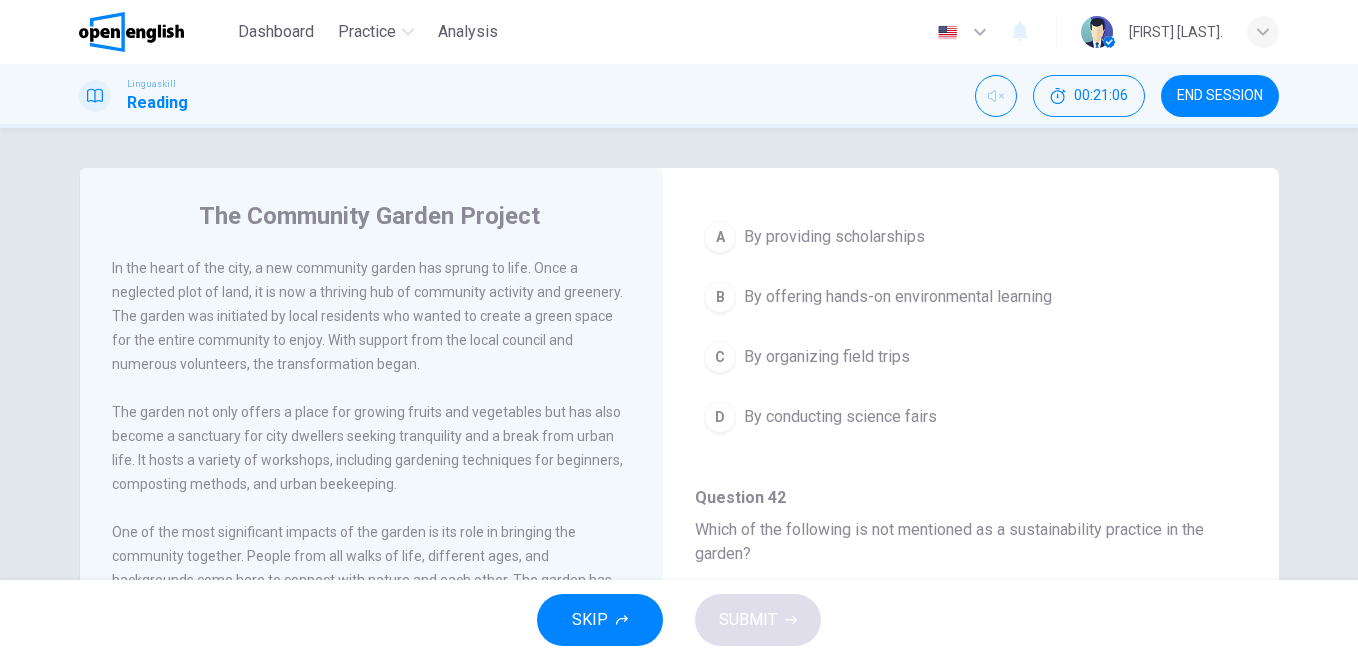 click on "A By providing scholarships B By offering hands-on environmental learning C By organizing field trips D By conducting science fairs" at bounding box center (971, 337) 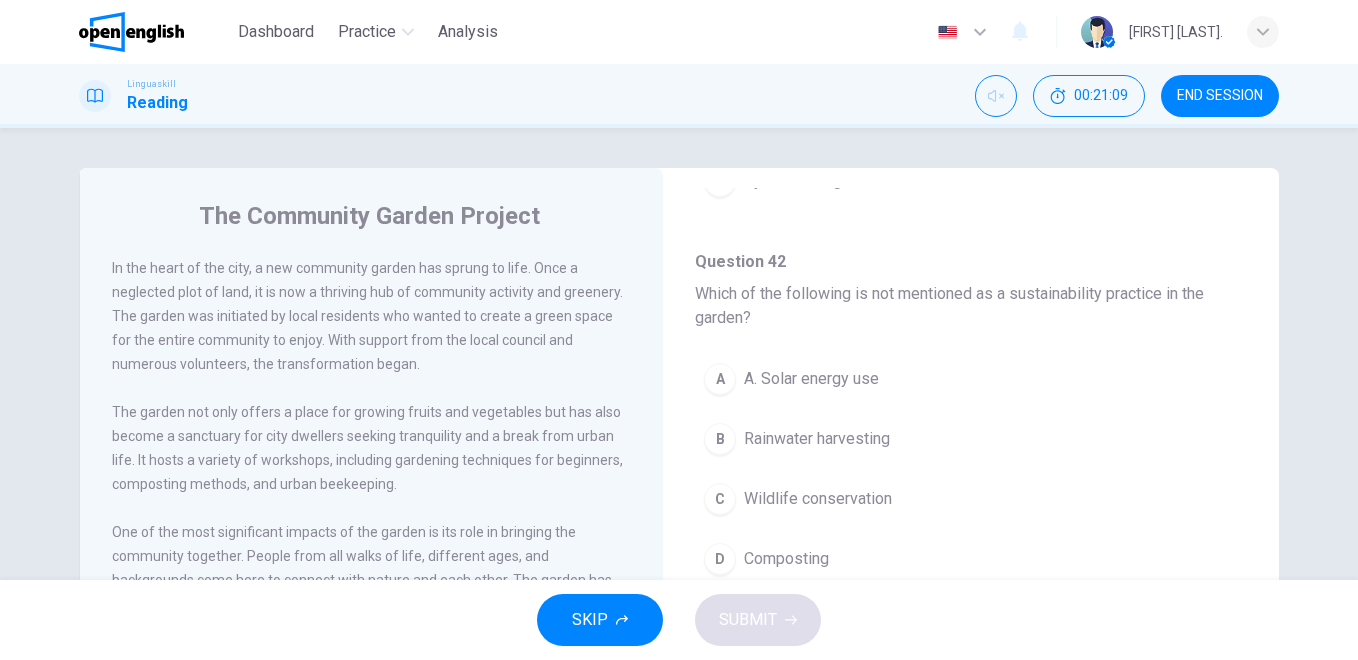scroll, scrollTop: 1170, scrollLeft: 0, axis: vertical 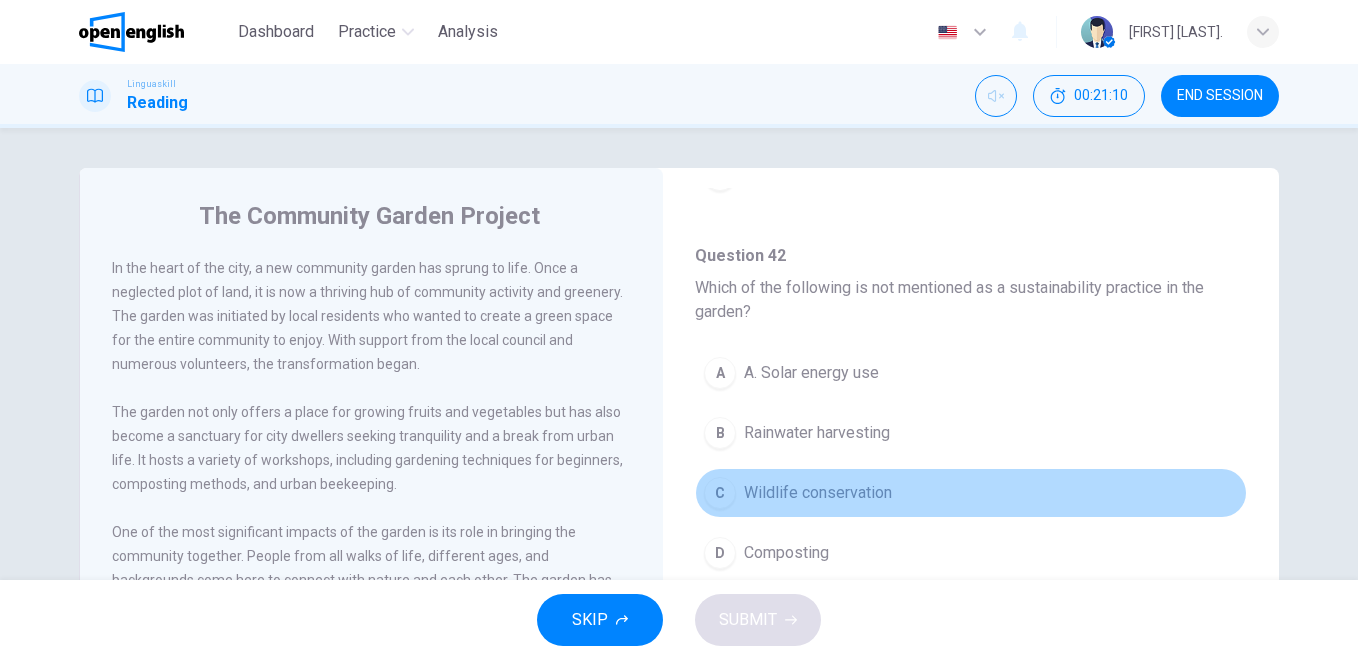 click on "C Wildlife conservation" at bounding box center (971, 493) 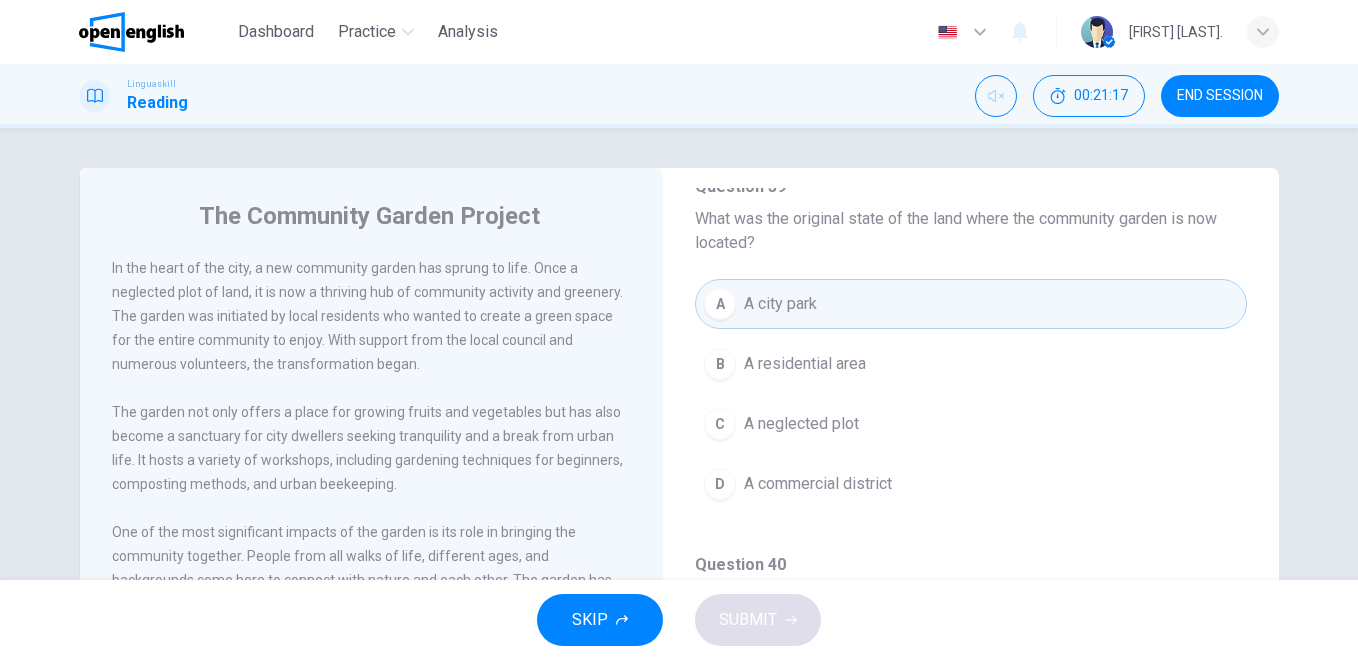 scroll, scrollTop: 5, scrollLeft: 0, axis: vertical 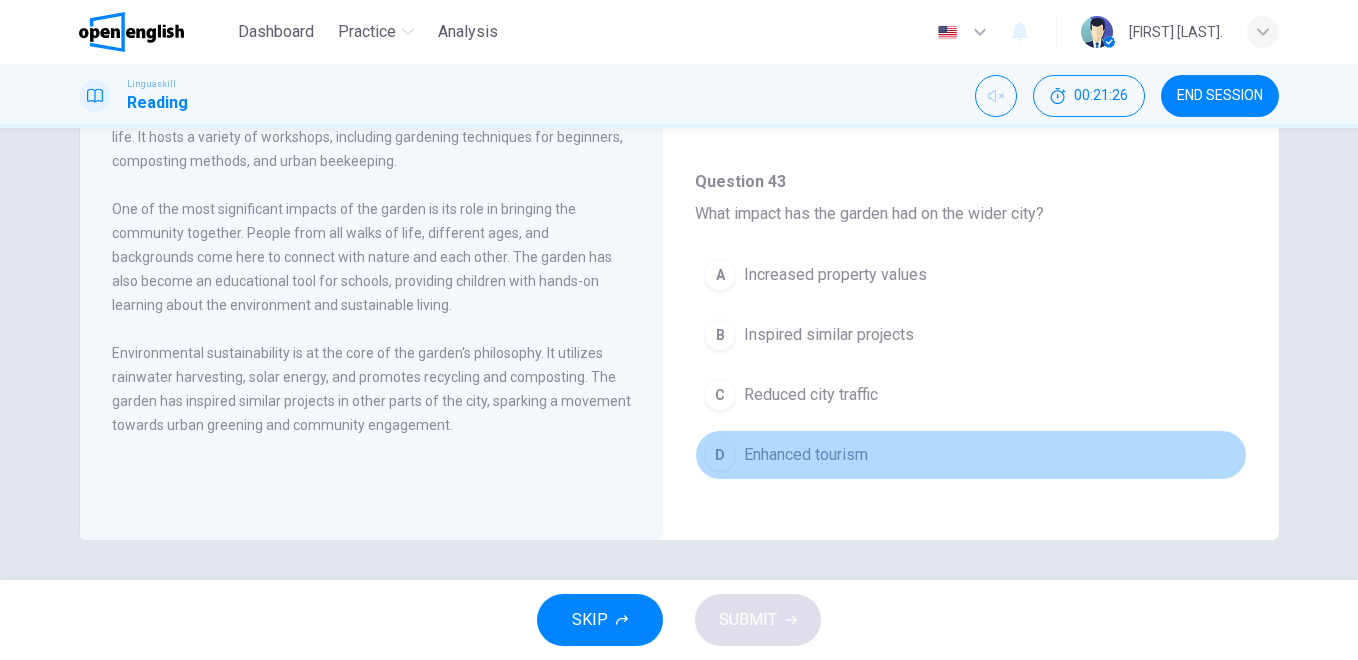 click on "D Enhanced tourism" at bounding box center (971, 455) 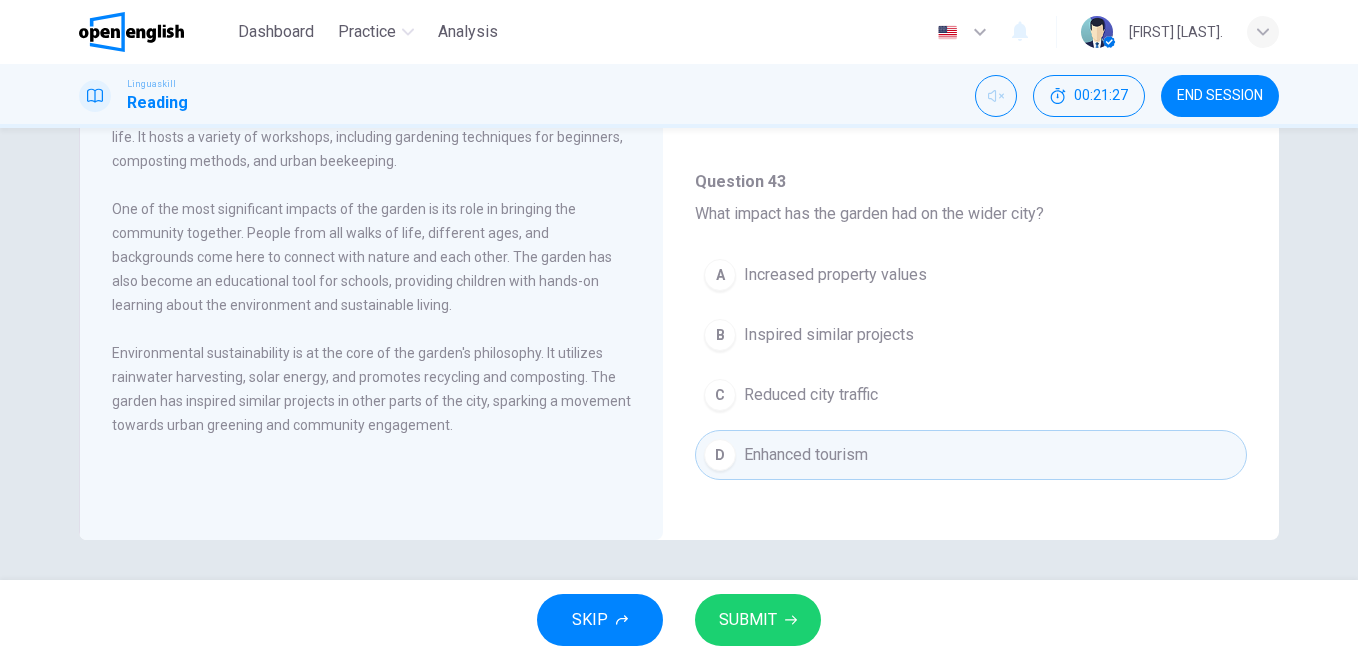 click on "SUBMIT" at bounding box center (748, 620) 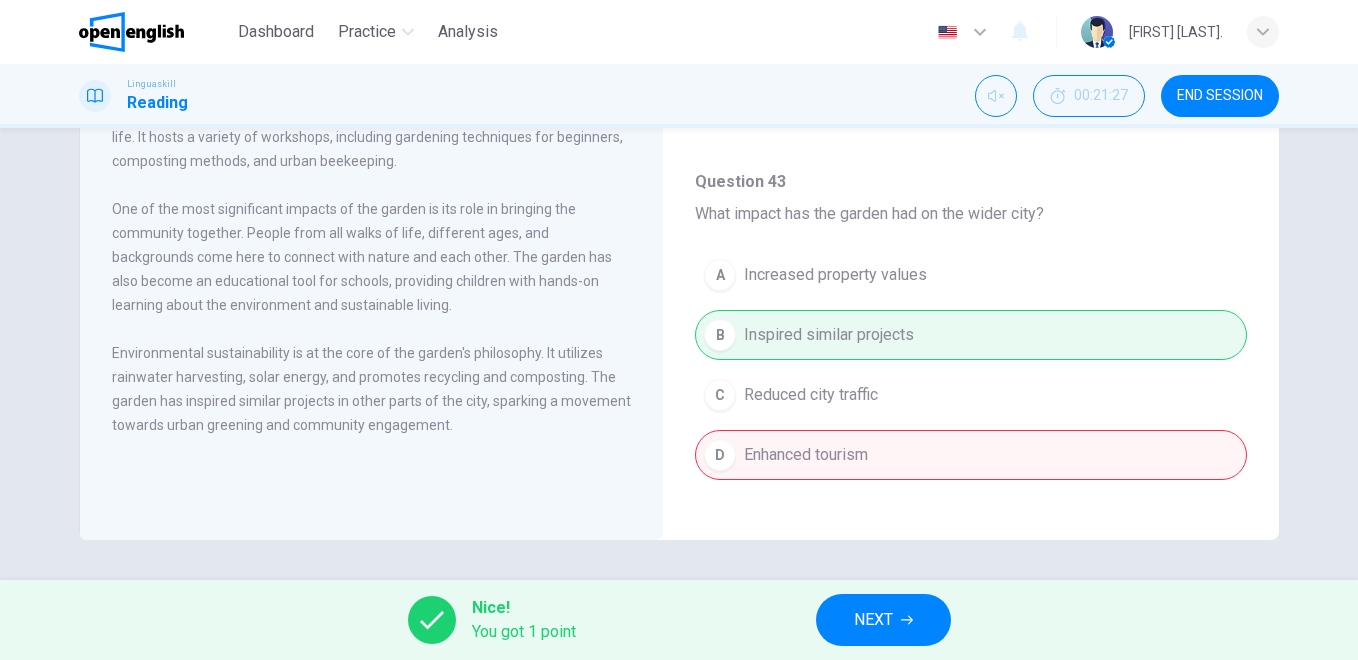click on "NEXT" at bounding box center (873, 620) 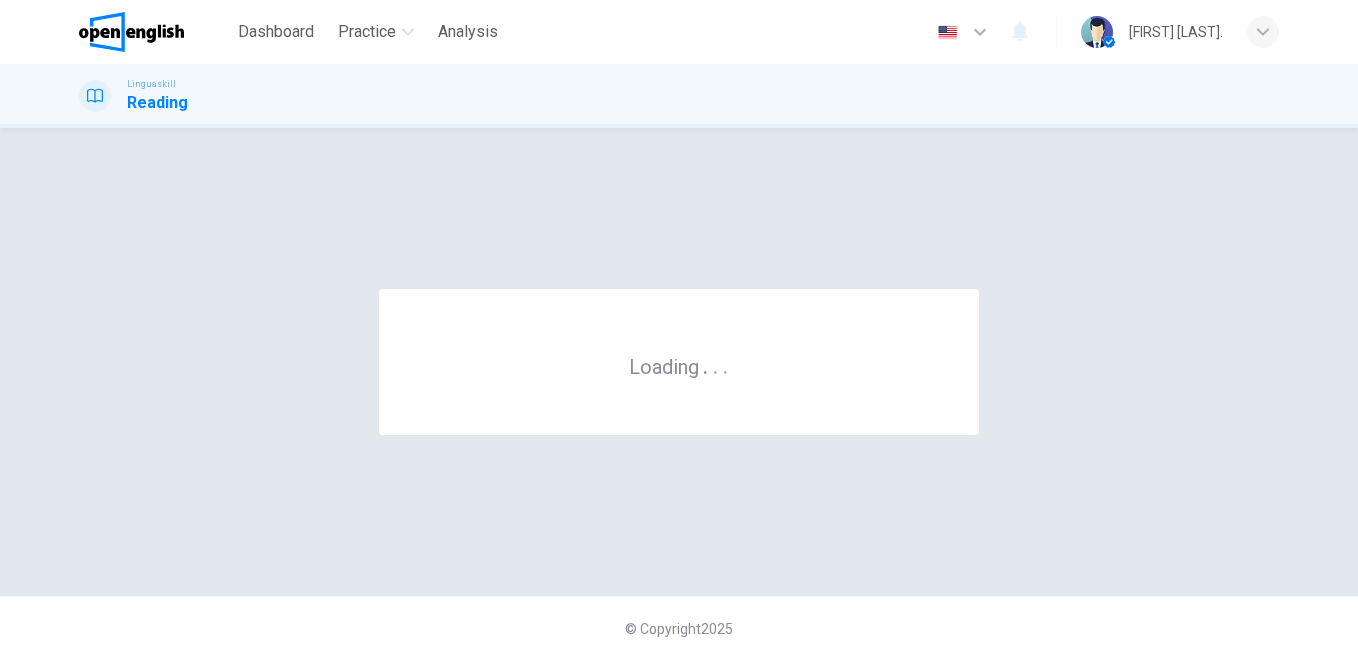 scroll, scrollTop: 0, scrollLeft: 0, axis: both 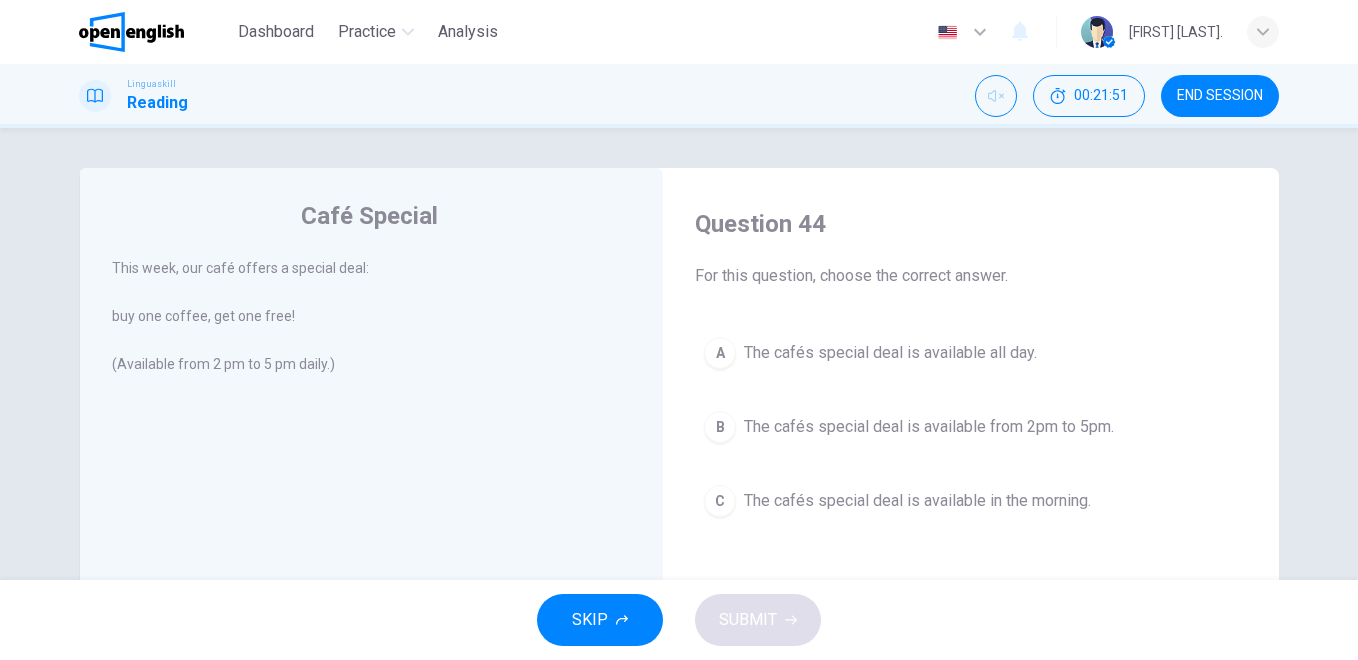 click on "The cafés special deal is available from 2pm to 5pm." at bounding box center [929, 427] 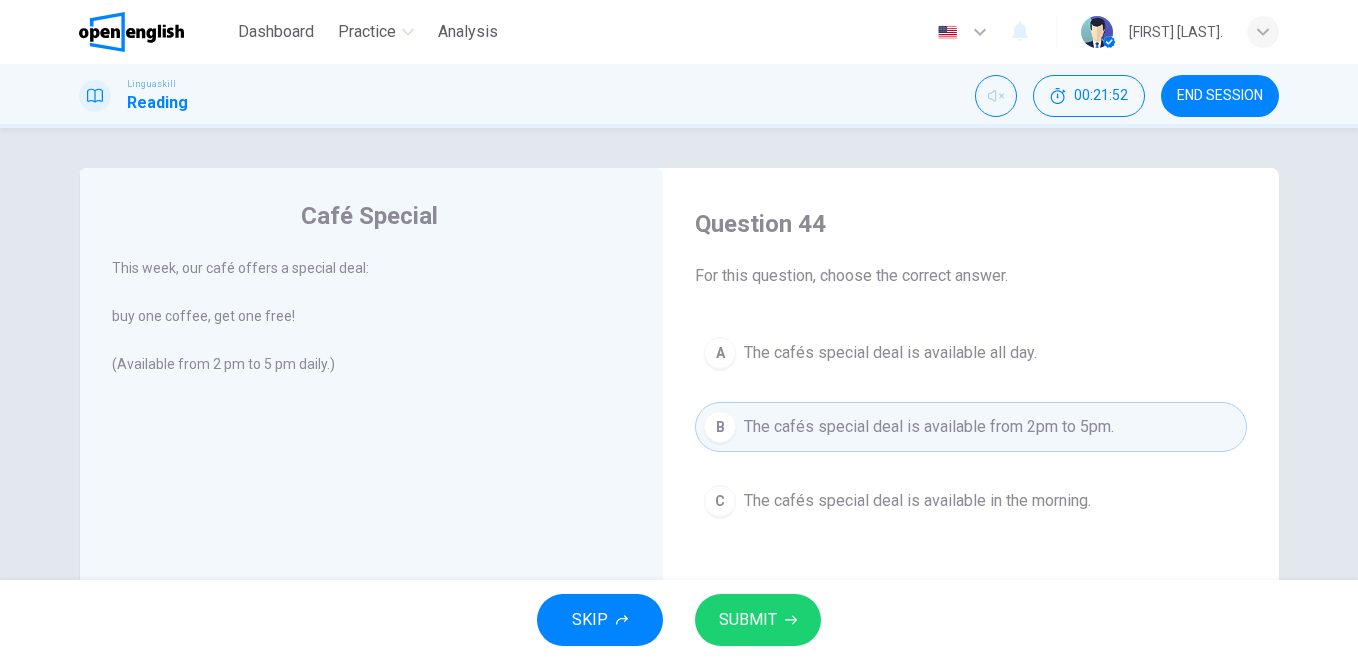 click on "SUBMIT" at bounding box center [748, 620] 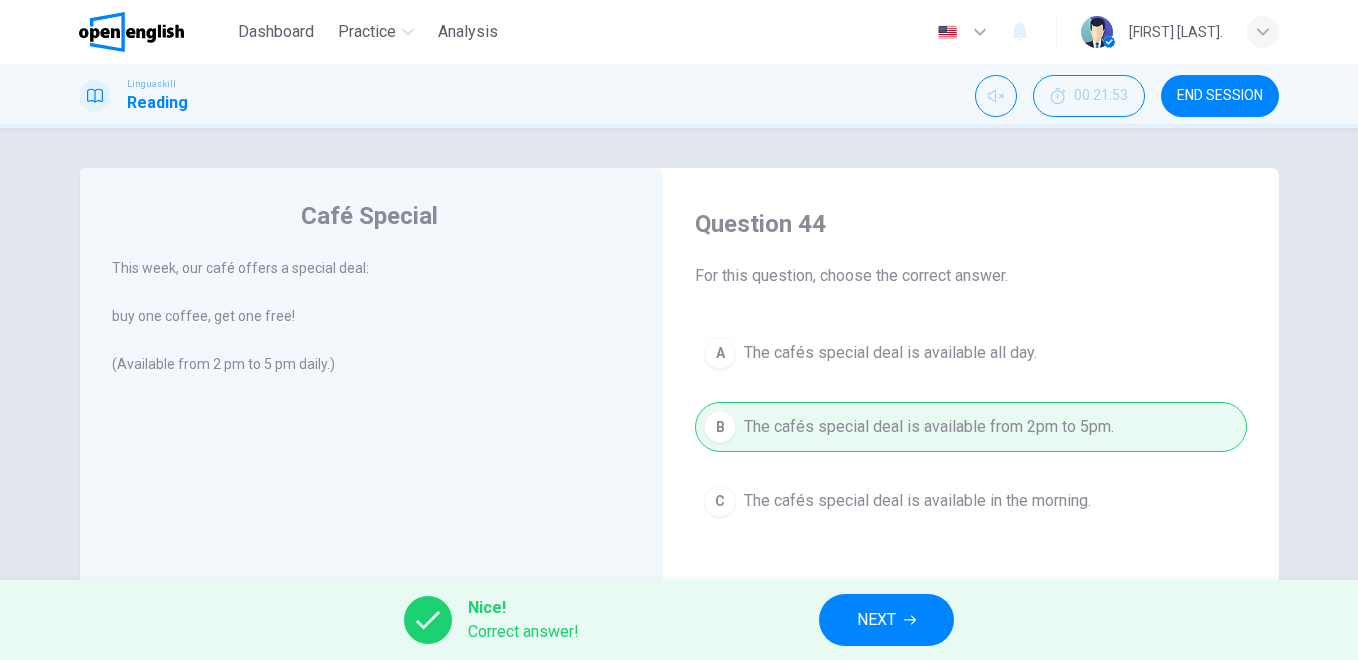 click on "NEXT" at bounding box center [886, 620] 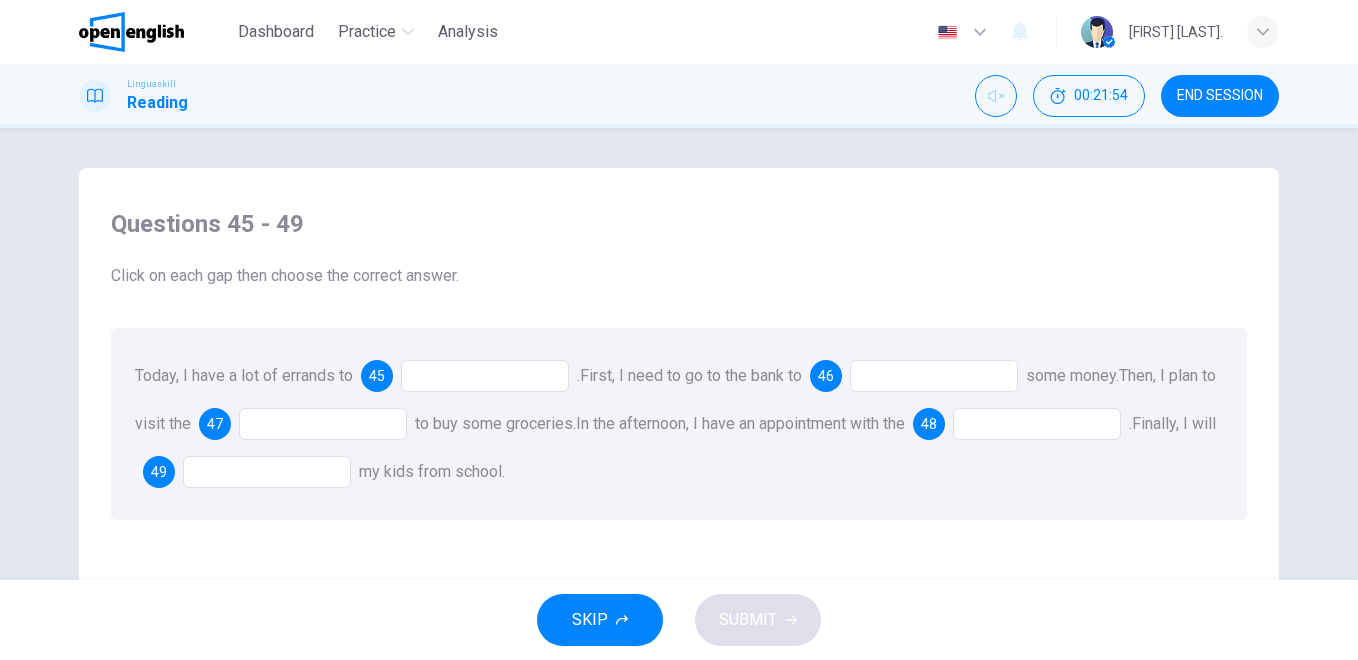 click on "Today, I have a lot of errands to  45 . First, I need to go to the bank to  46  some money. Then, I plan to visit the  47  to buy some groceries. In the afternoon, I have an appointment with the  48 . Finally, I will  49  my kids from school." at bounding box center [679, 424] 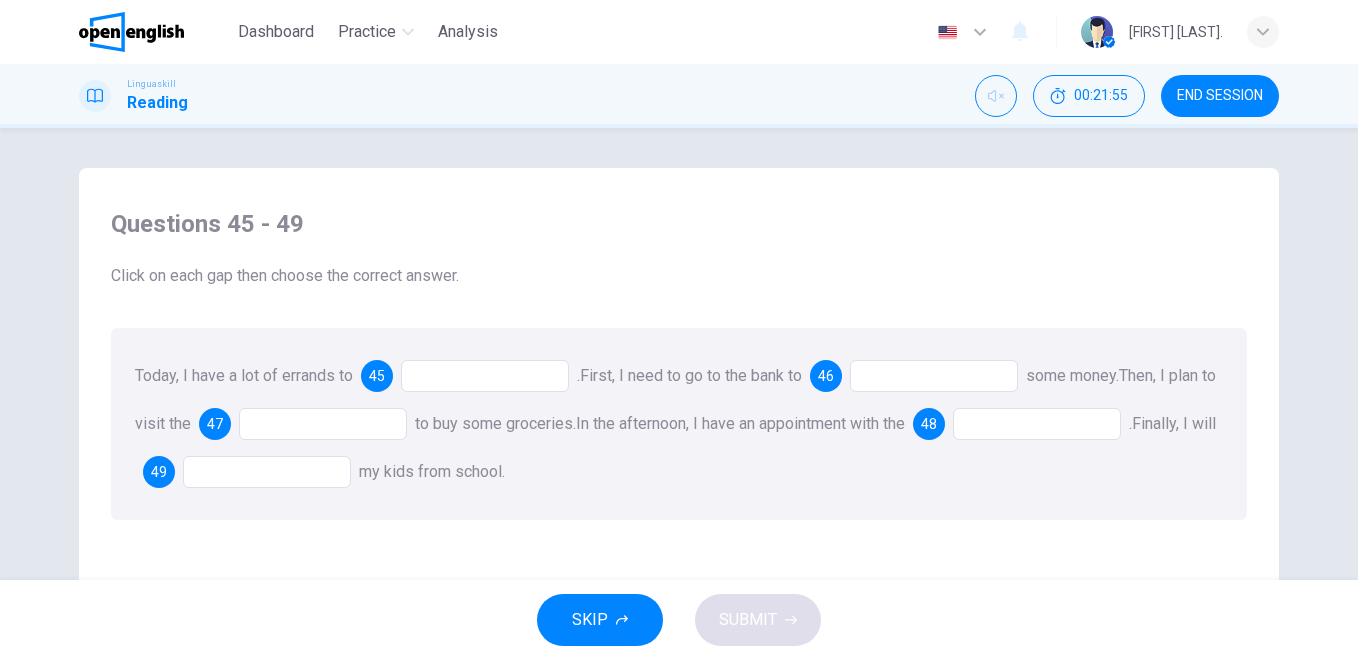 click at bounding box center (485, 376) 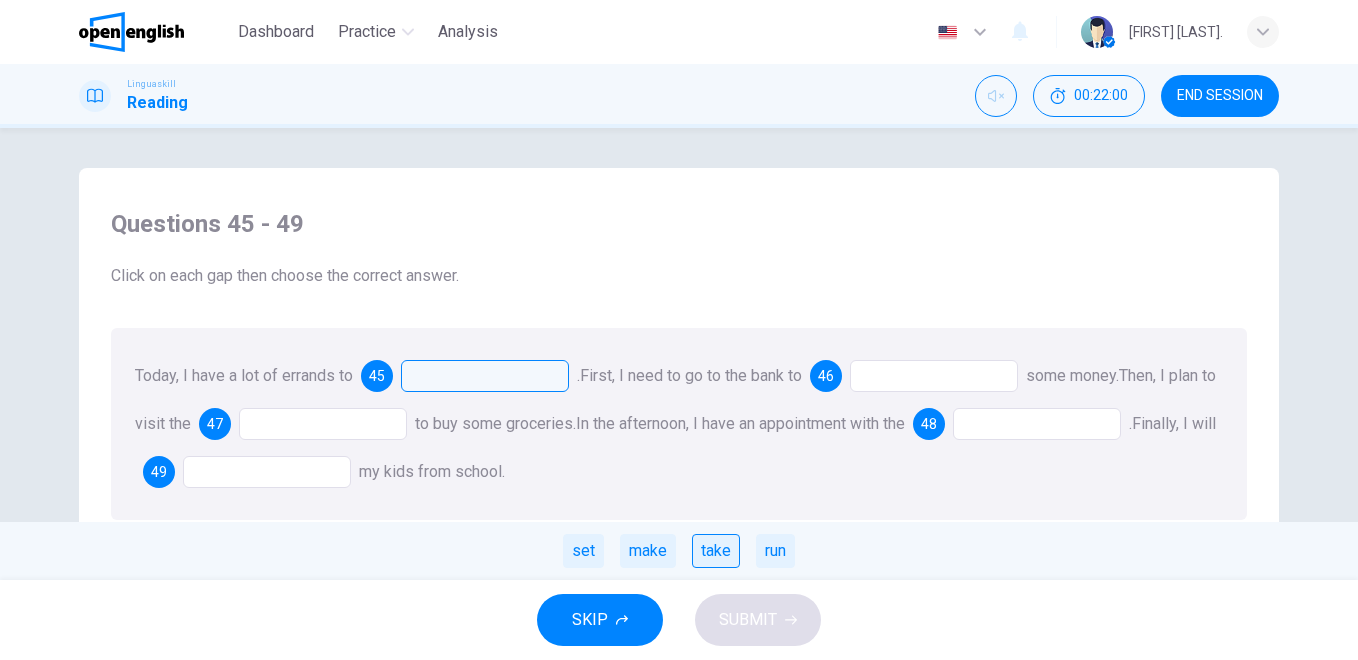 click on "take" at bounding box center [716, 551] 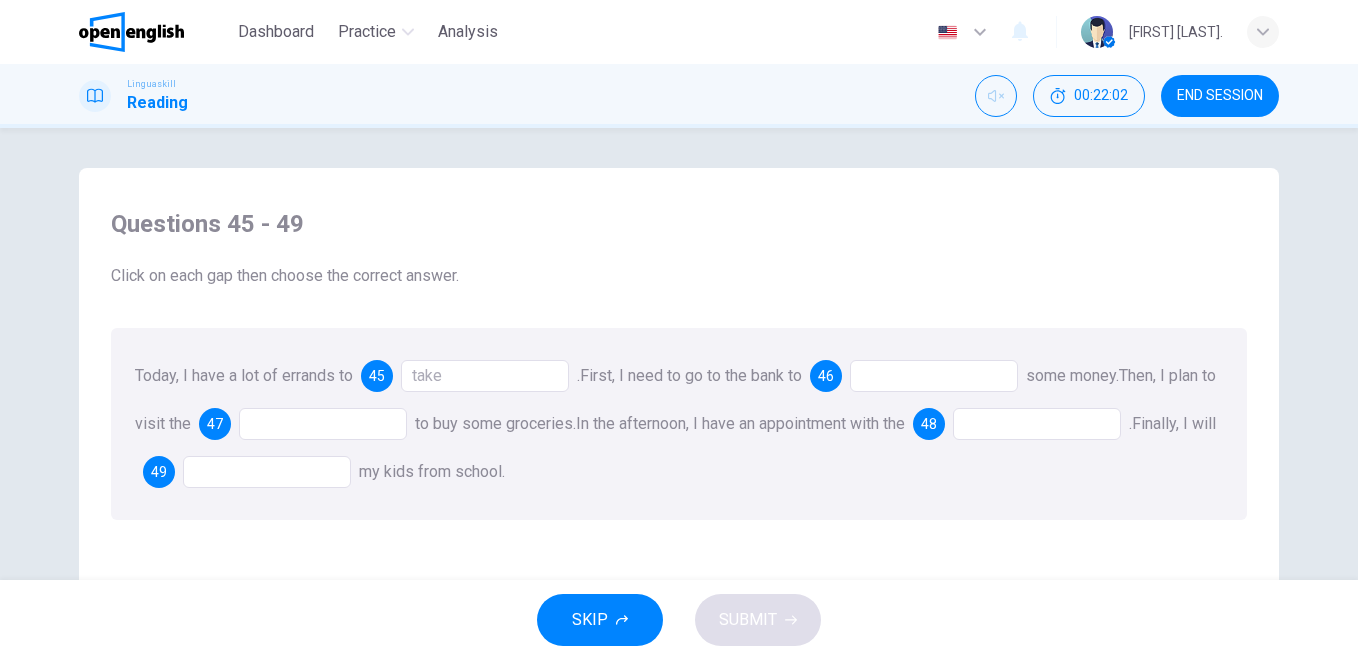 click at bounding box center [934, 376] 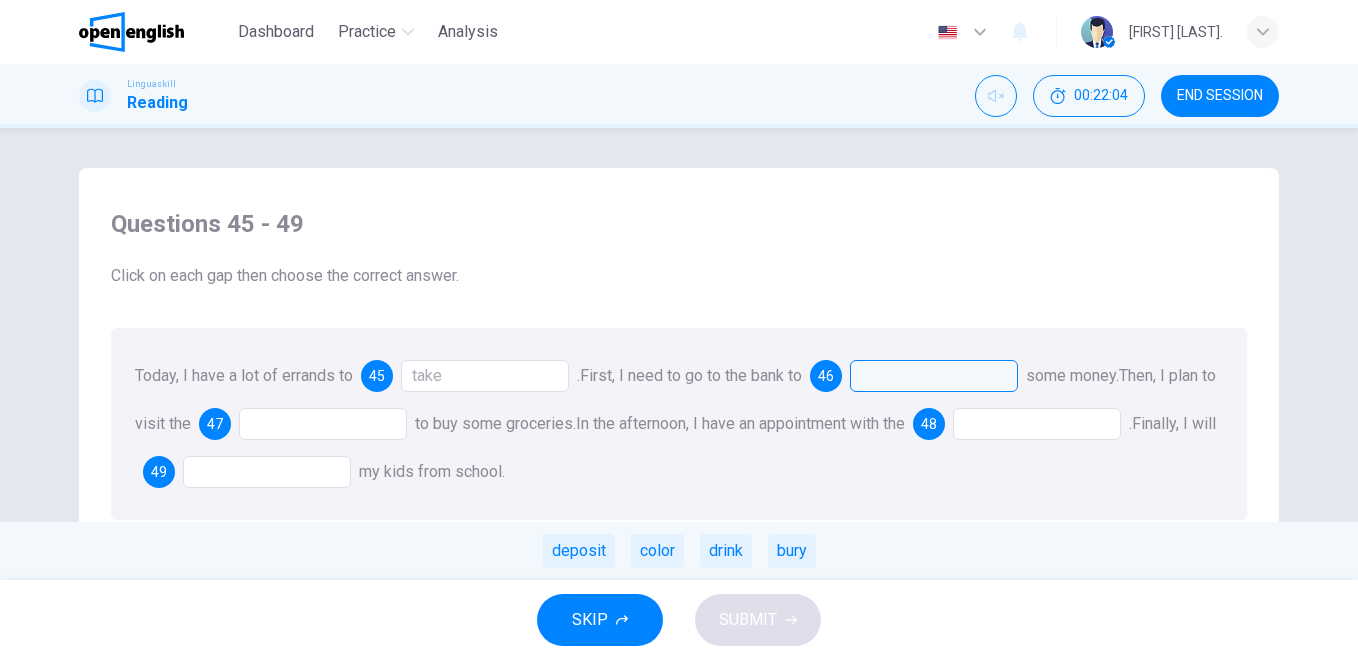 click at bounding box center [323, 424] 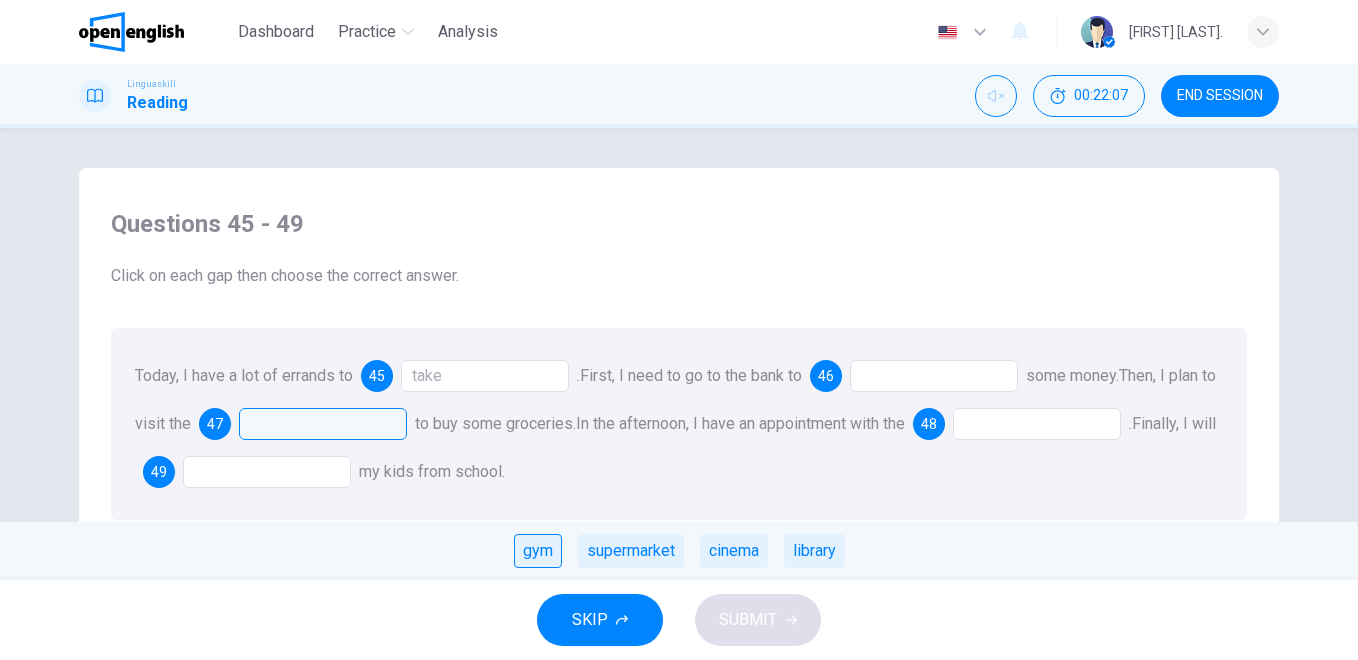 click on "gym" at bounding box center [538, 551] 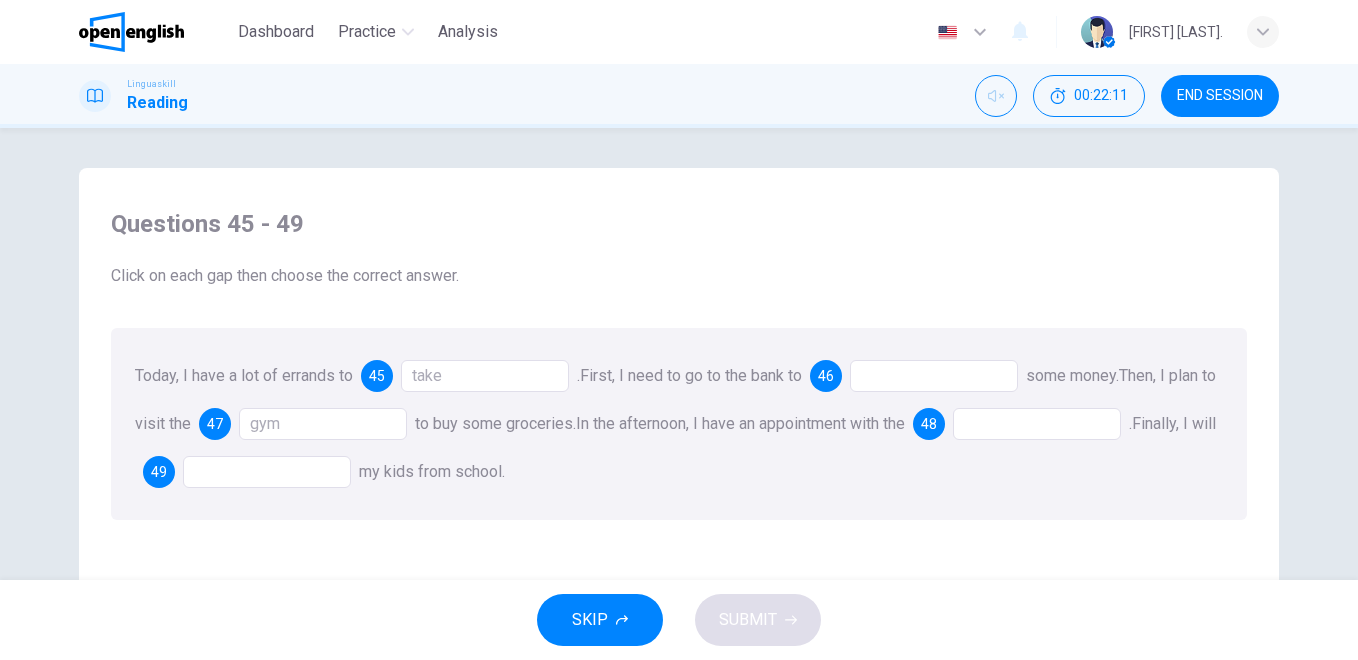 click at bounding box center (1037, 424) 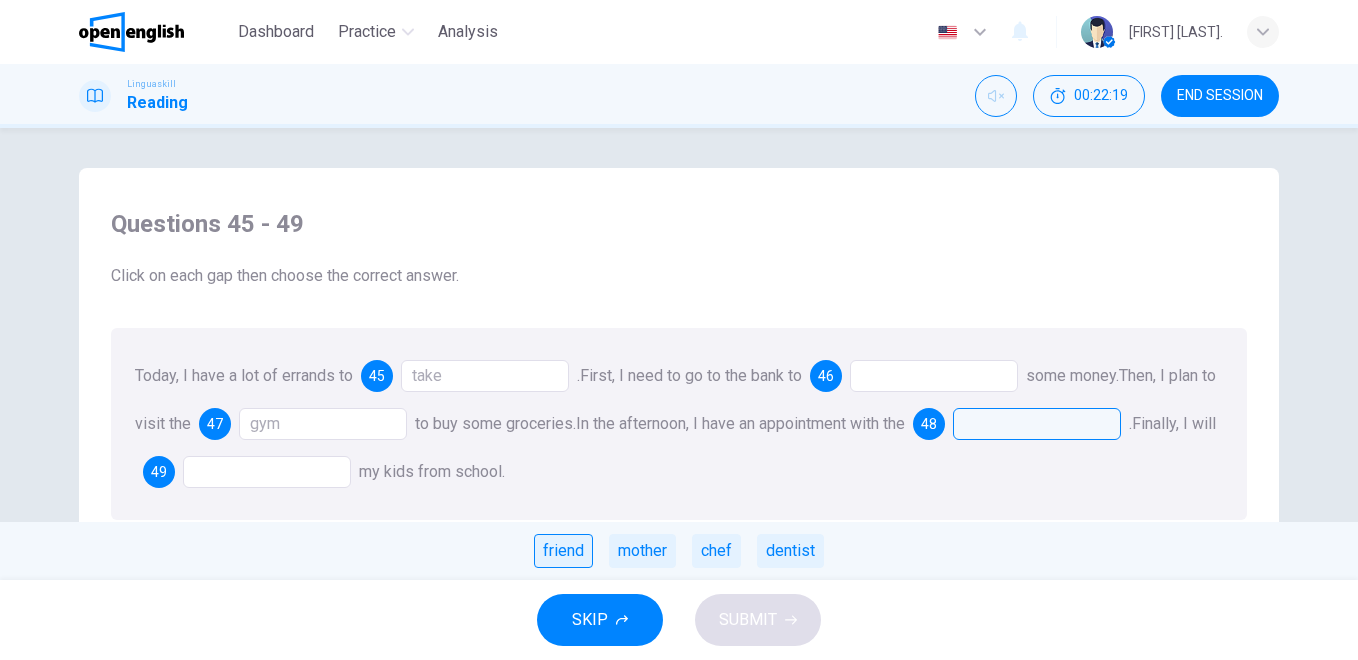 click on "friend" at bounding box center [563, 551] 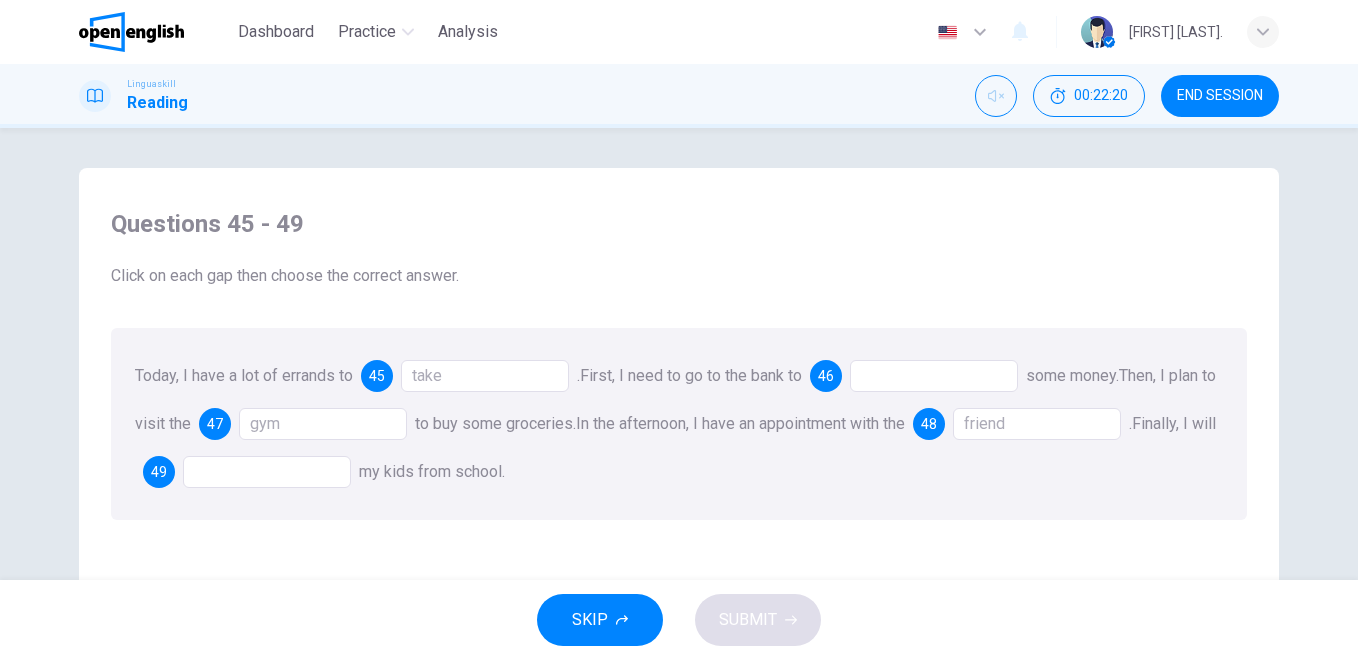 click at bounding box center (267, 472) 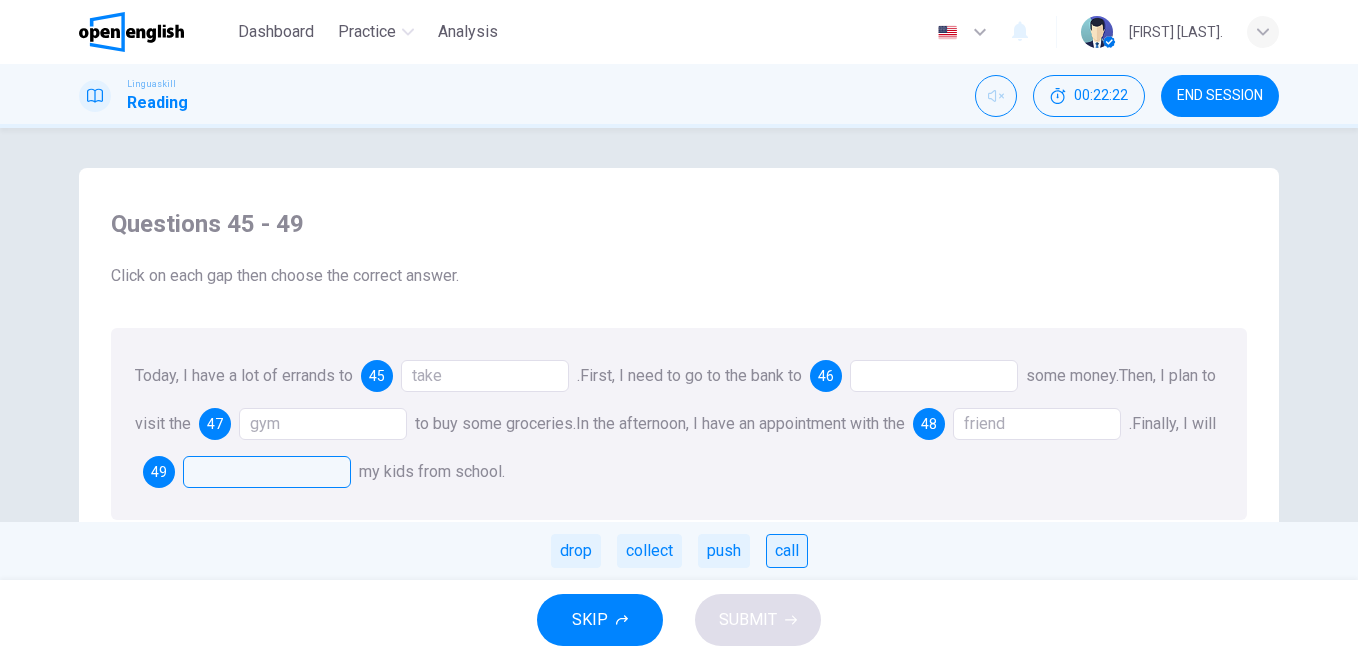 click on "call" at bounding box center [787, 551] 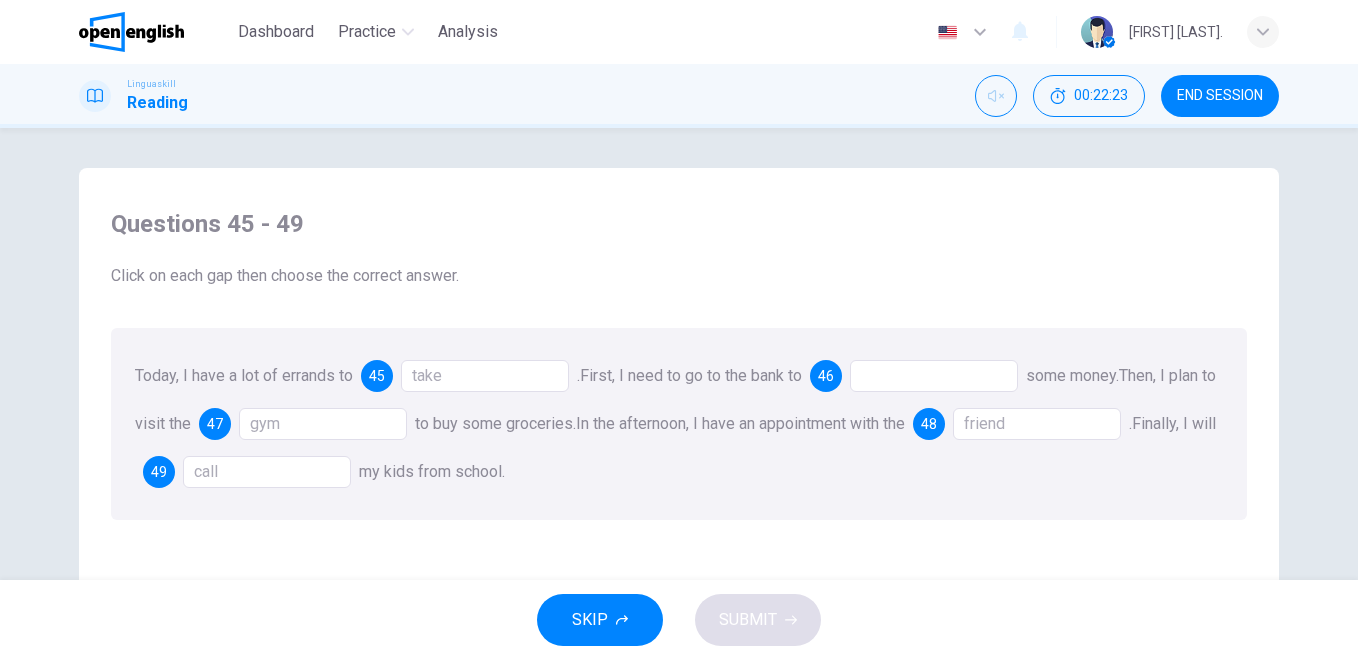 click at bounding box center (934, 376) 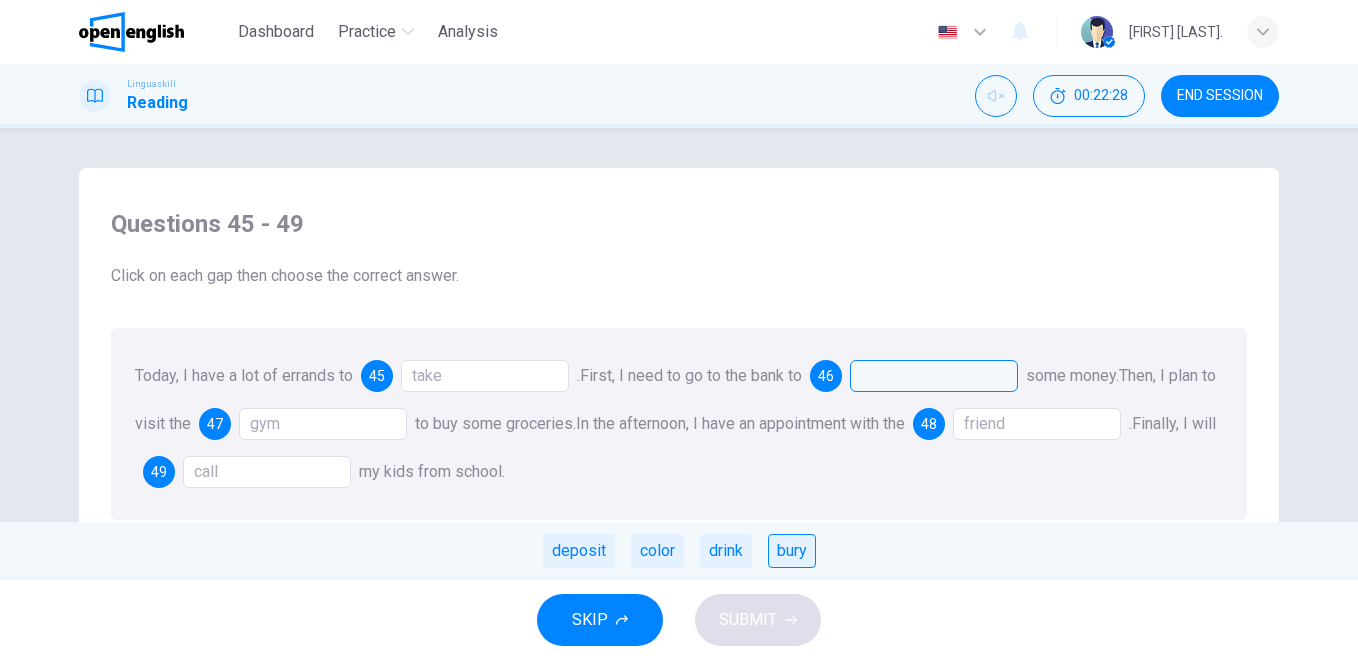 click on "bury" at bounding box center [792, 551] 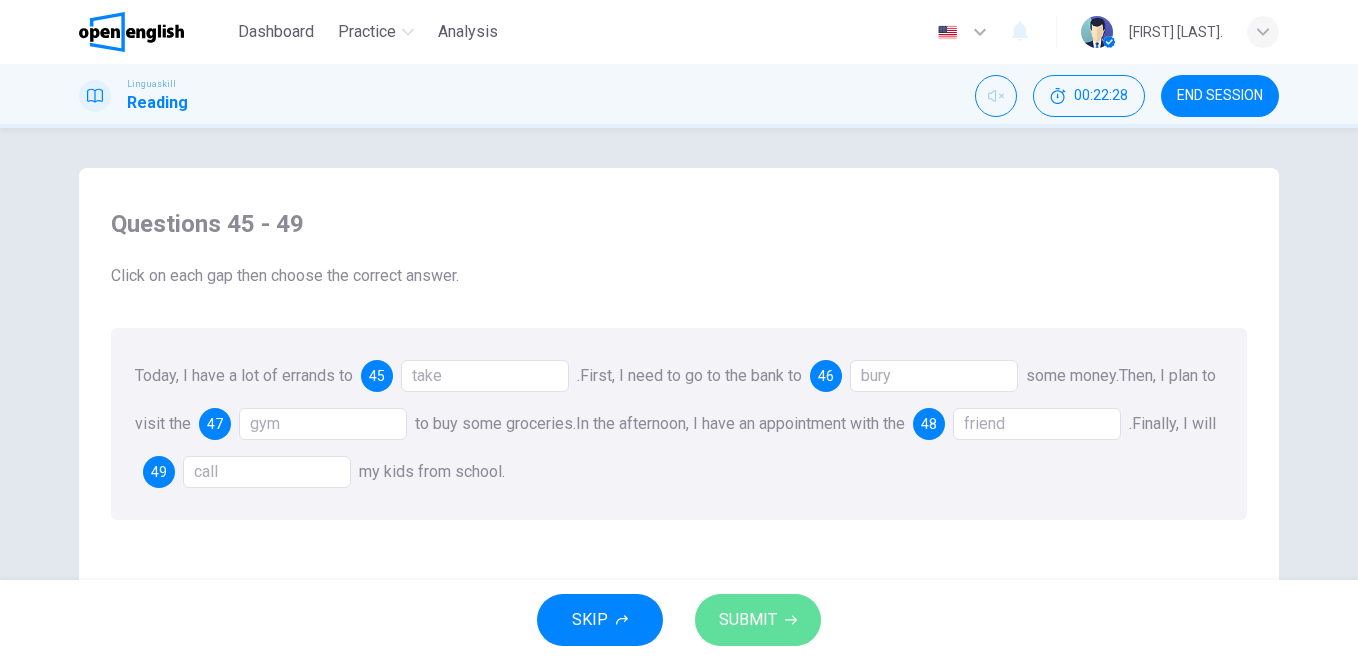 click on "SUBMIT" at bounding box center [758, 620] 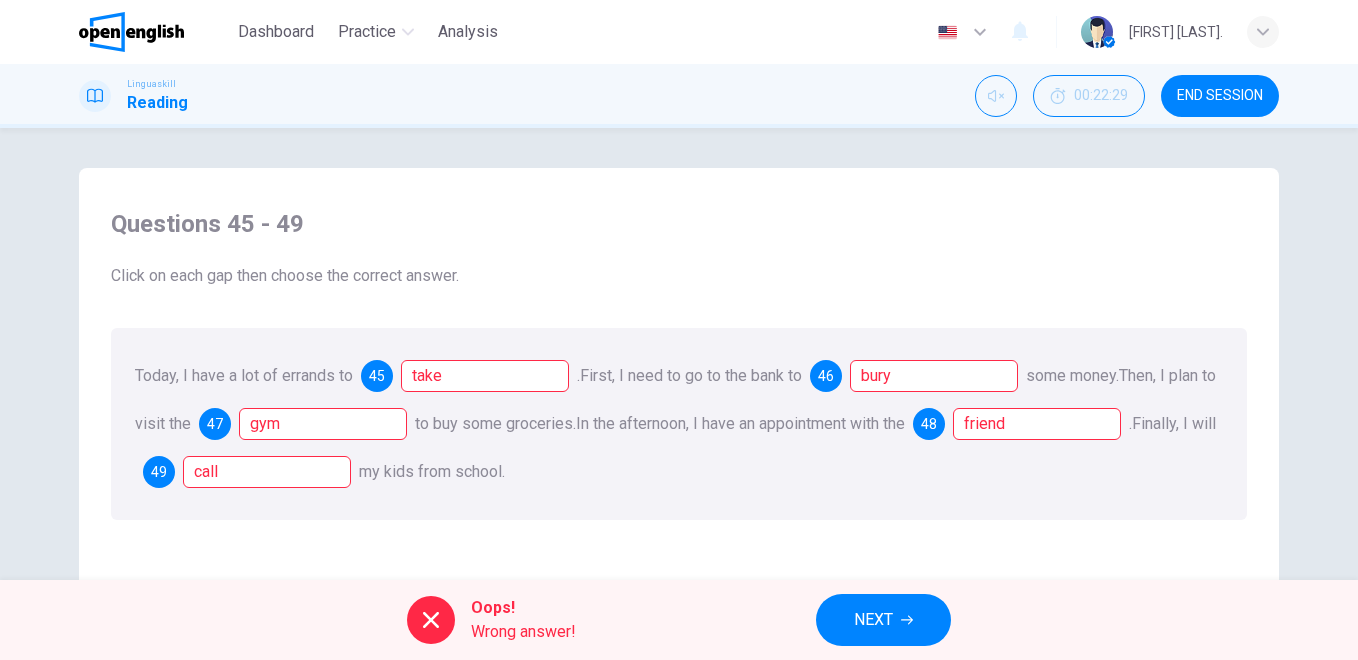 click on "NEXT" at bounding box center [883, 620] 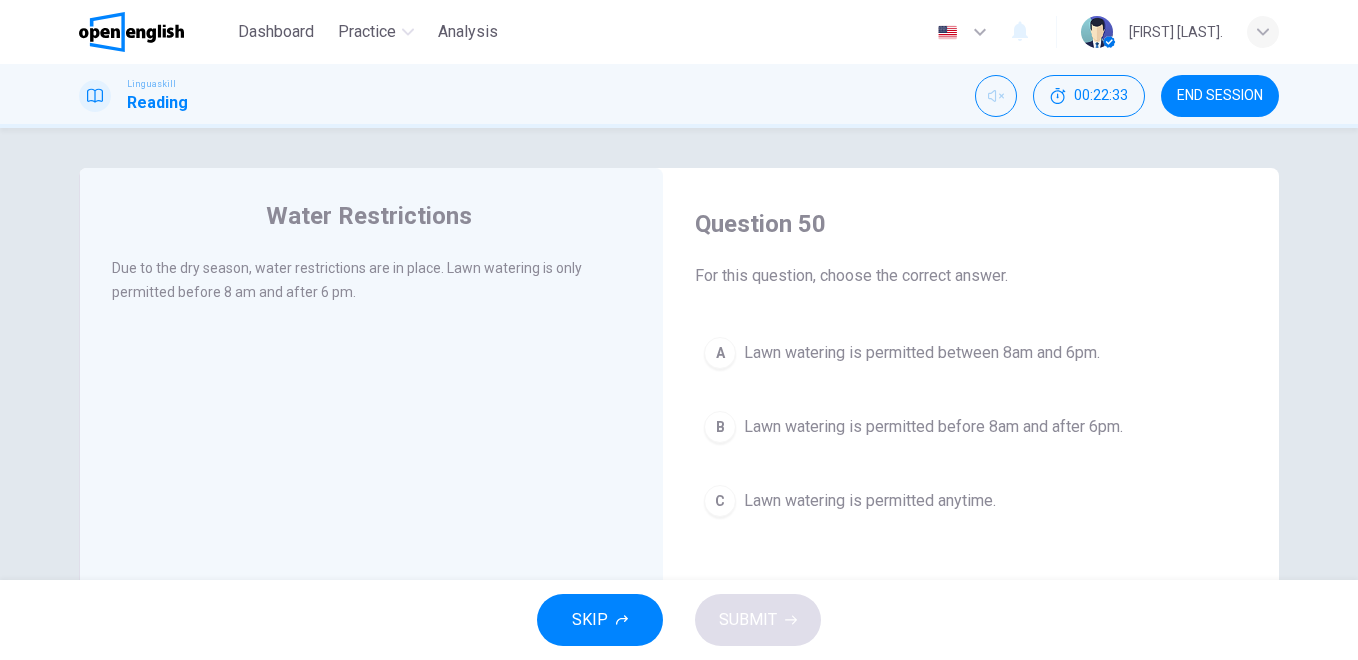 click on "SKIP" at bounding box center [590, 620] 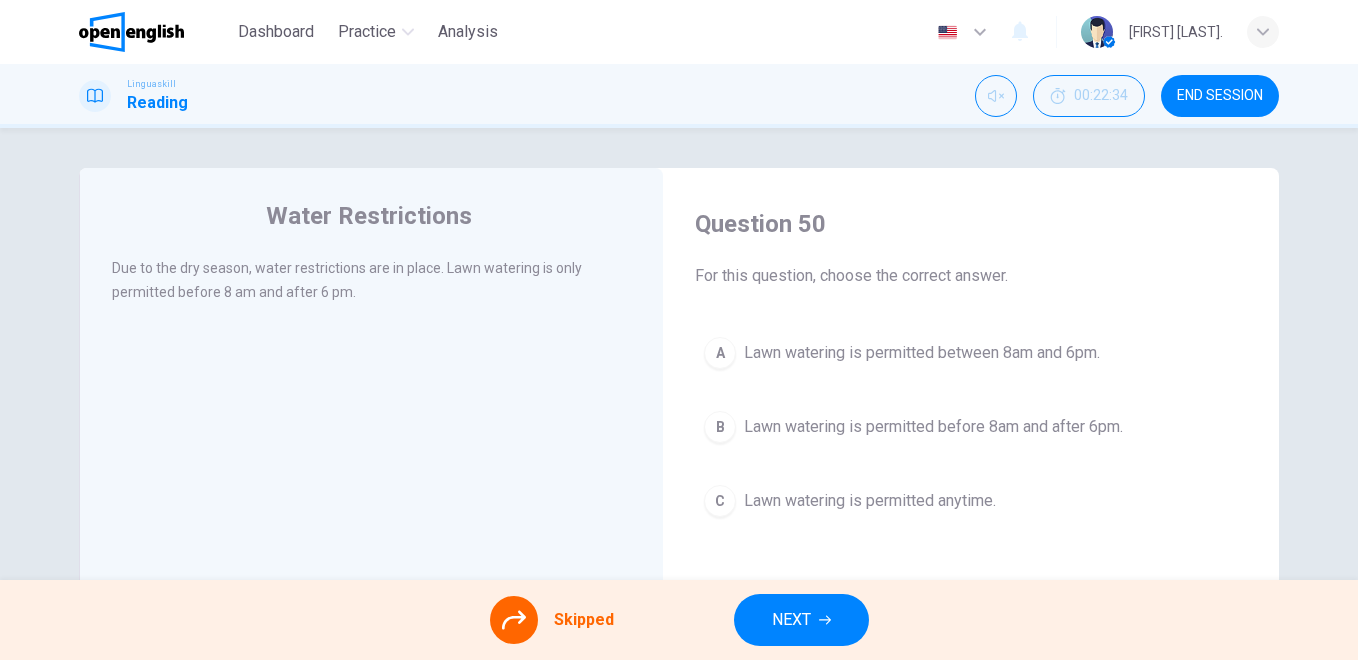 click on "Water Restrictions Due to the dry season, water restrictions are in place. Lawn watering is only permitted before 8 am and after 6 pm." at bounding box center (371, 515) 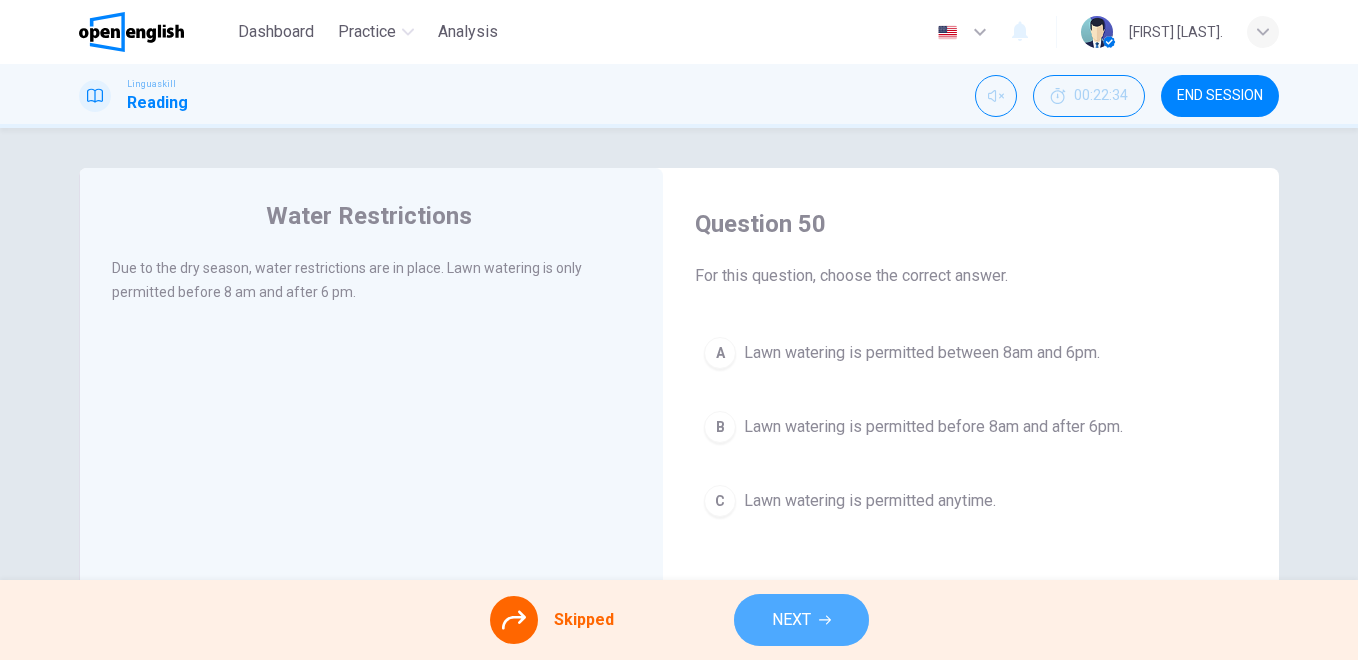 click on "NEXT" at bounding box center (791, 620) 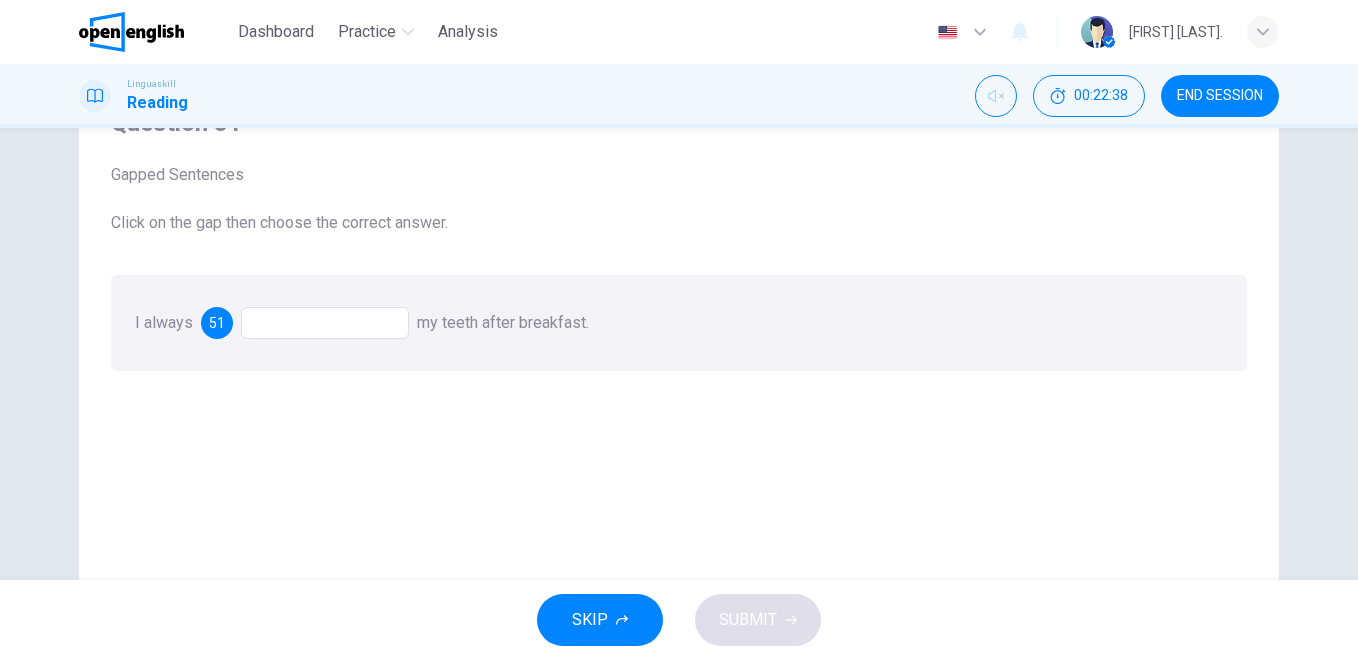 scroll, scrollTop: 103, scrollLeft: 0, axis: vertical 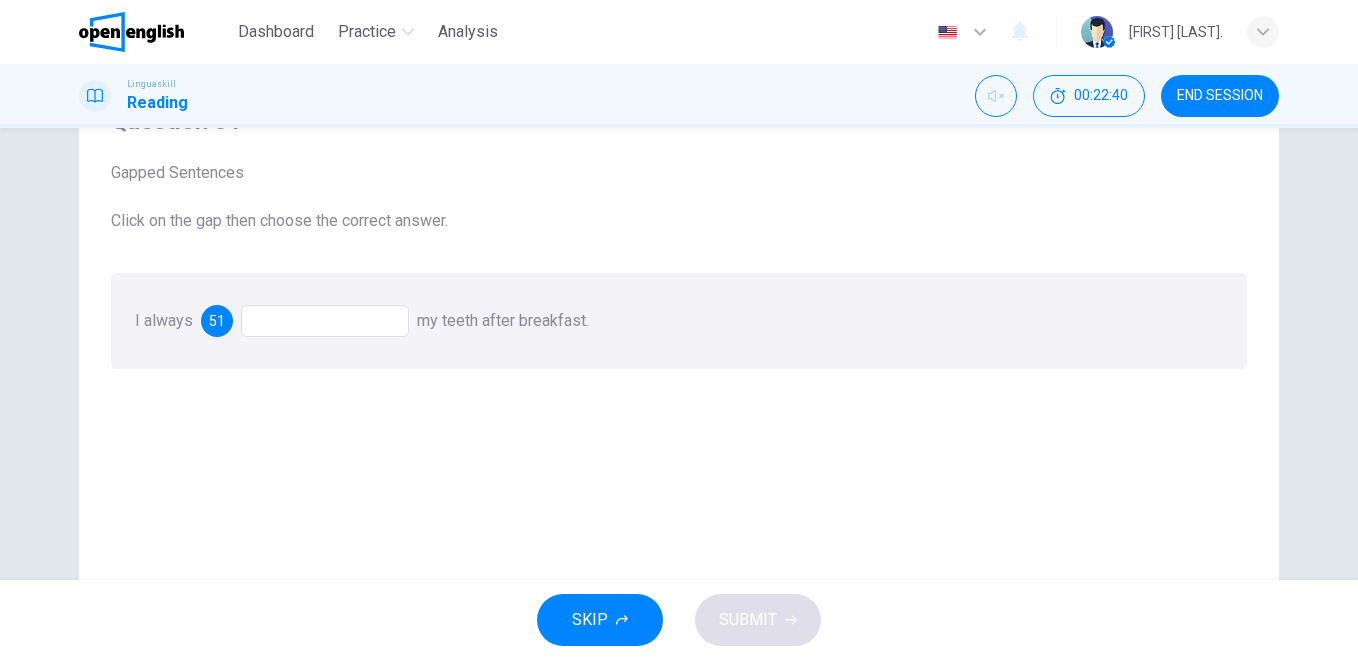 click at bounding box center (325, 321) 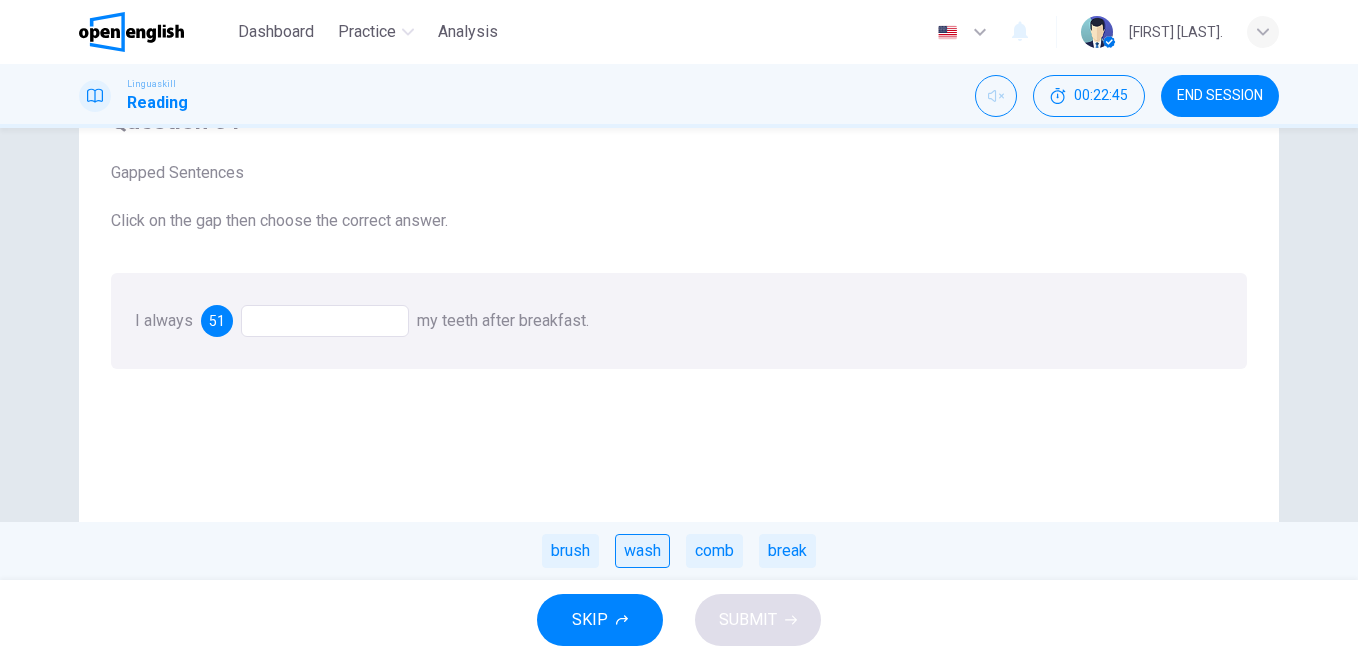 click on "wash" at bounding box center (642, 551) 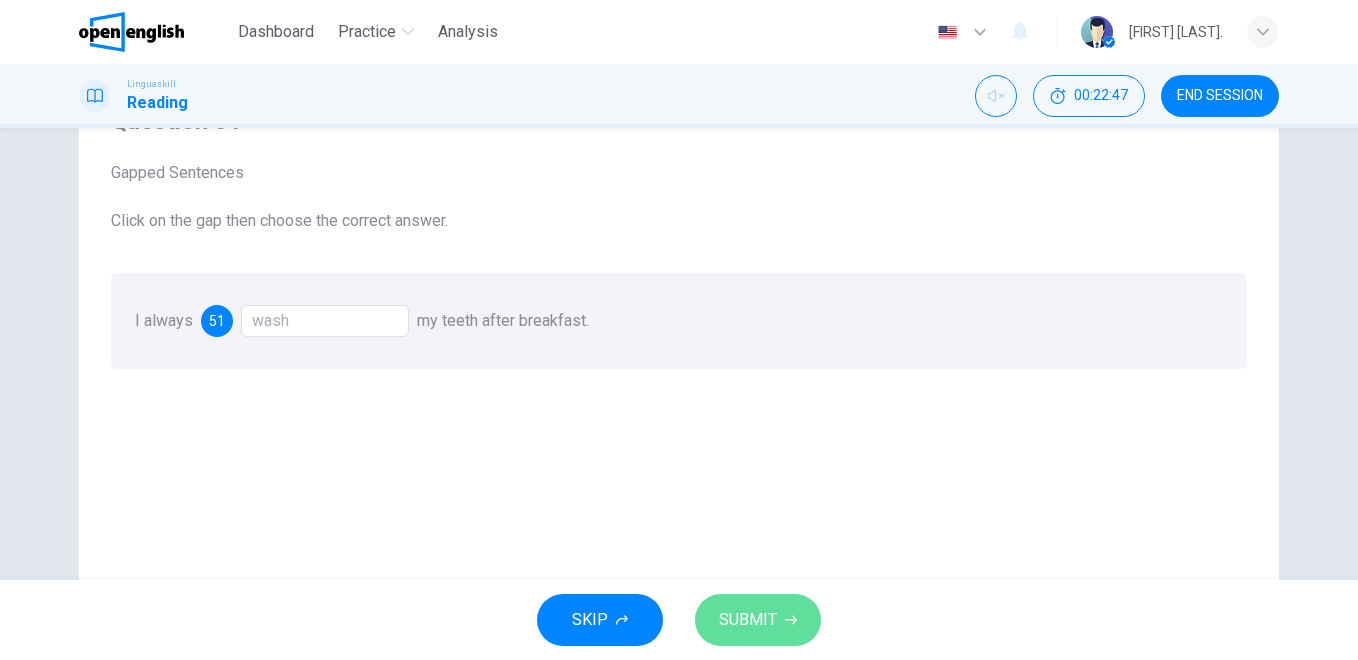 click on "SUBMIT" at bounding box center [748, 620] 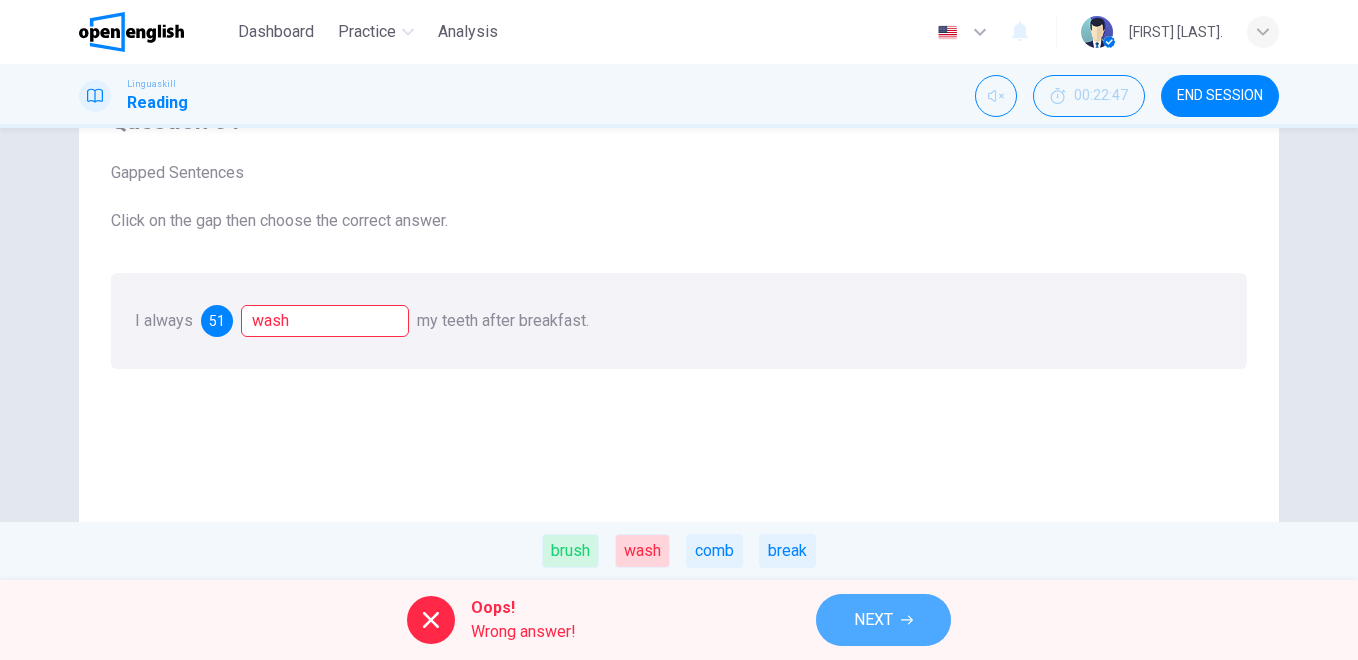 click 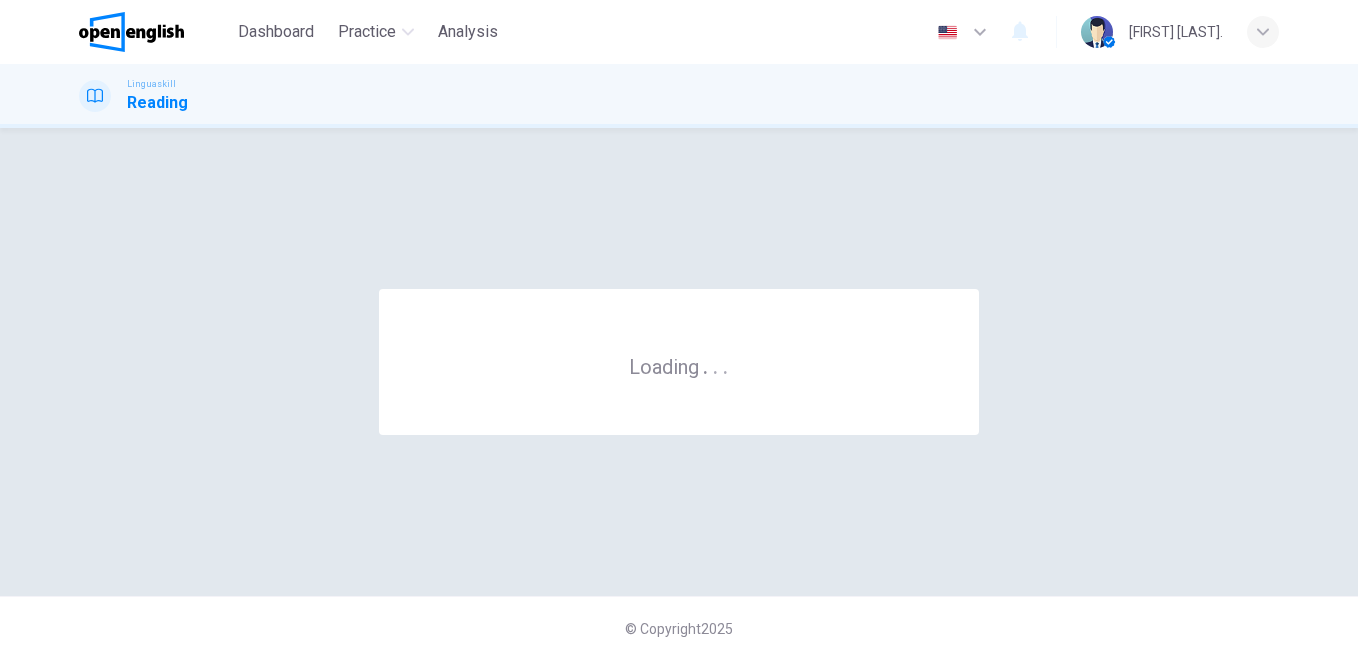 scroll, scrollTop: 0, scrollLeft: 0, axis: both 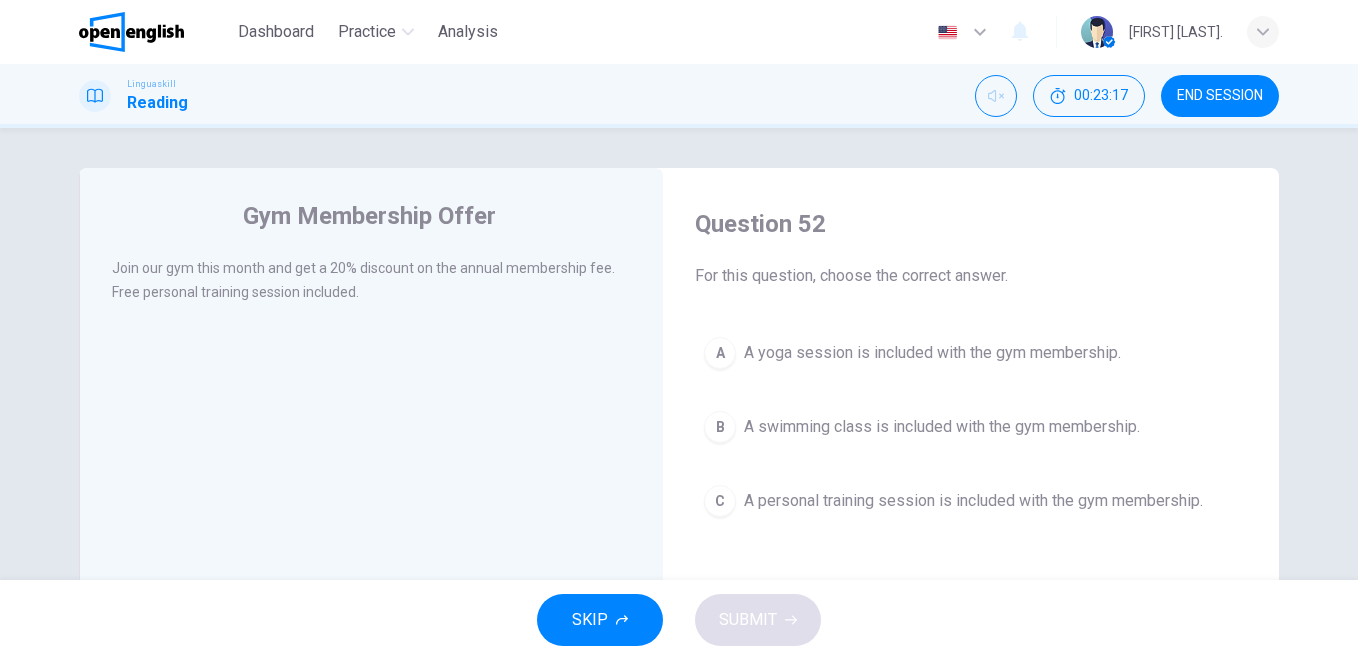 click on "A personal training session is included with the gym membership." at bounding box center (973, 501) 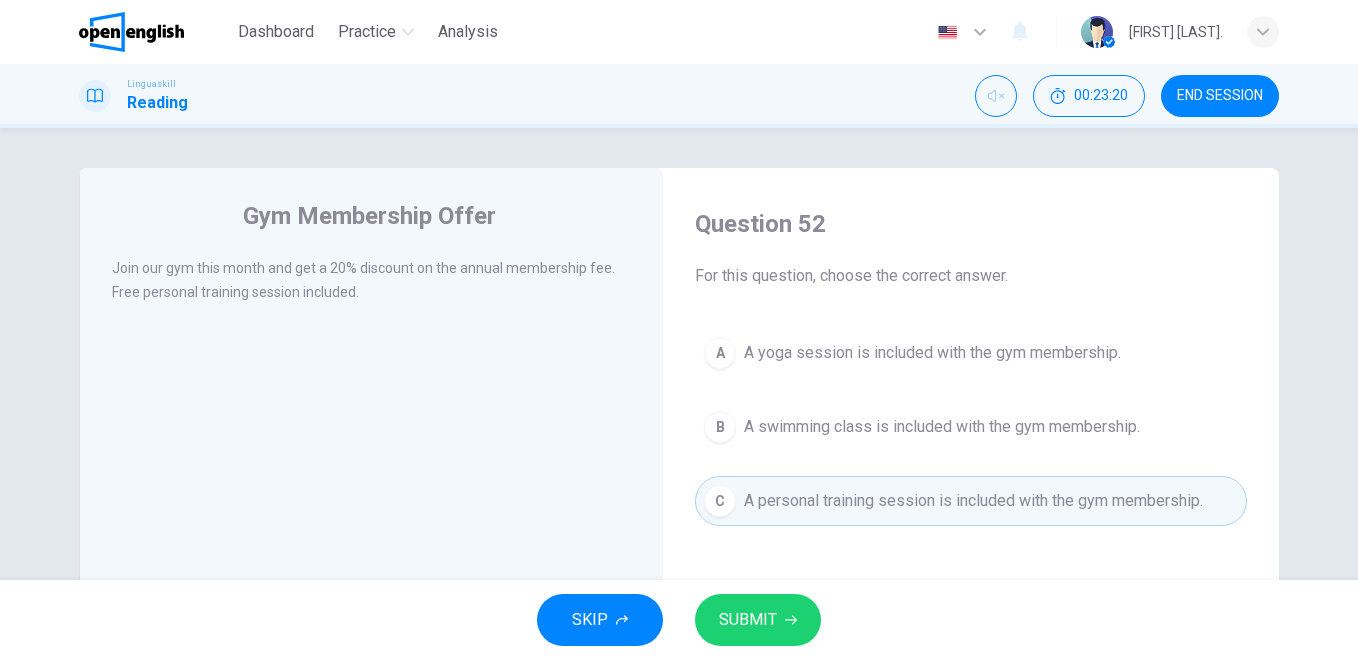 click on "SUBMIT" at bounding box center (748, 620) 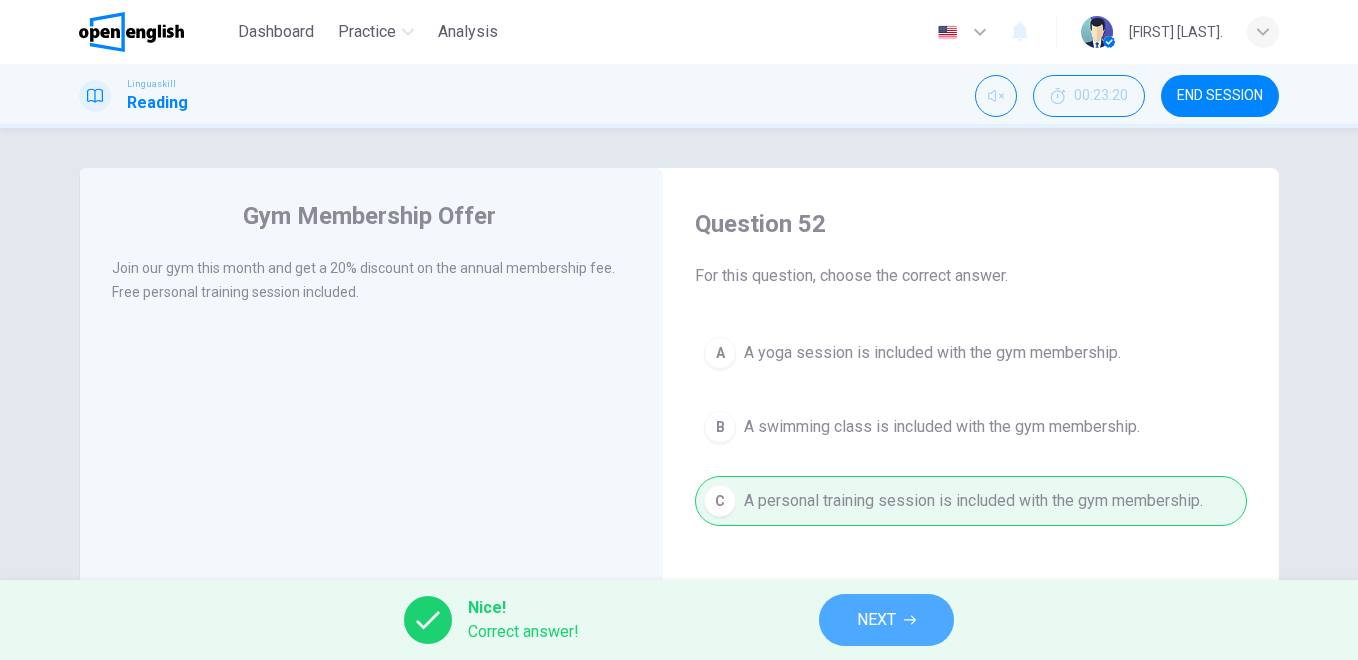 click on "NEXT" at bounding box center [886, 620] 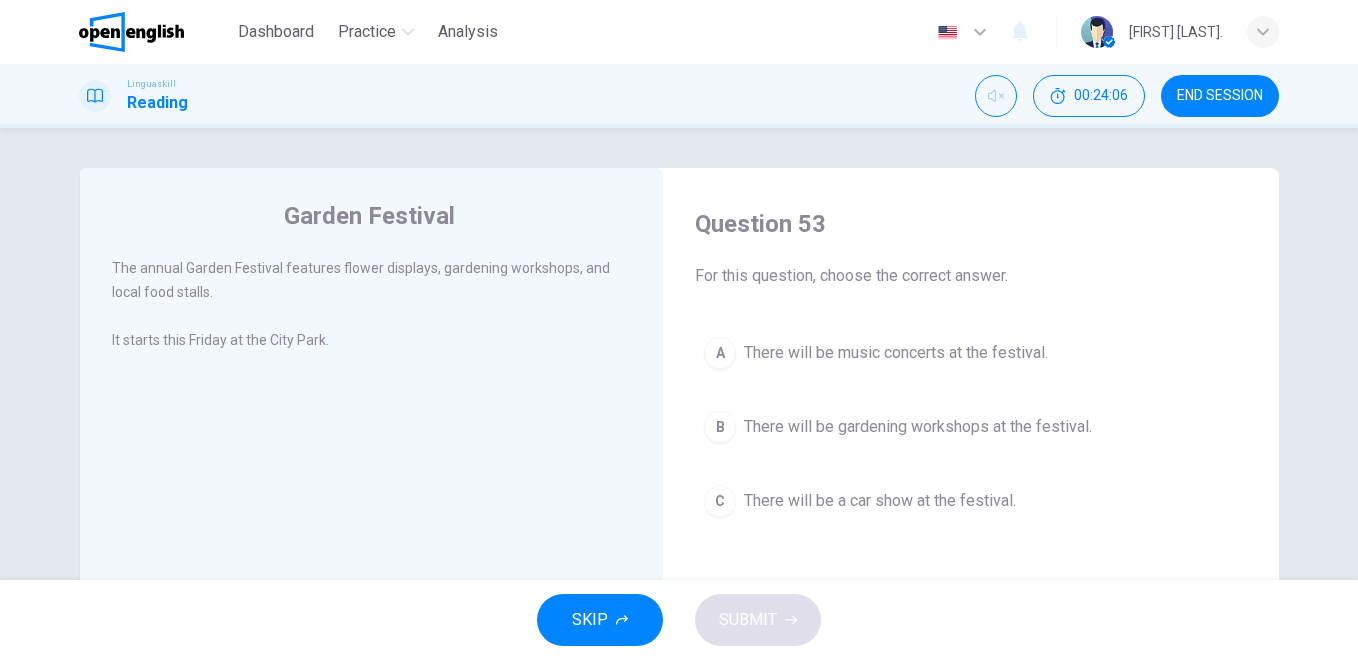 click on "There will be music concerts at the festival." at bounding box center (896, 353) 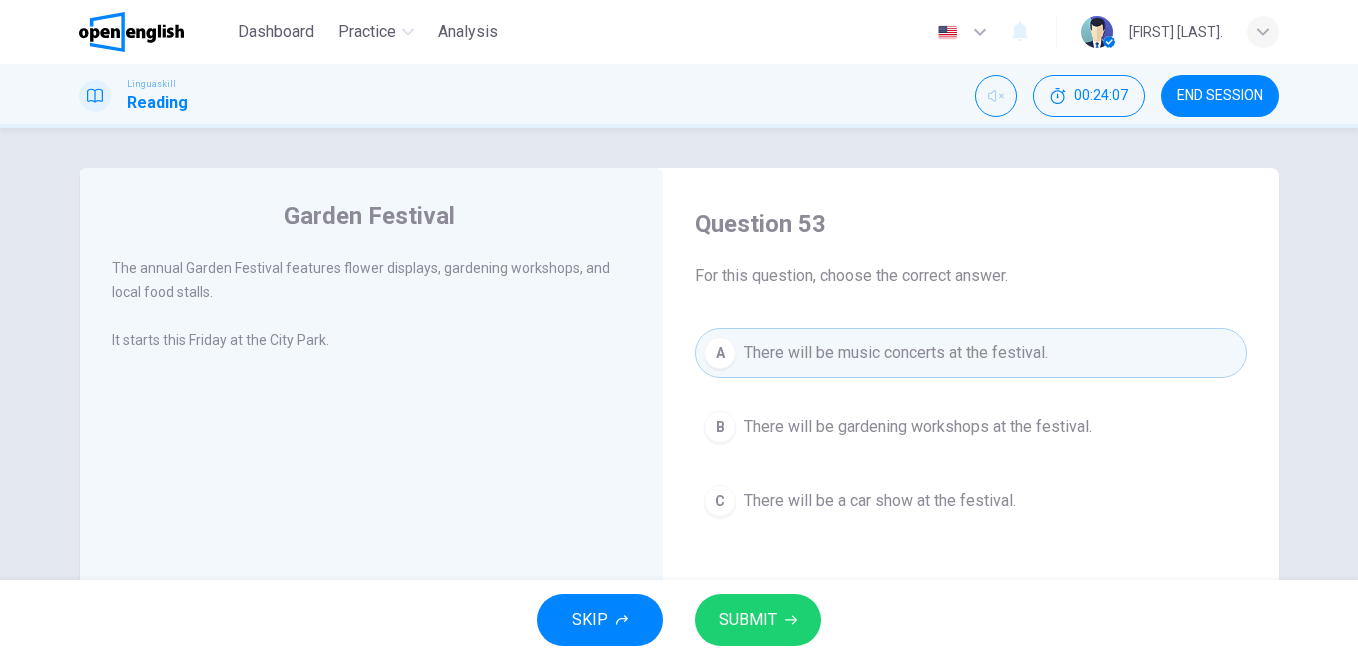 click on "C There will be a car show at the festival." at bounding box center (971, 501) 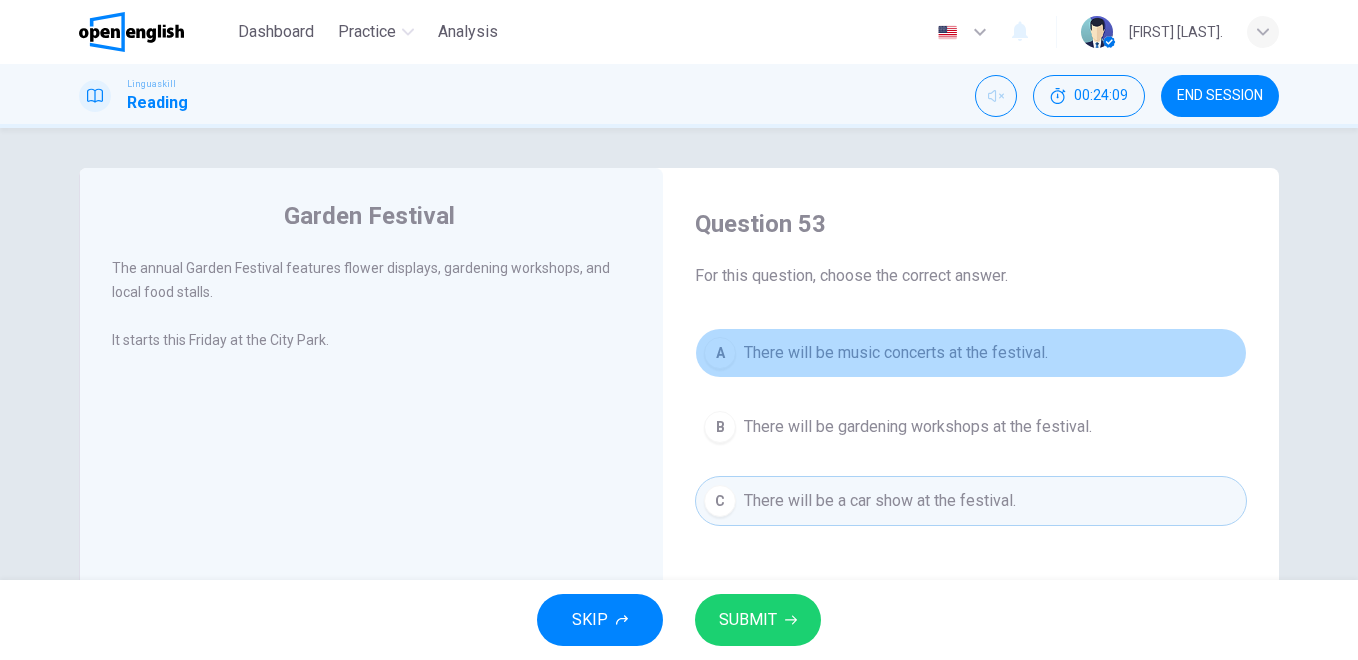 click on "A There will be music concerts at the festival." at bounding box center [971, 353] 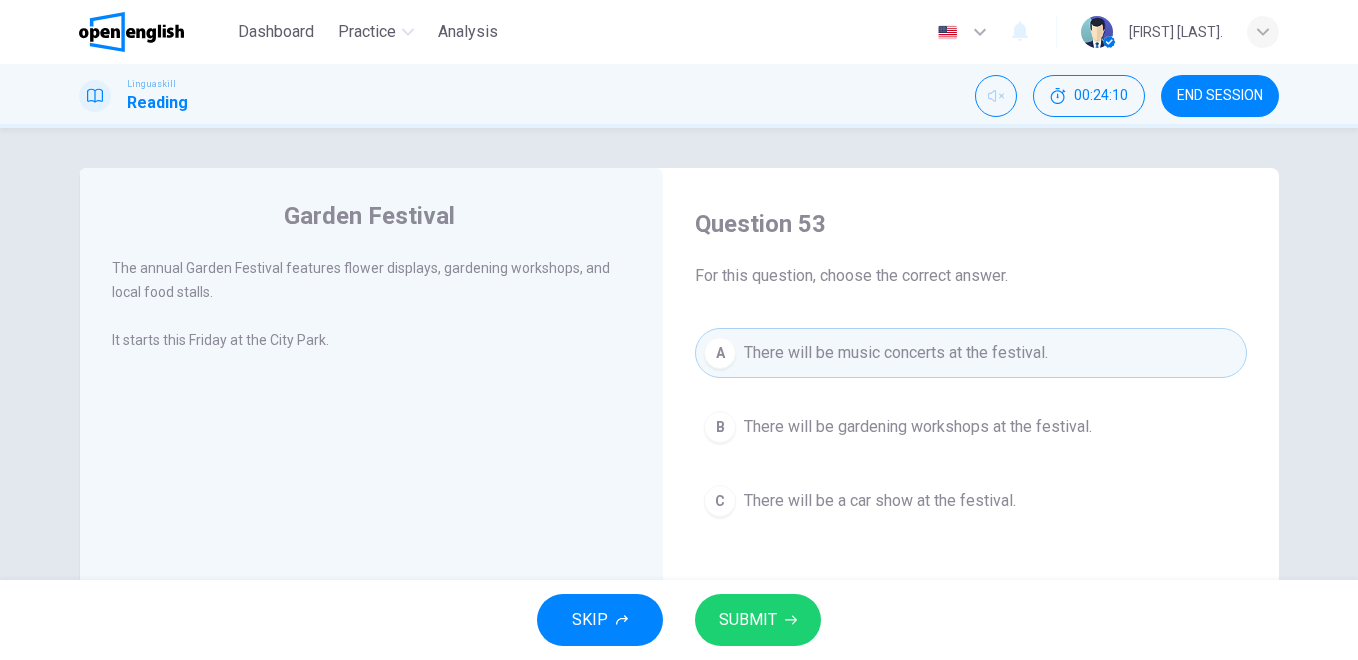 click on "Question 53 For this question, choose the correct answer. A There will be music concerts at the festival.  B There will be gardening workshops at the festival.  C There will be a car show at the festival." at bounding box center [971, 367] 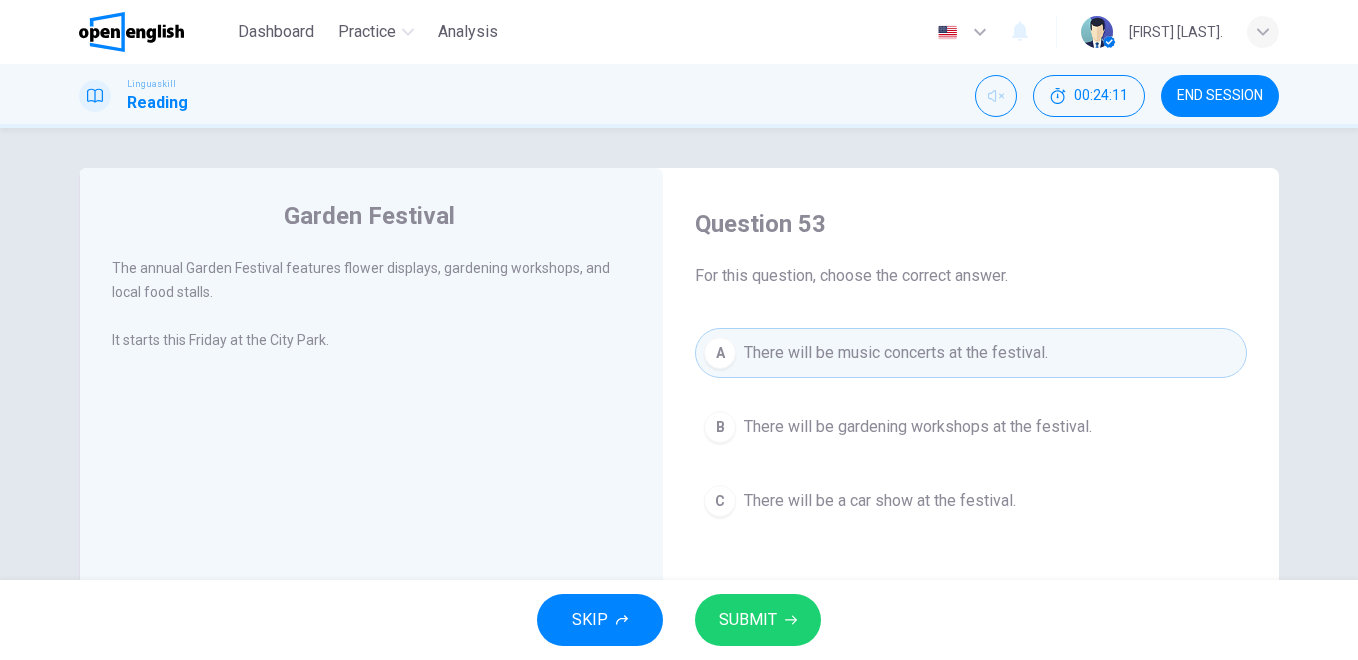 click on "There will be a car show at the festival." at bounding box center (880, 501) 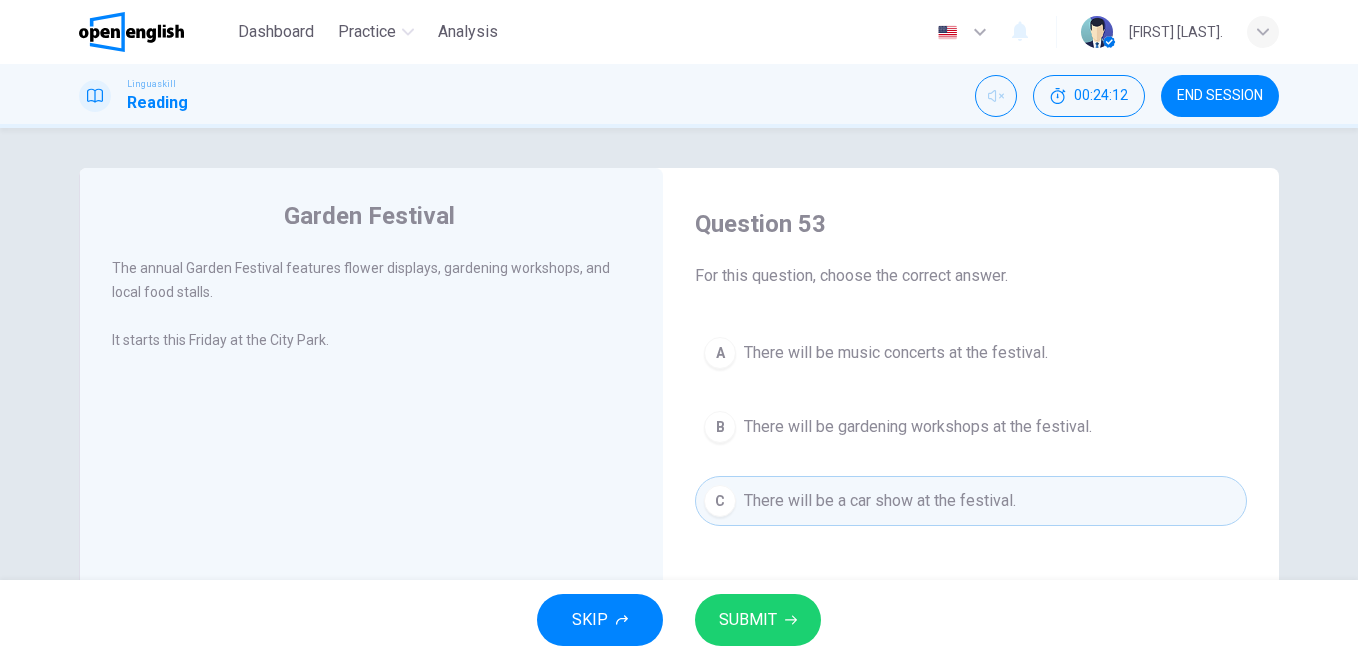 click on "SUBMIT" at bounding box center (758, 620) 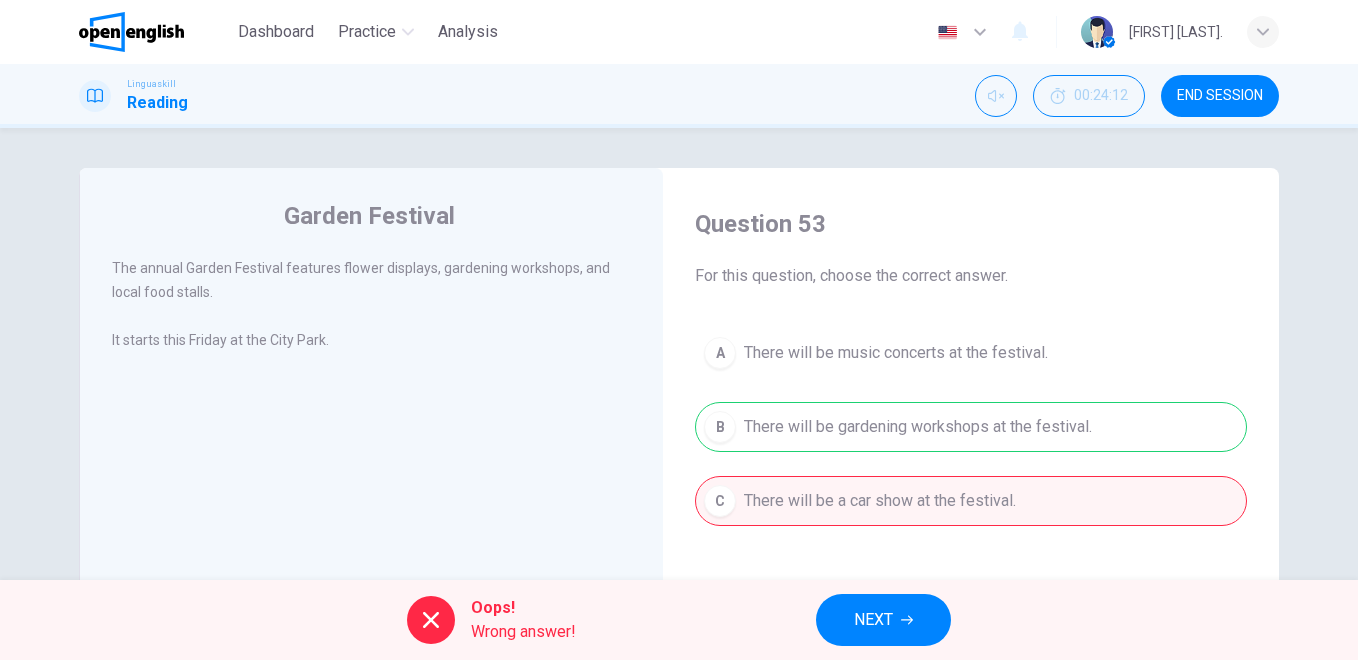 click on "NEXT" at bounding box center [873, 620] 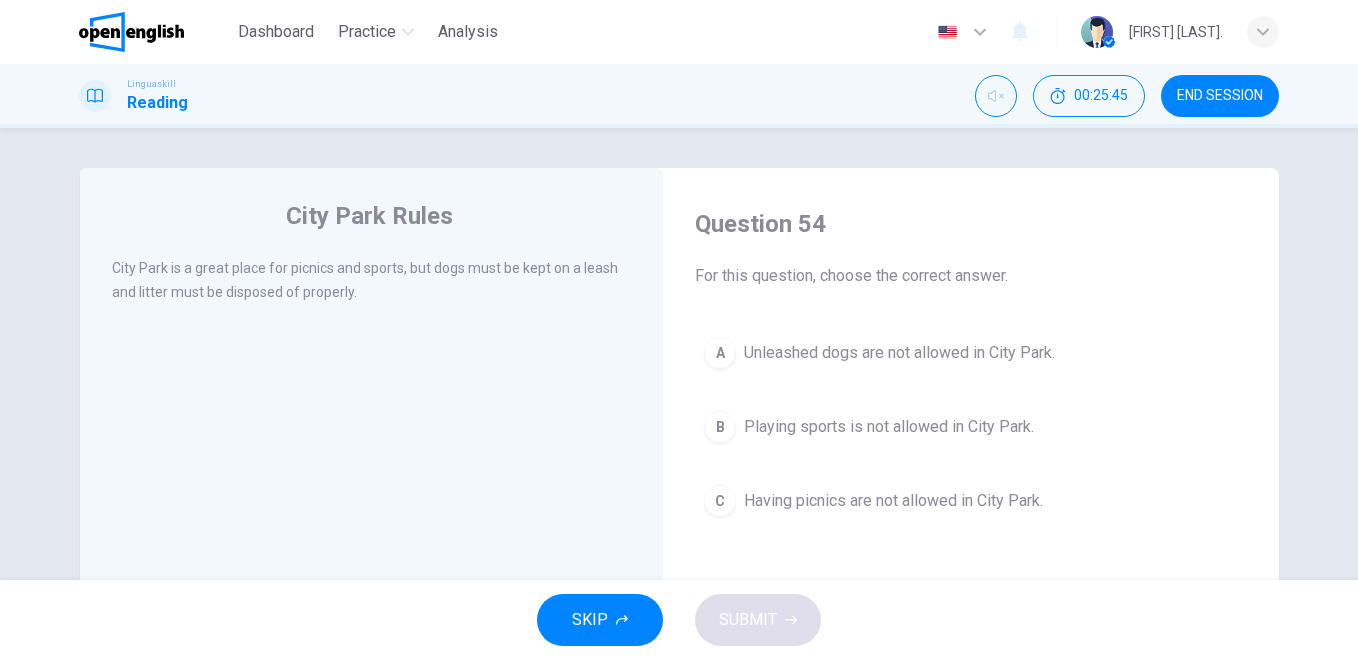 click on "Having picnics are not allowed in City Park." at bounding box center (893, 501) 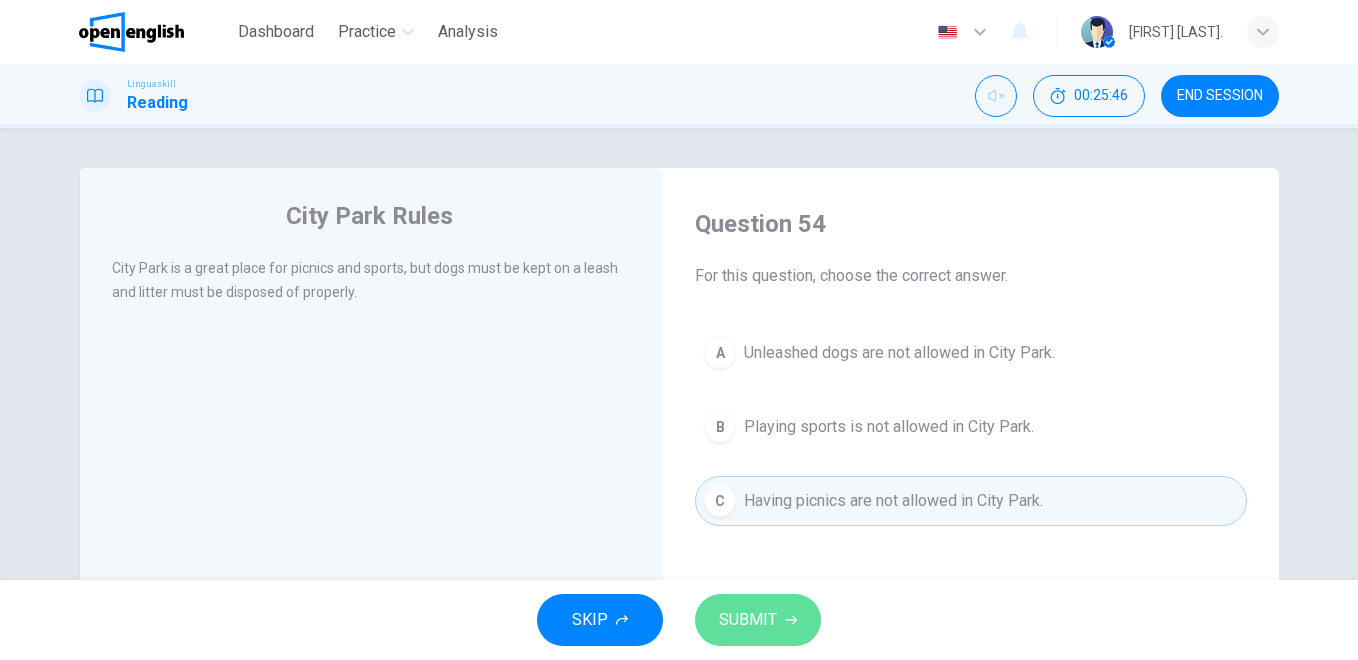 click on "SUBMIT" at bounding box center [748, 620] 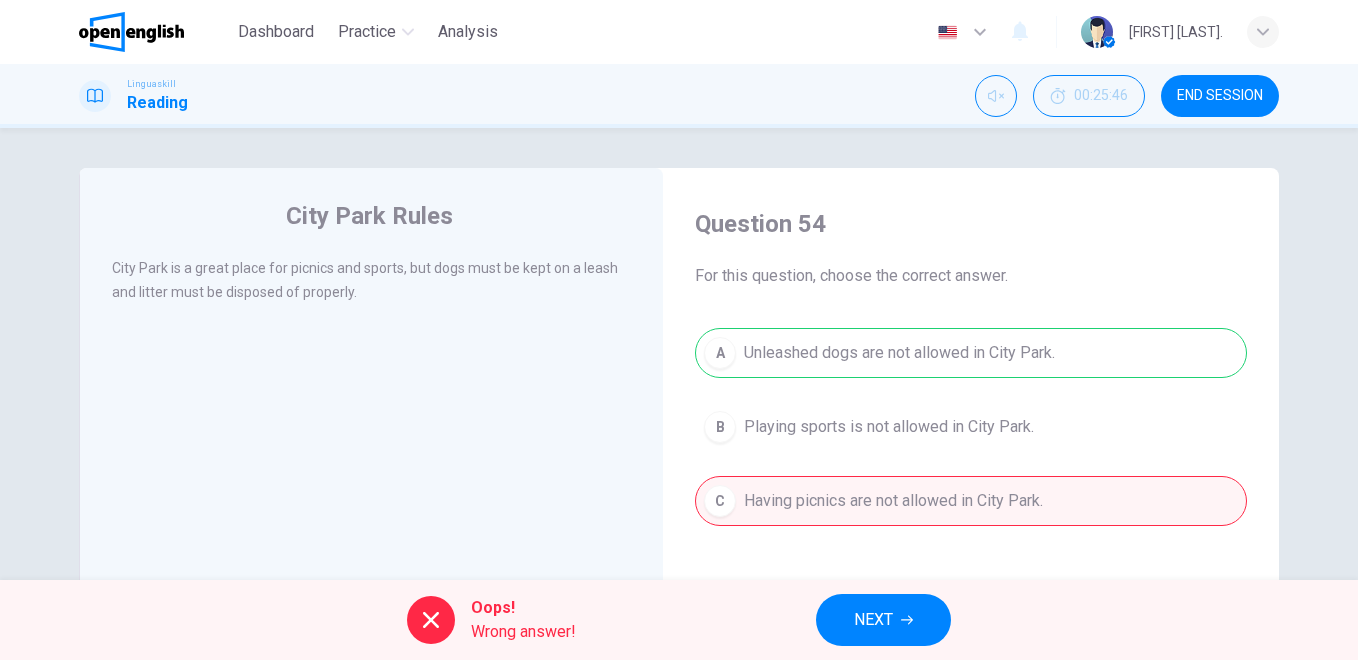 click on "NEXT" at bounding box center [873, 620] 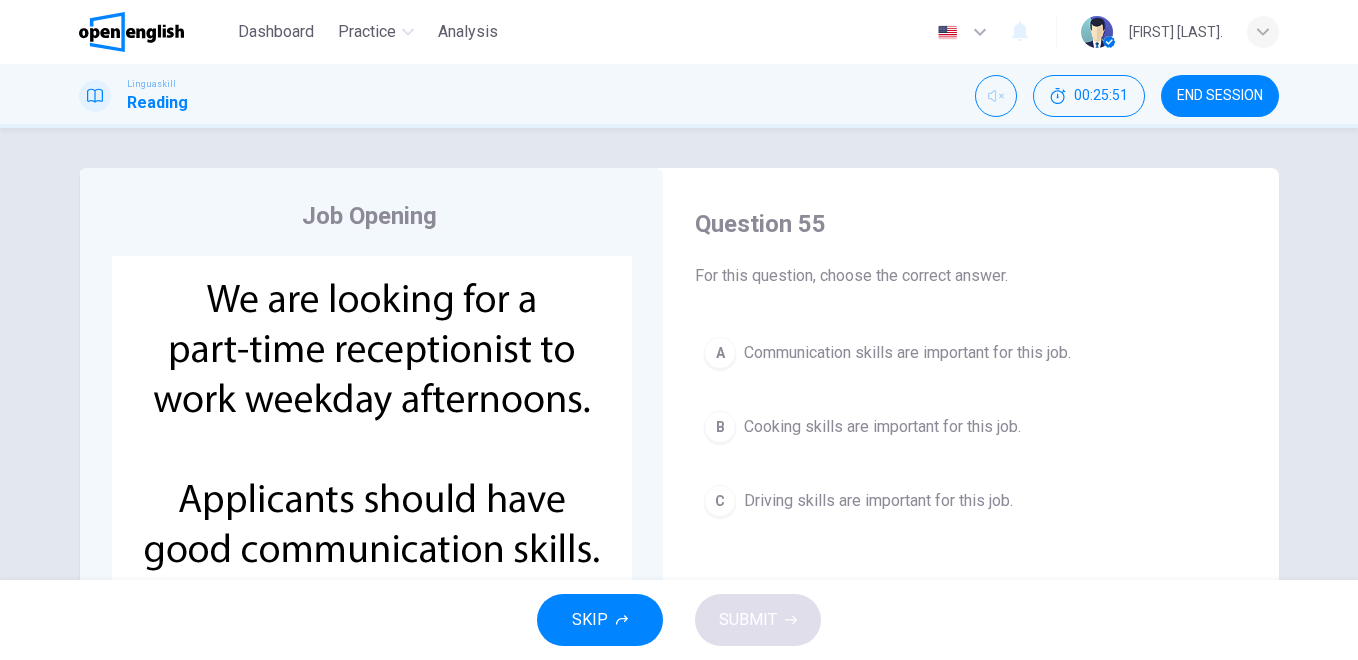 drag, startPoint x: 1344, startPoint y: 247, endPoint x: 1361, endPoint y: 285, distance: 41.62932 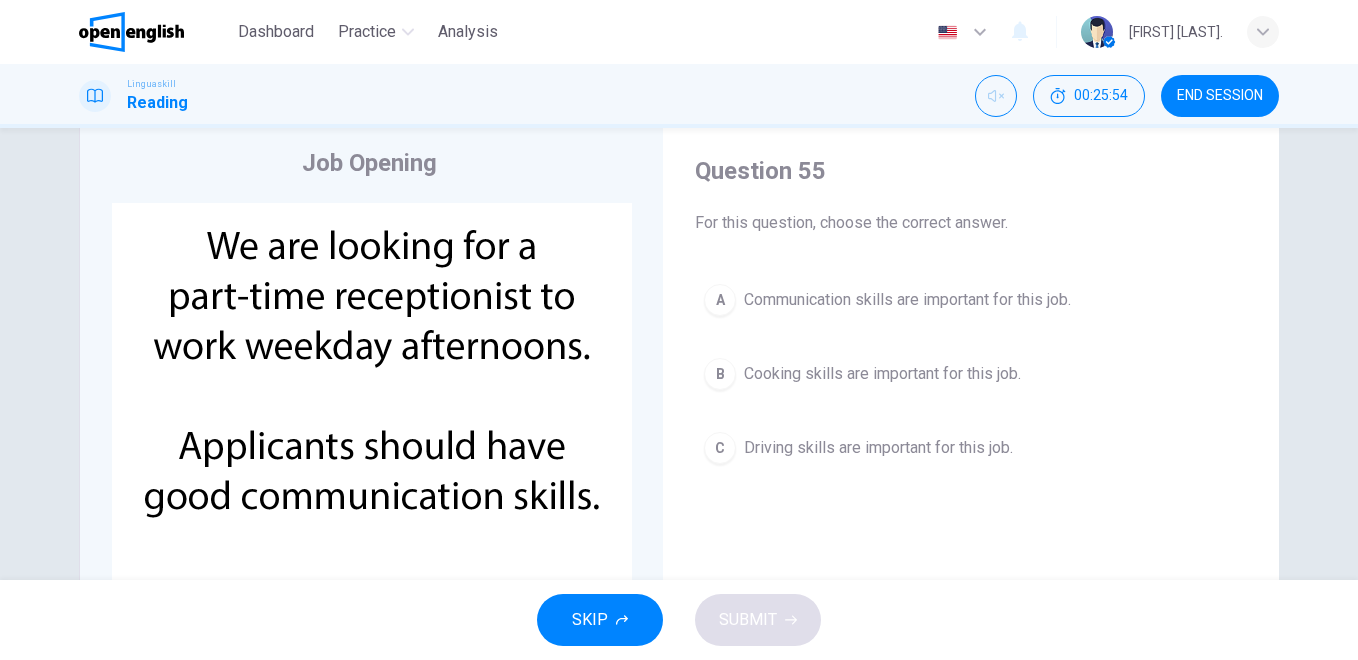 scroll, scrollTop: 55, scrollLeft: 0, axis: vertical 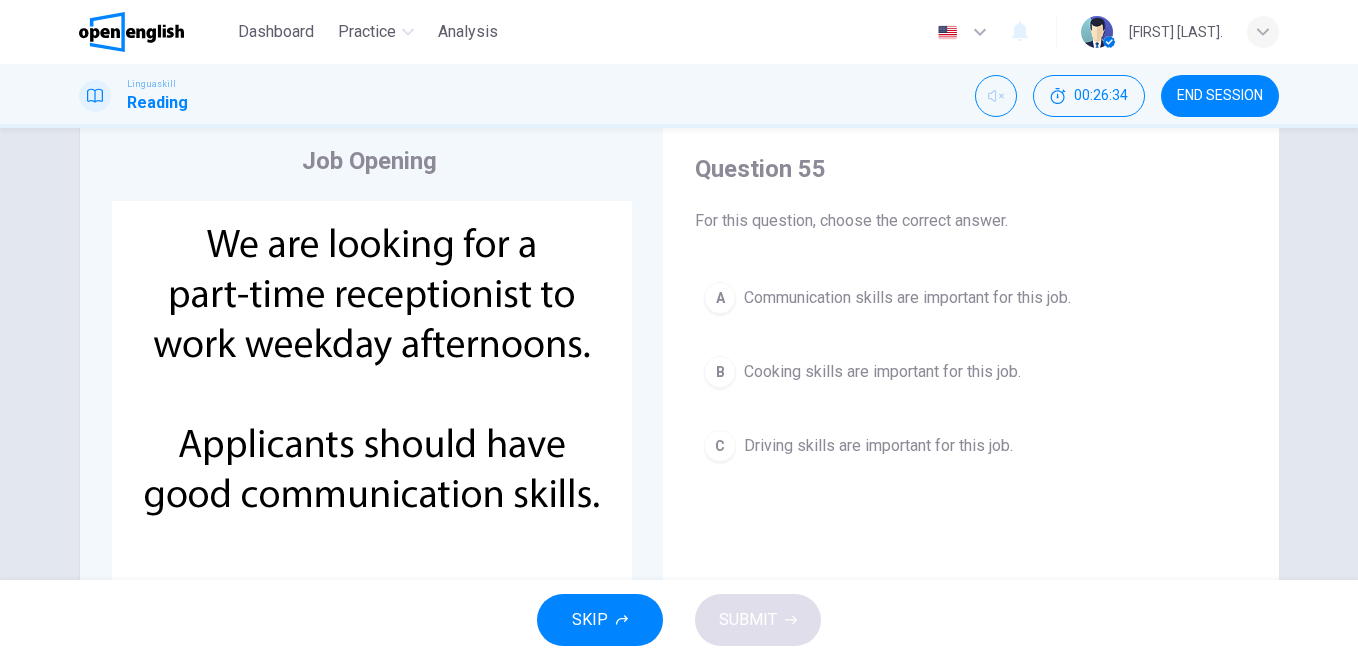 click on "Cooking skills are important for this job." at bounding box center [882, 372] 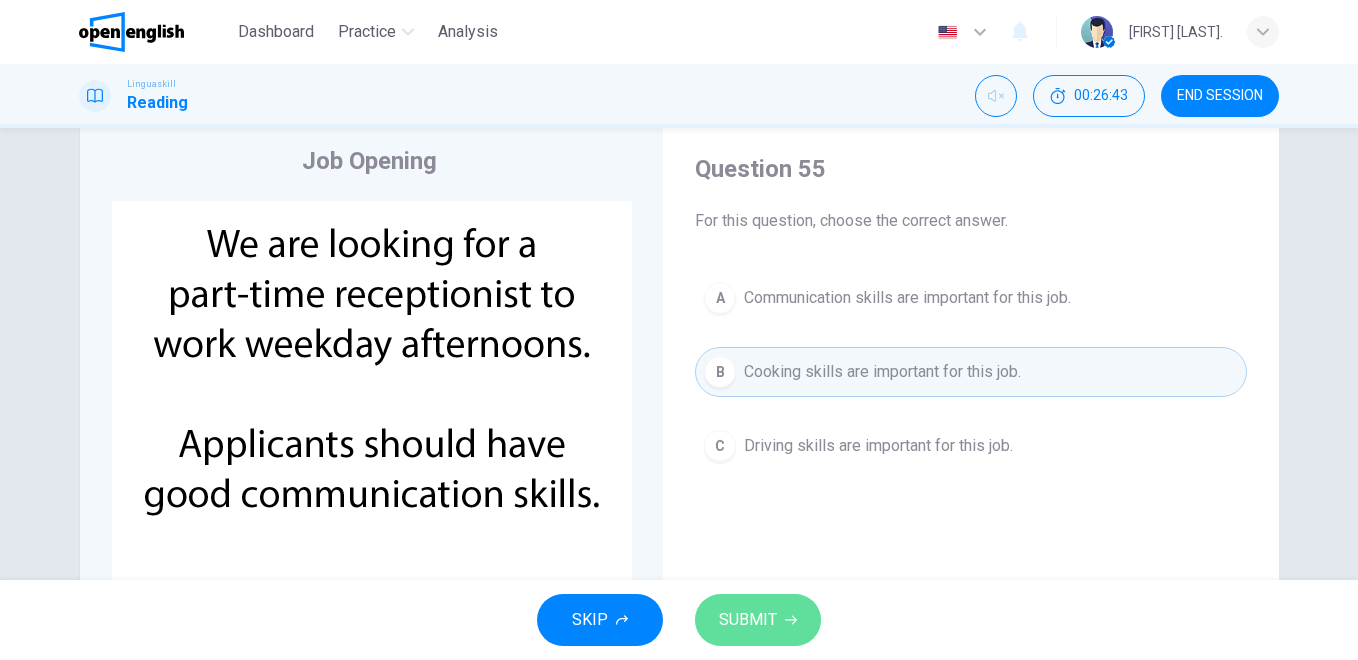click on "SUBMIT" at bounding box center [758, 620] 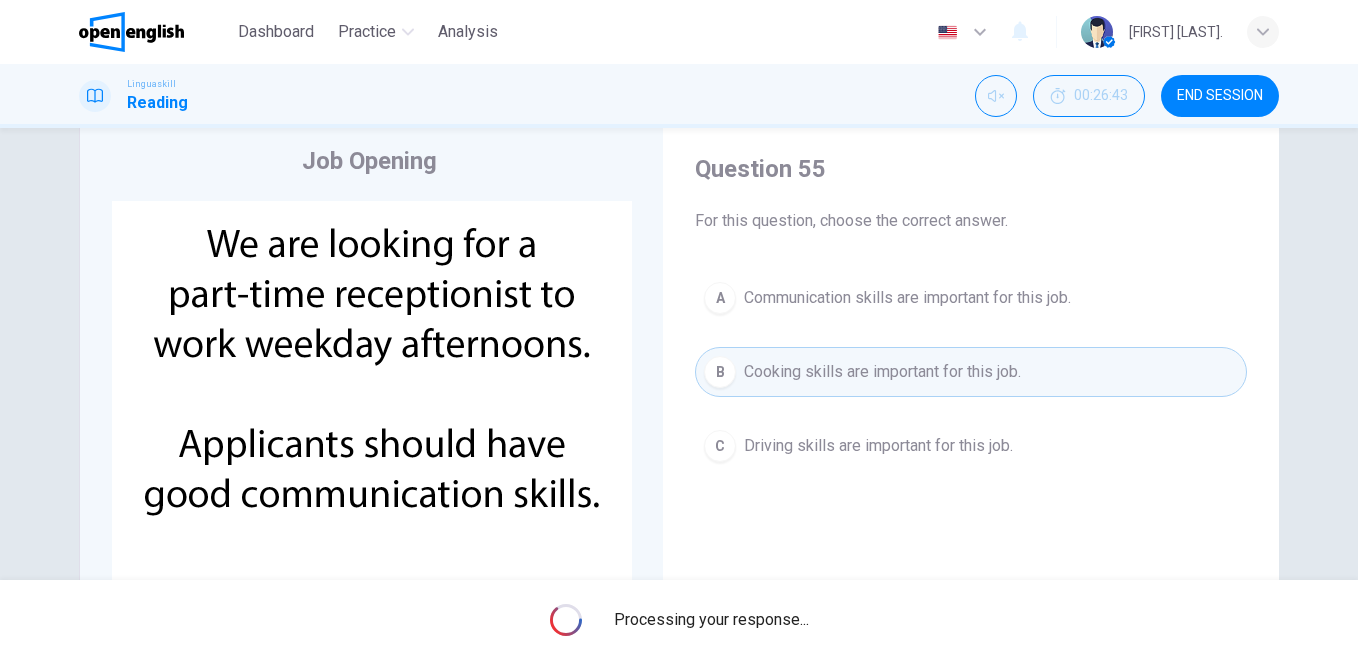 click on "Processing your response..." at bounding box center [679, 620] 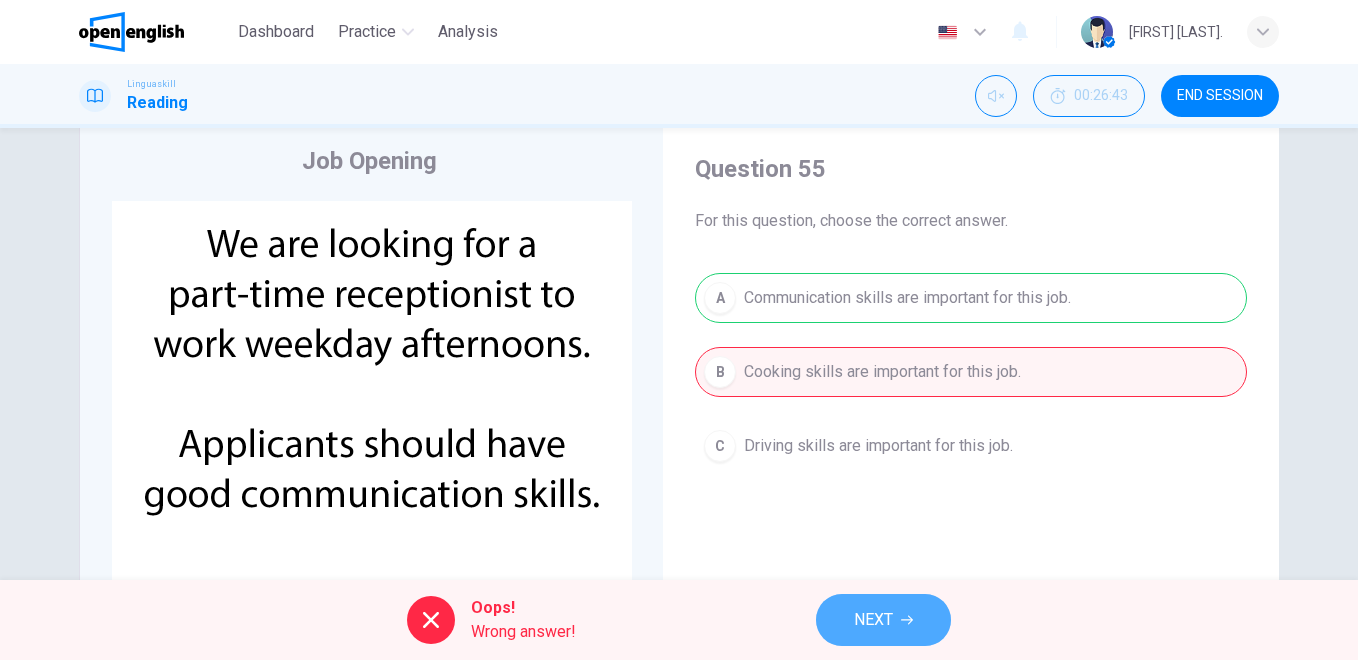 click on "NEXT" at bounding box center [873, 620] 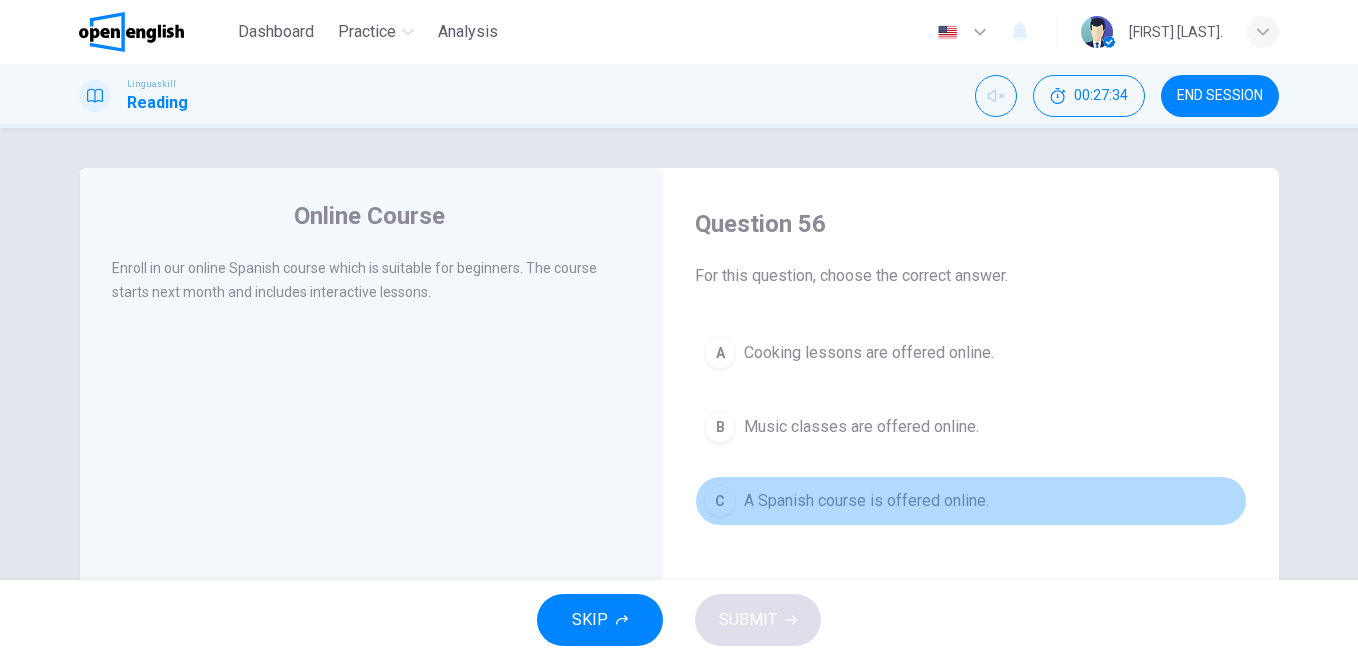 click on "A Spanish course is offered online." at bounding box center [866, 501] 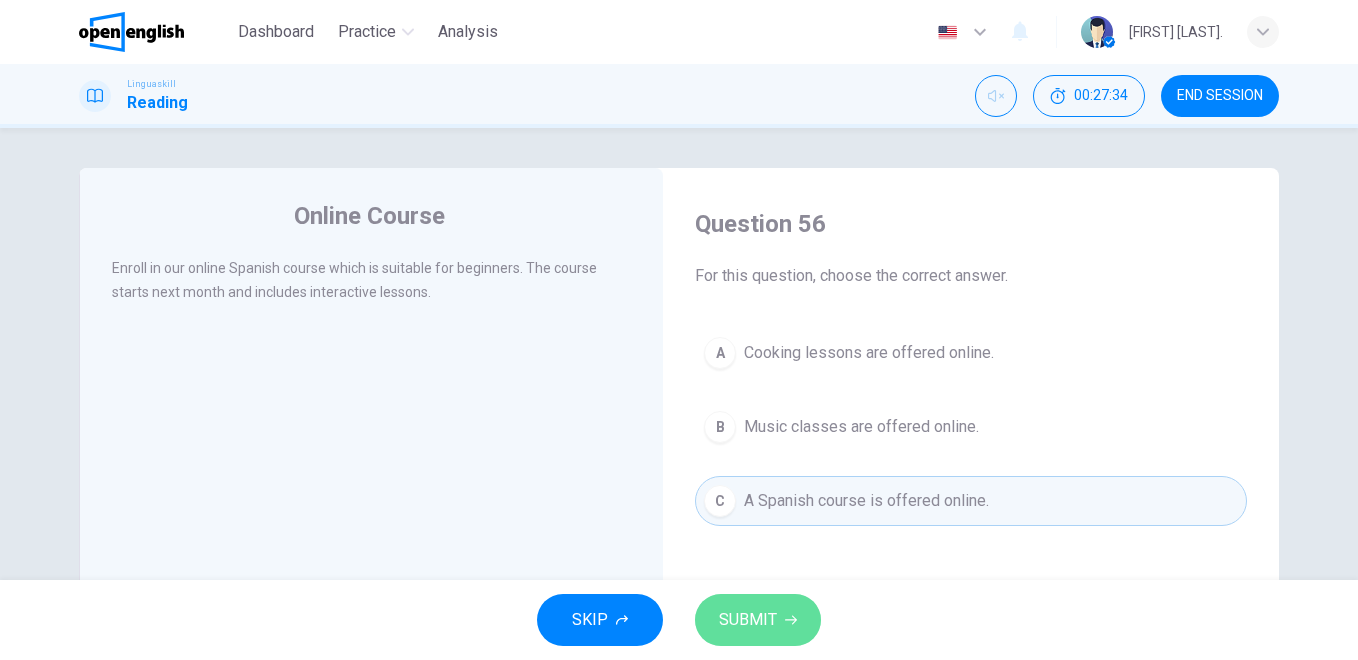 click 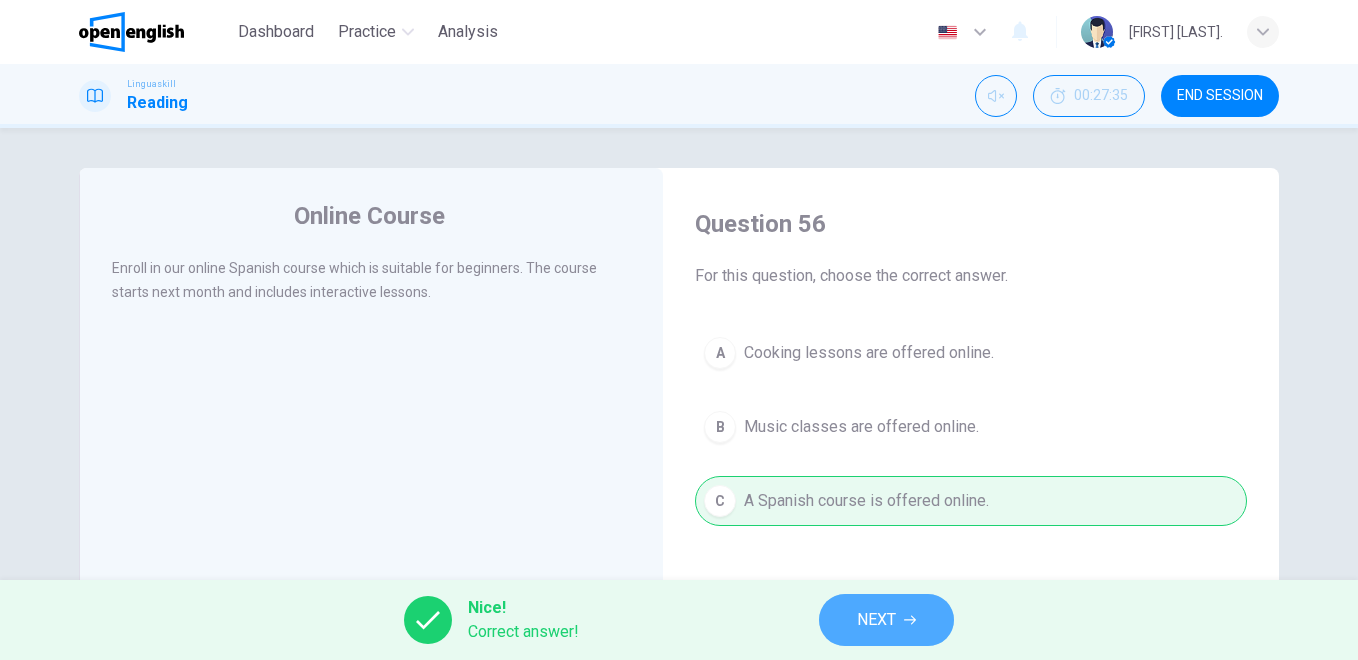 click on "NEXT" at bounding box center (876, 620) 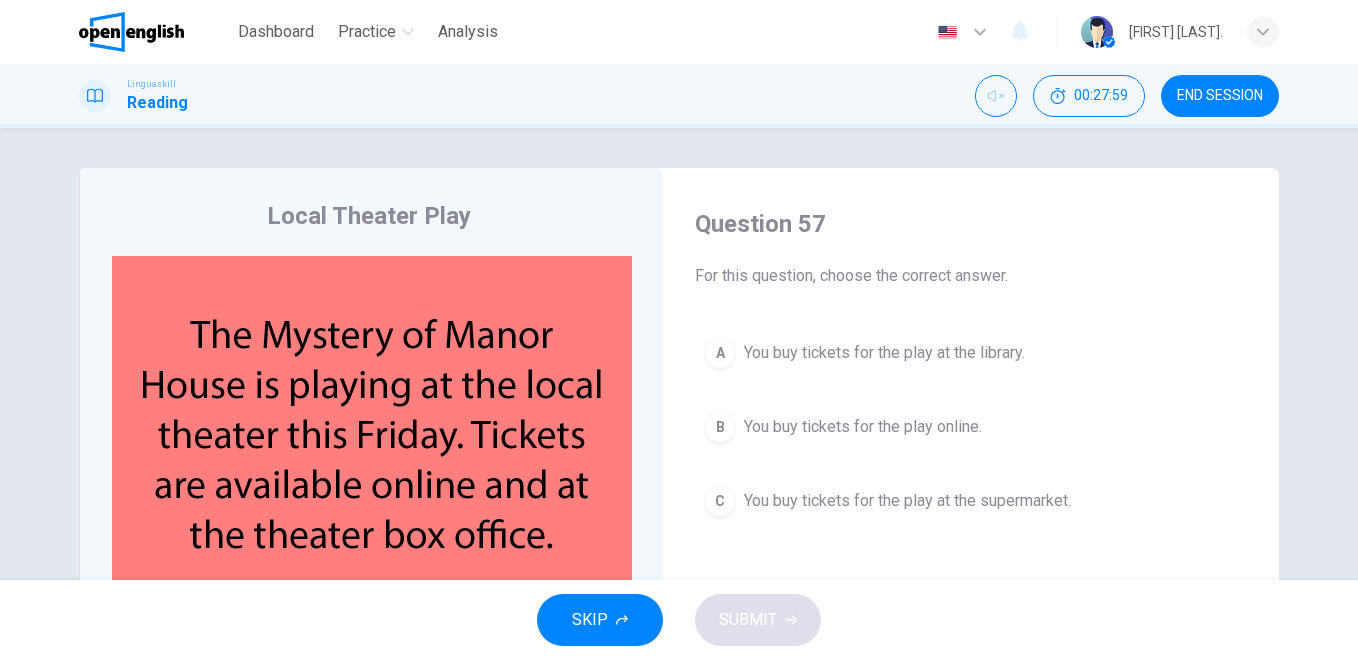 click on "You buy tickets for the play online." at bounding box center (863, 427) 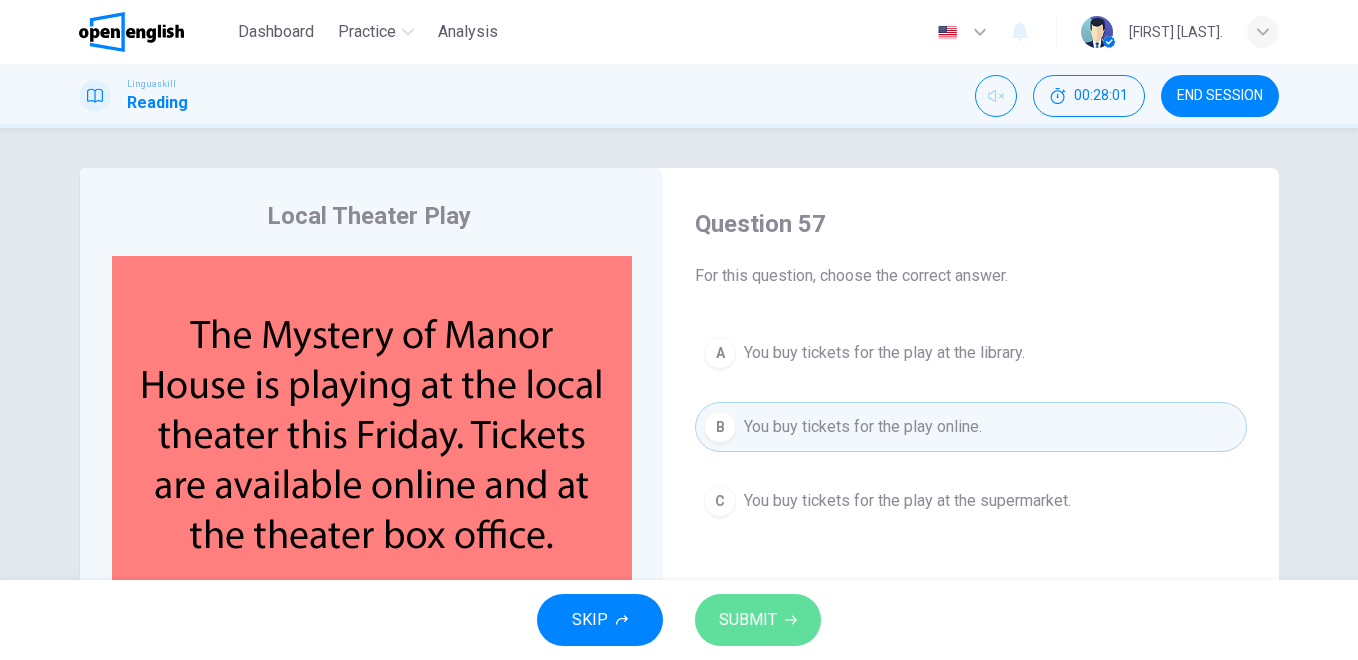 click on "SUBMIT" at bounding box center (748, 620) 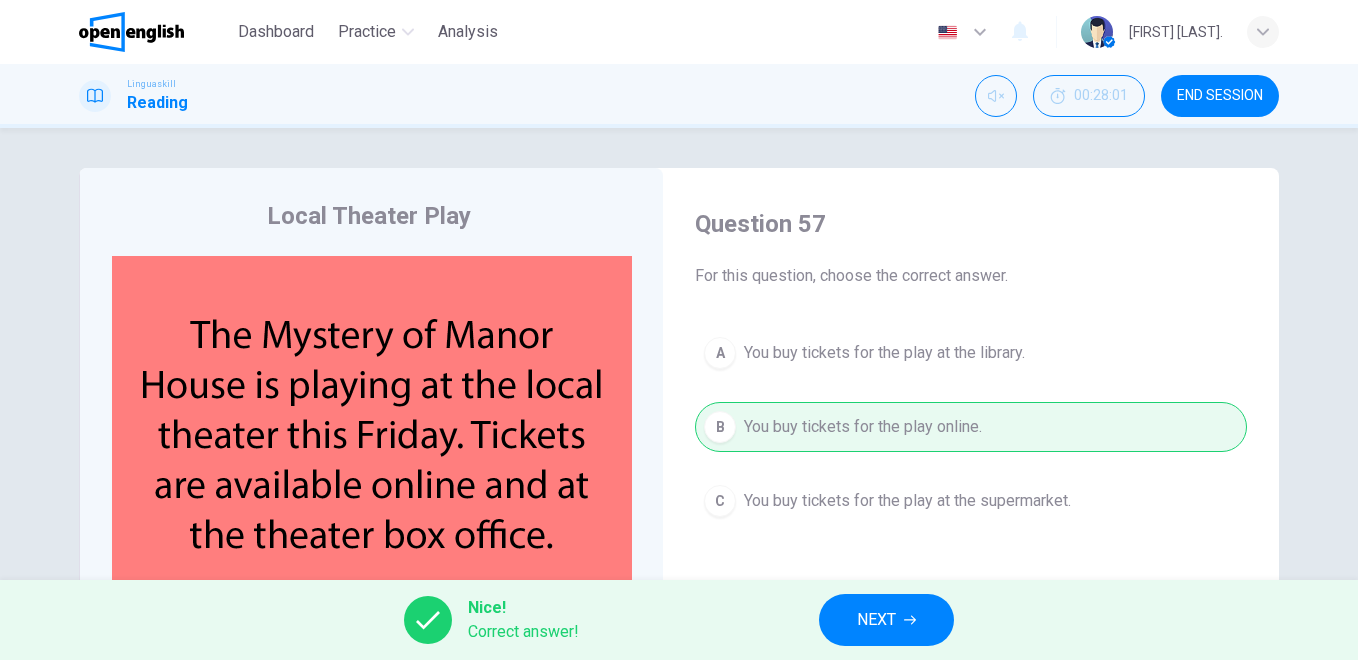click on "NEXT" at bounding box center (886, 620) 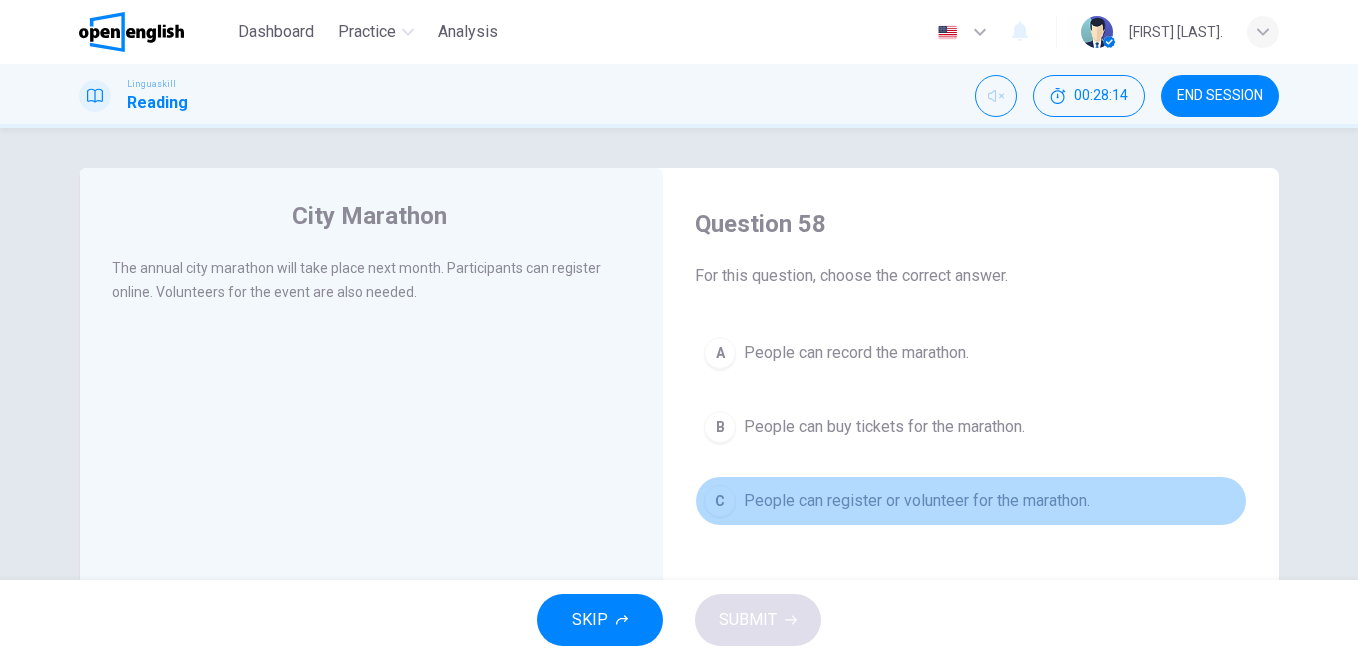 click on "C People can register or volunteer for the marathon." at bounding box center (971, 501) 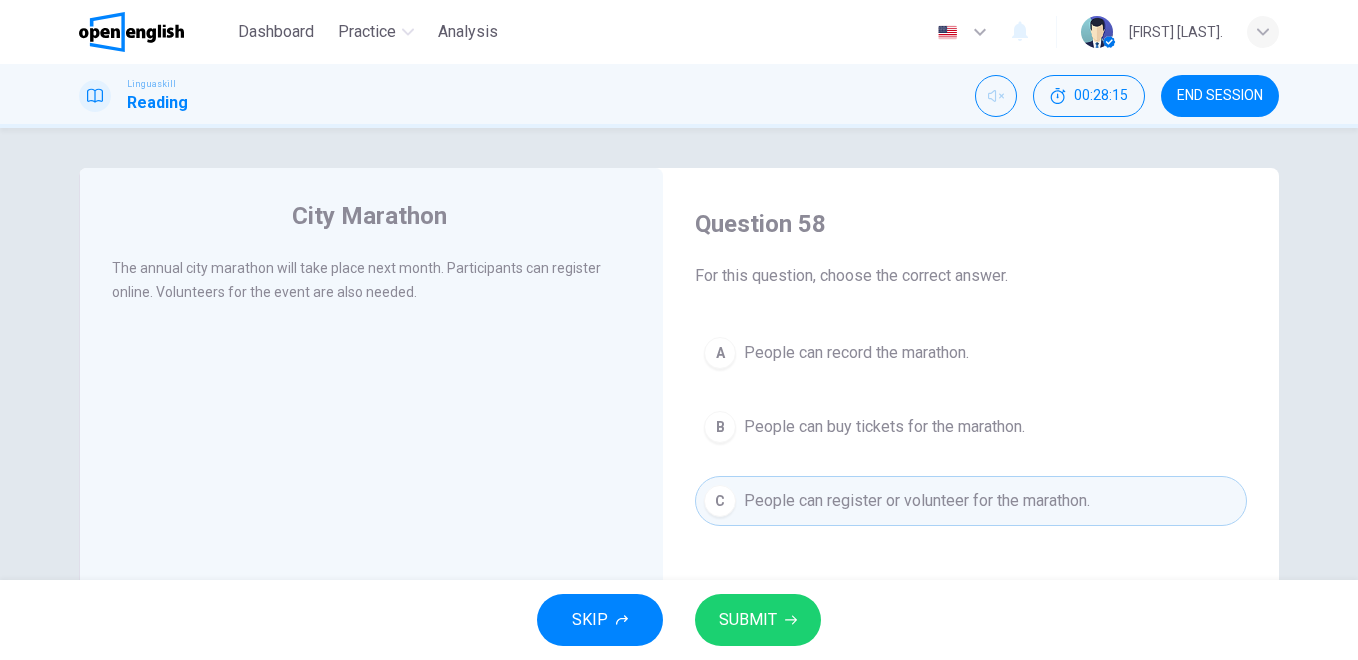 click on "SUBMIT" at bounding box center (748, 620) 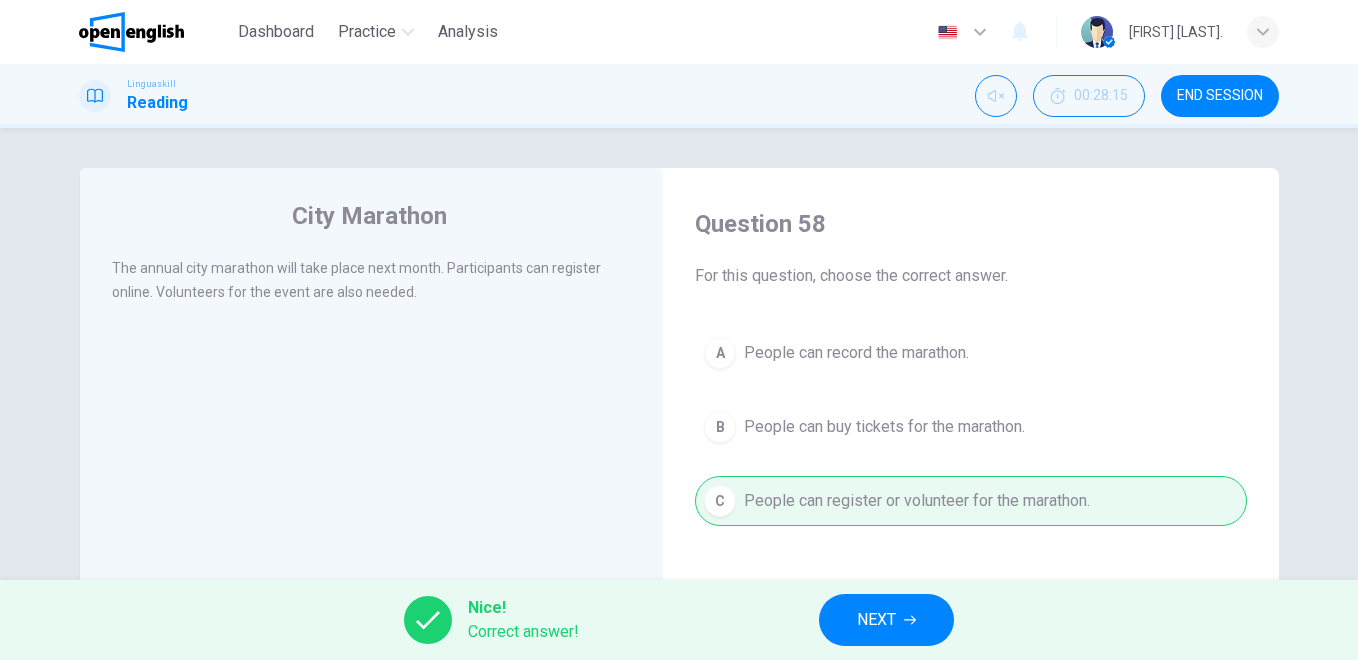 click on "NEXT" at bounding box center [876, 620] 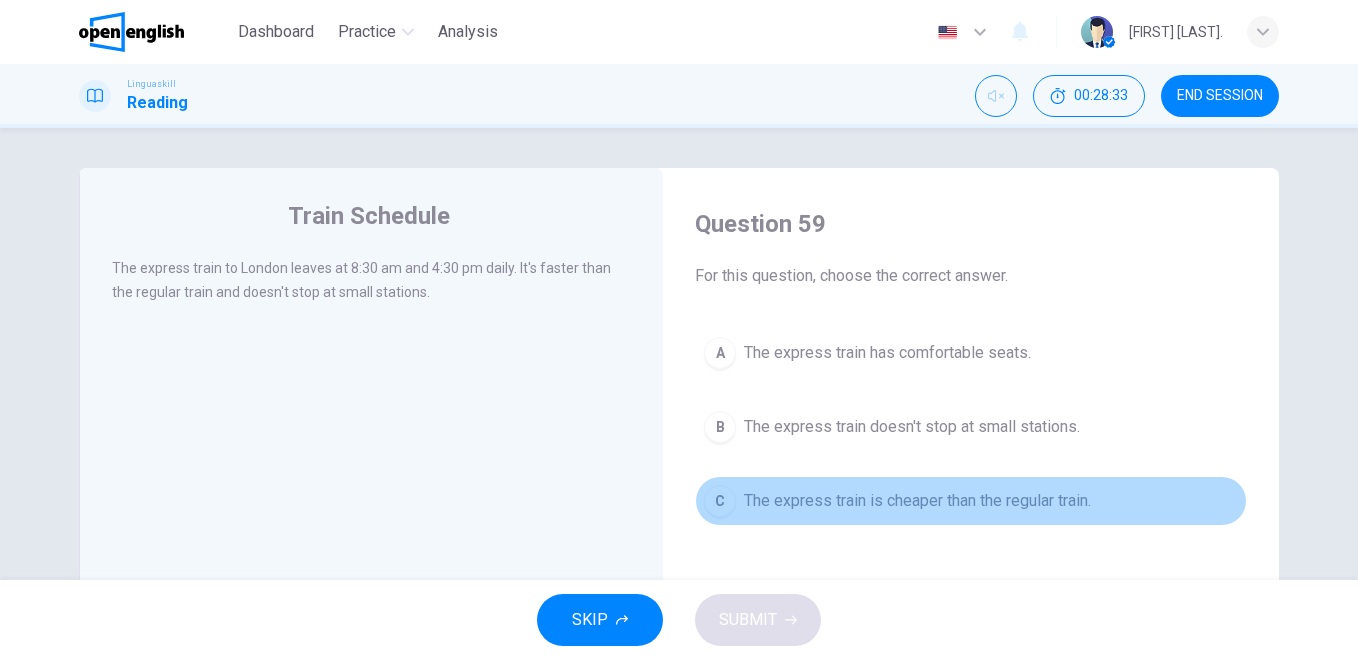 click on "C The express train is cheaper than the regular train." at bounding box center (971, 501) 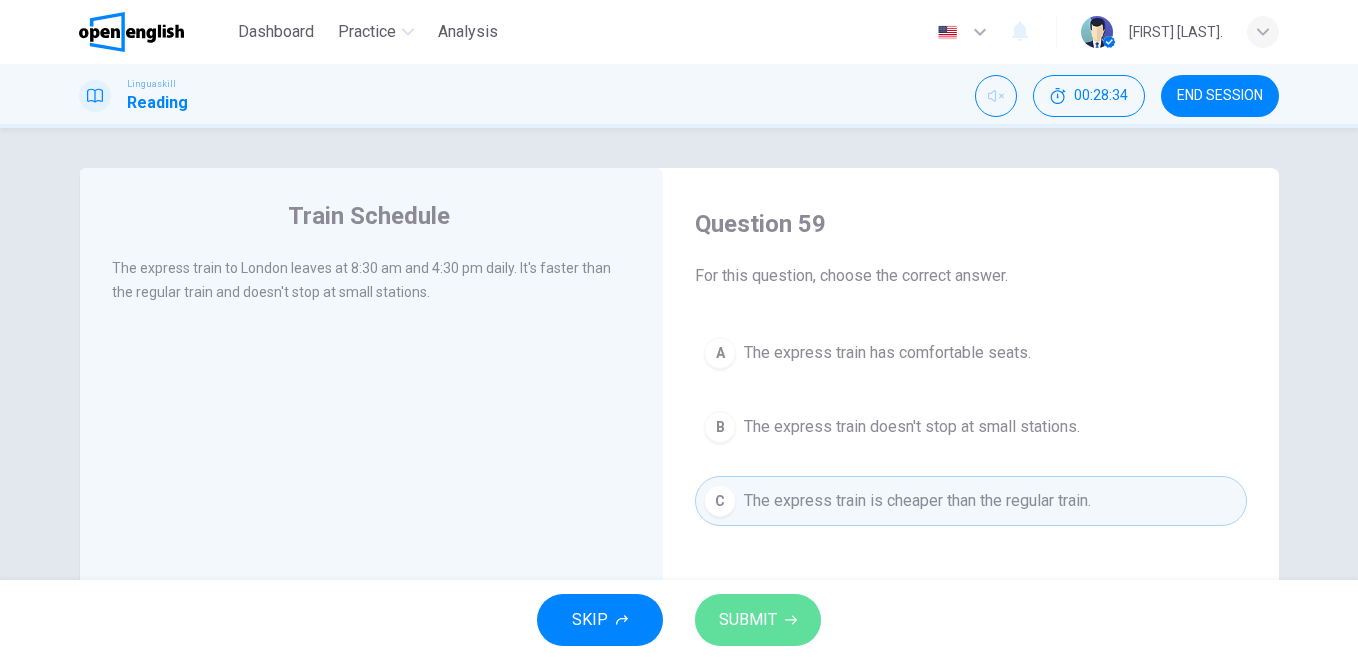 click on "SUBMIT" at bounding box center [758, 620] 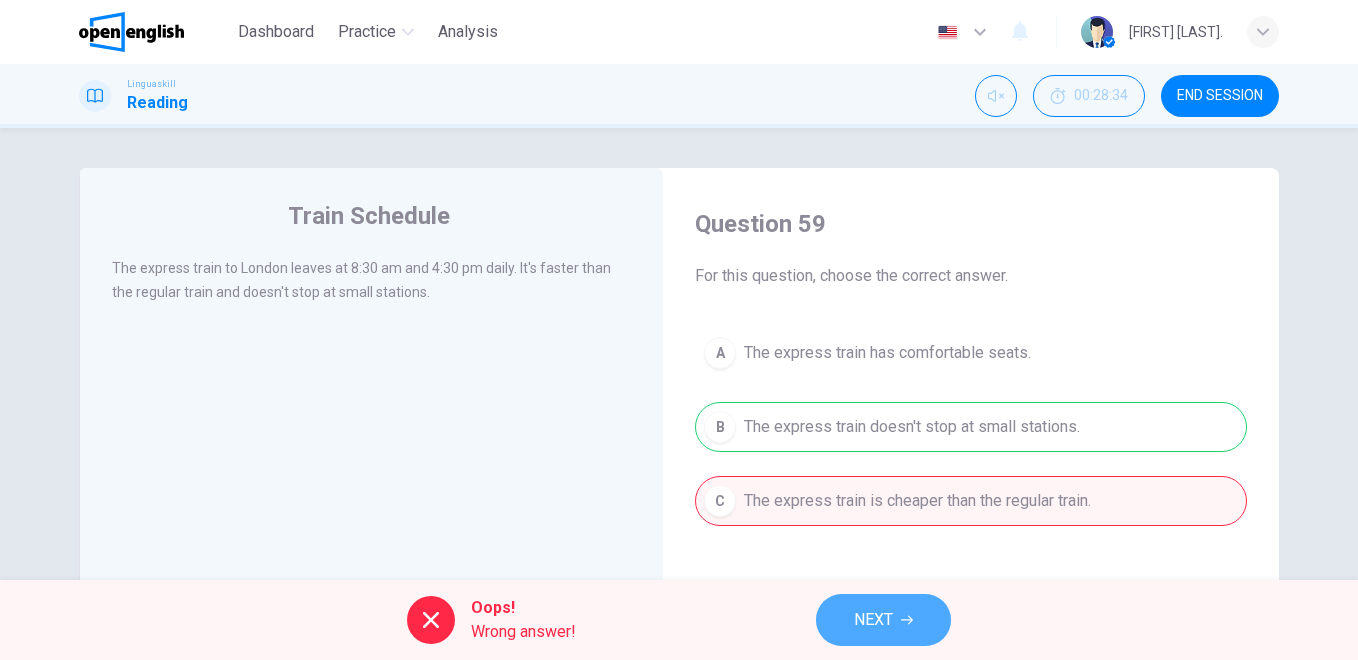 click on "NEXT" at bounding box center [873, 620] 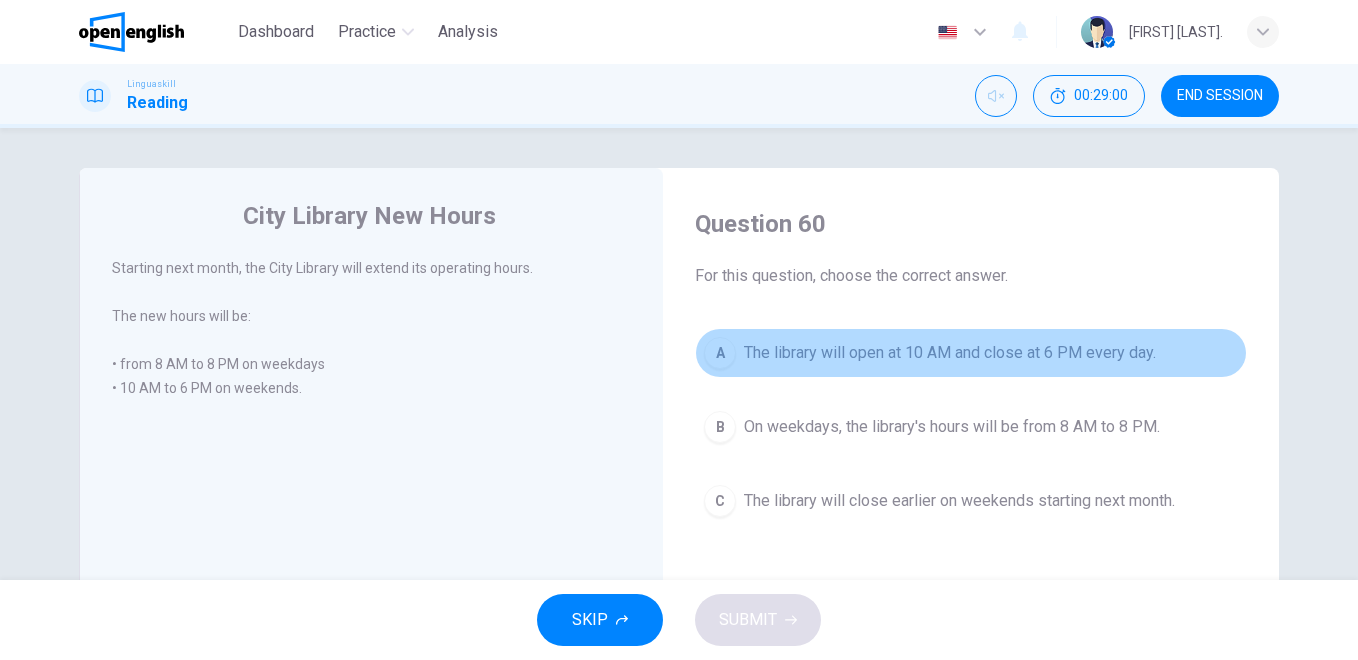 click on "The library will open at 10 AM and close at 6 PM every day." at bounding box center [950, 353] 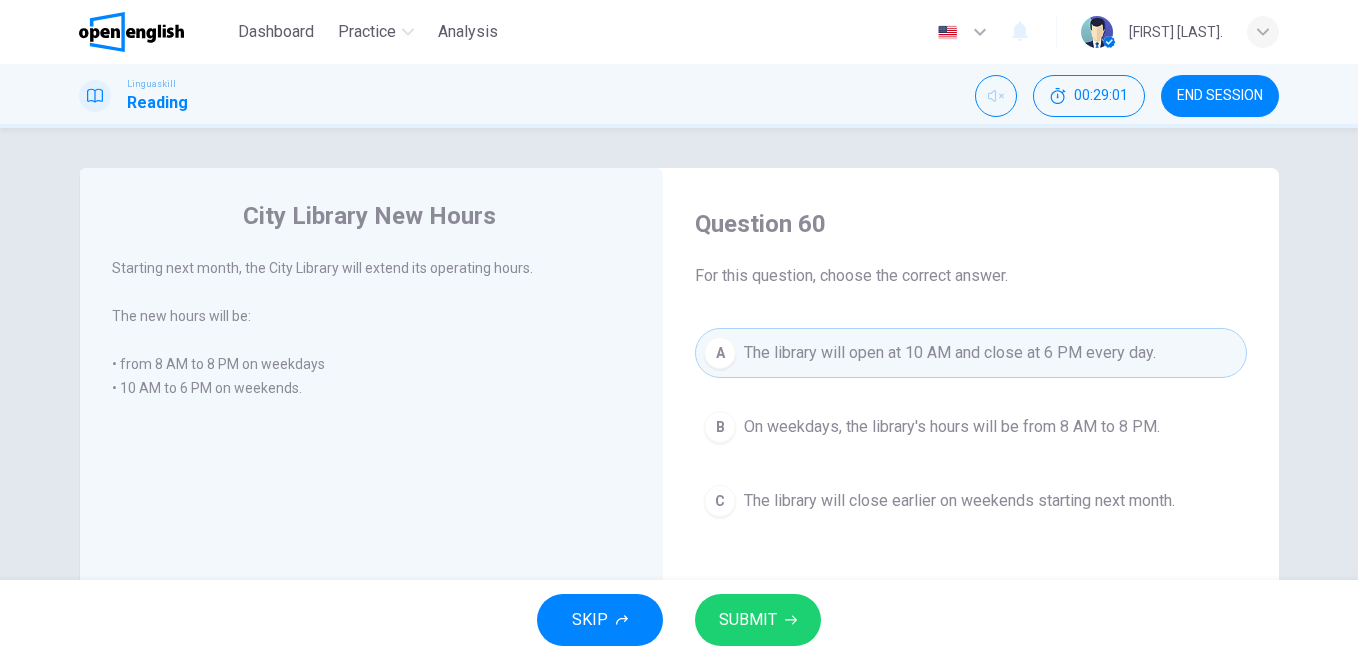 click on "SUBMIT" at bounding box center (758, 620) 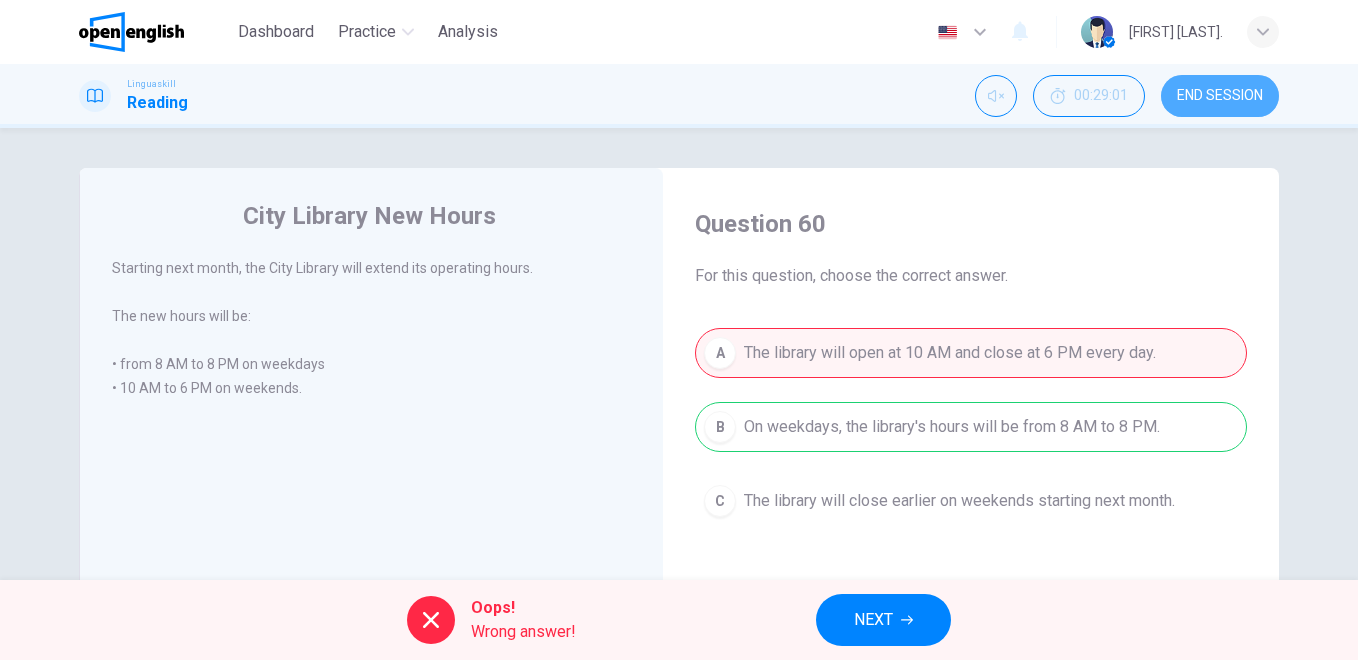 click on "END SESSION" at bounding box center (1220, 96) 